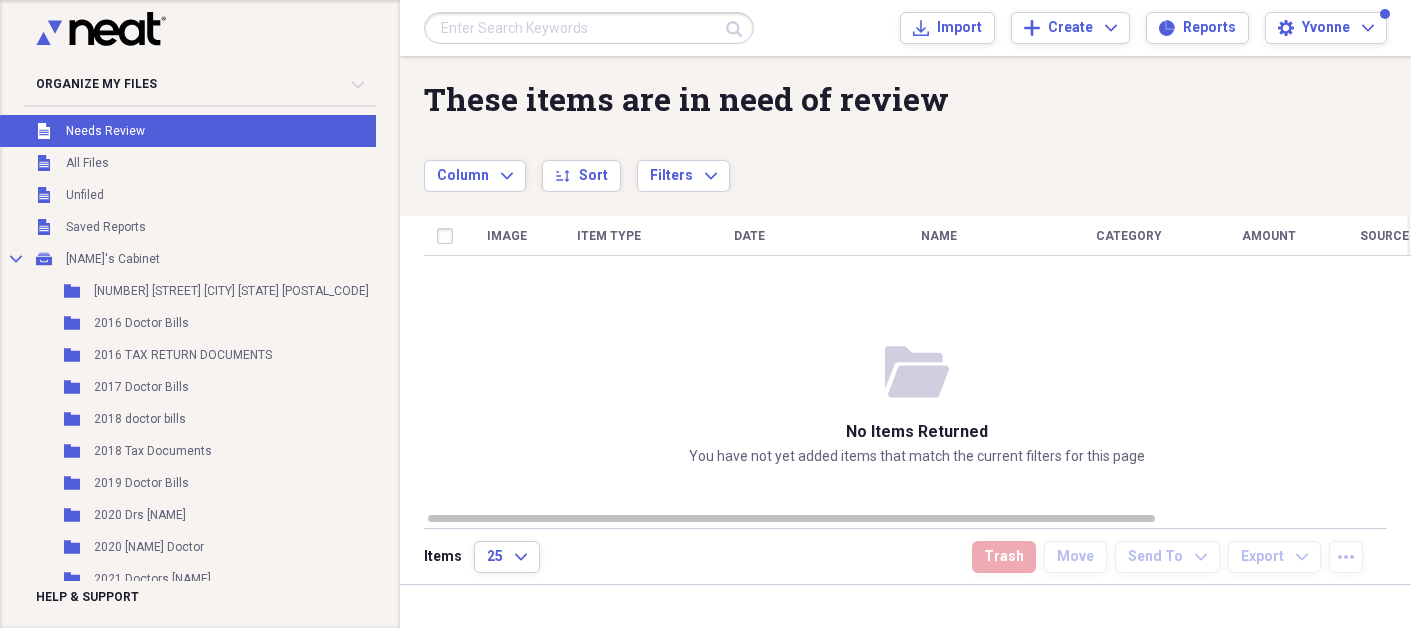 scroll, scrollTop: 0, scrollLeft: 0, axis: both 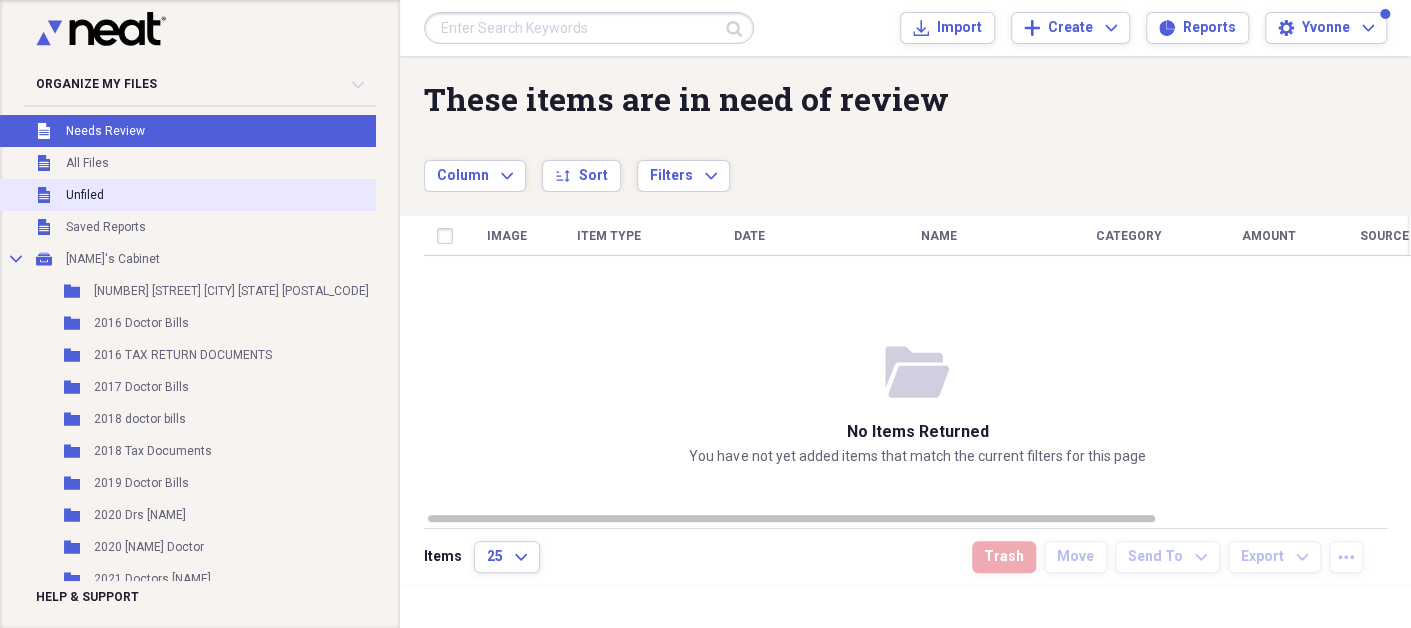 click on "Unfiled Unfiled" at bounding box center [260, 195] 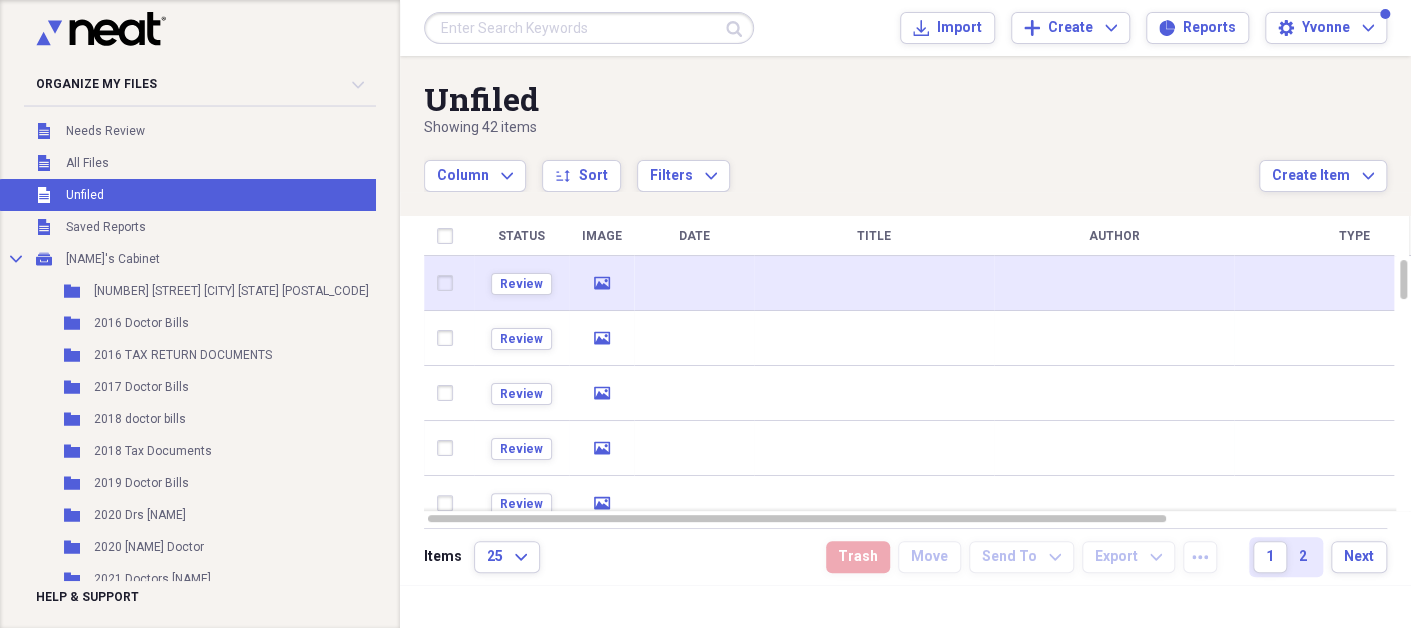 click at bounding box center (694, 283) 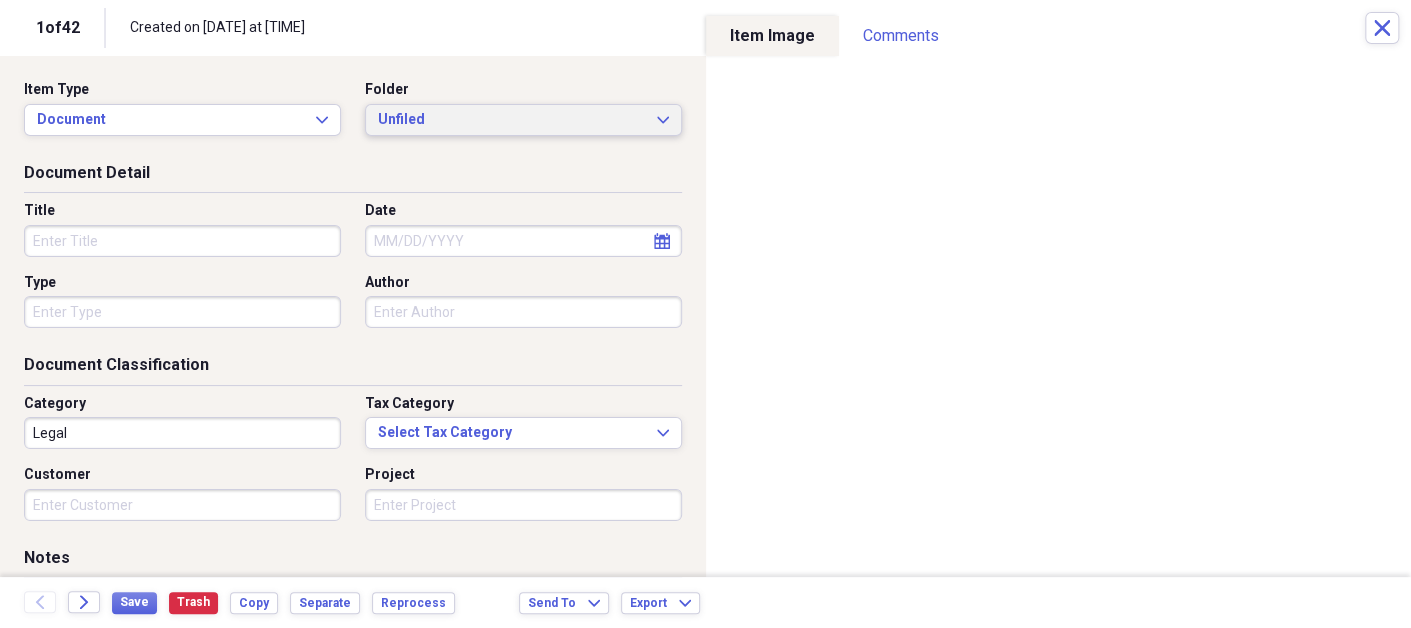 click on "Unfiled" at bounding box center [511, 120] 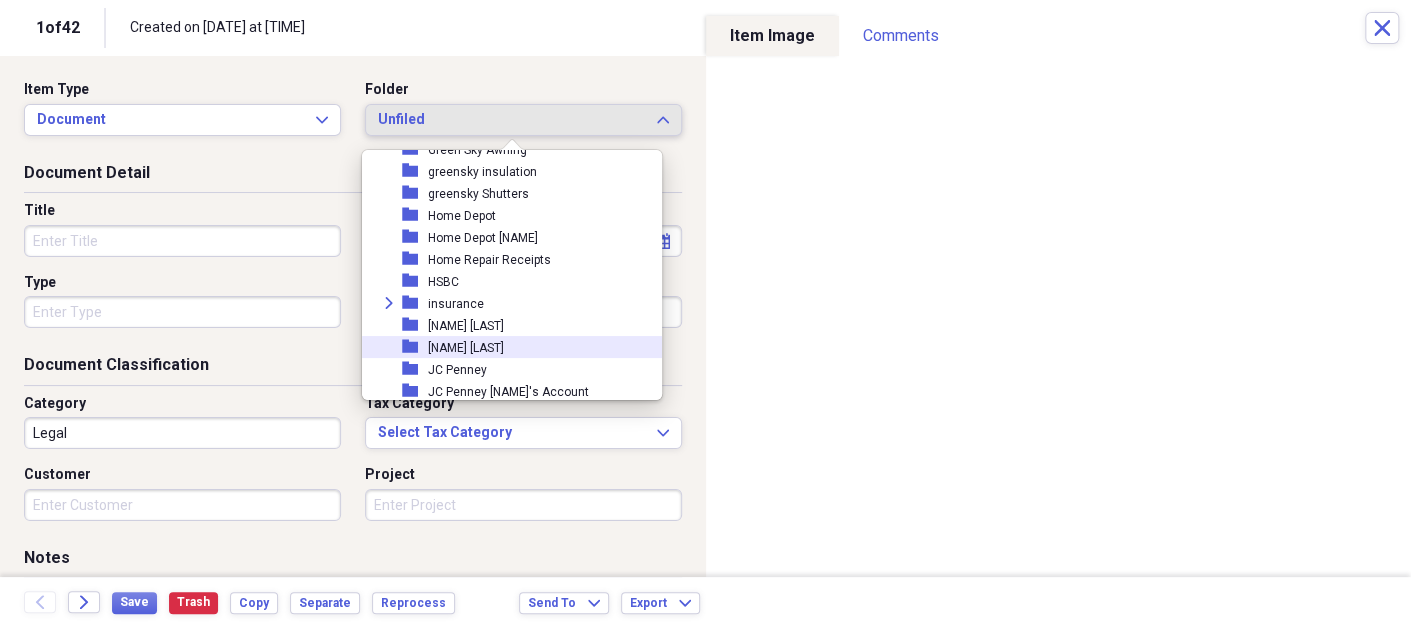 scroll, scrollTop: 1897, scrollLeft: 0, axis: vertical 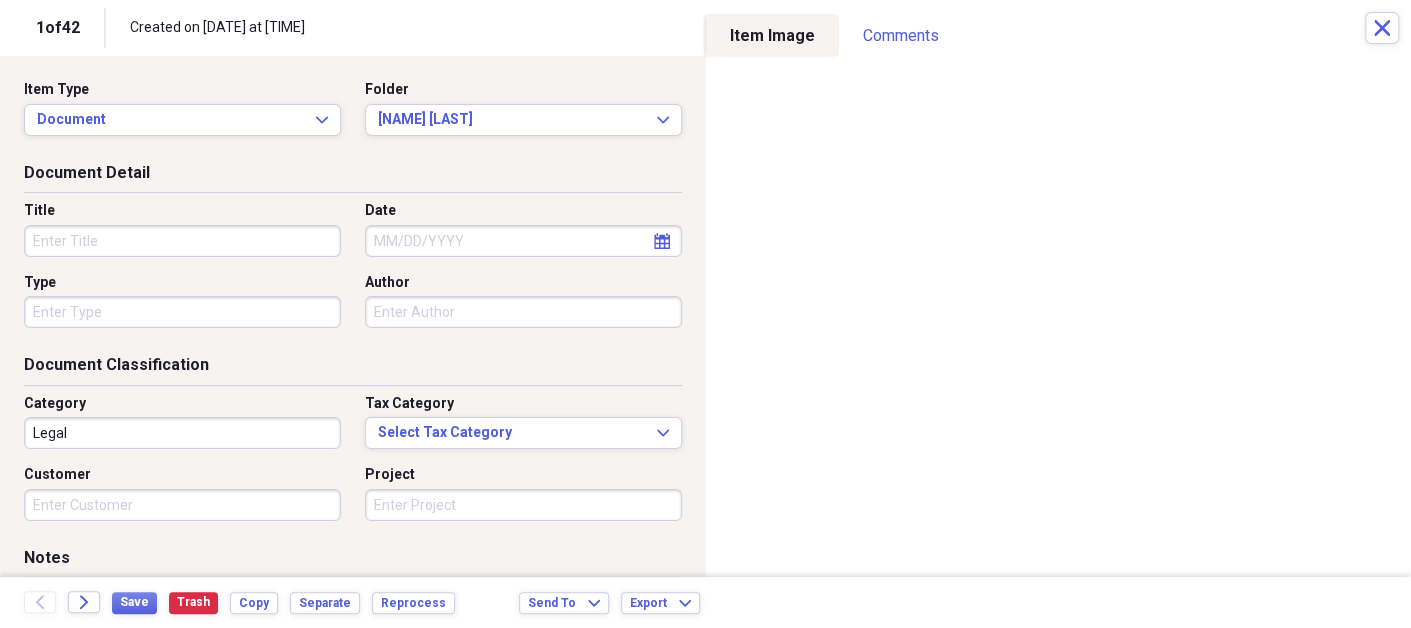 click on "Title" at bounding box center (182, 241) 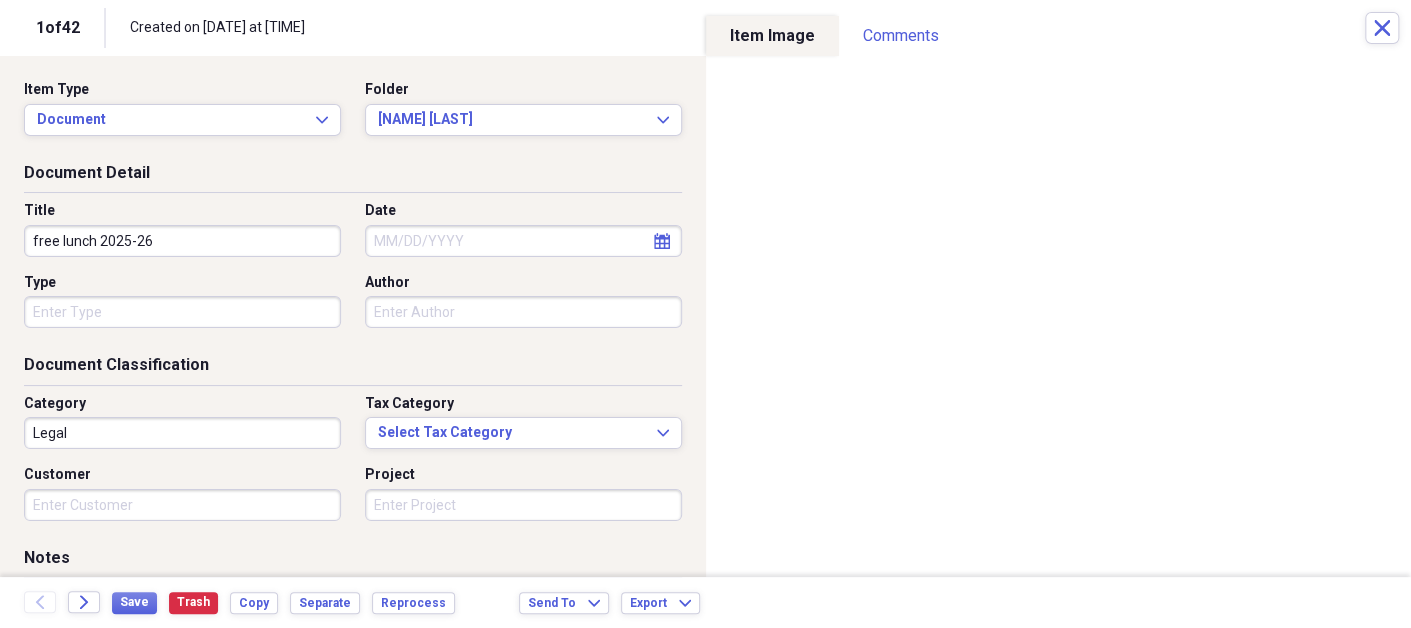type on "free lunch 2025-26" 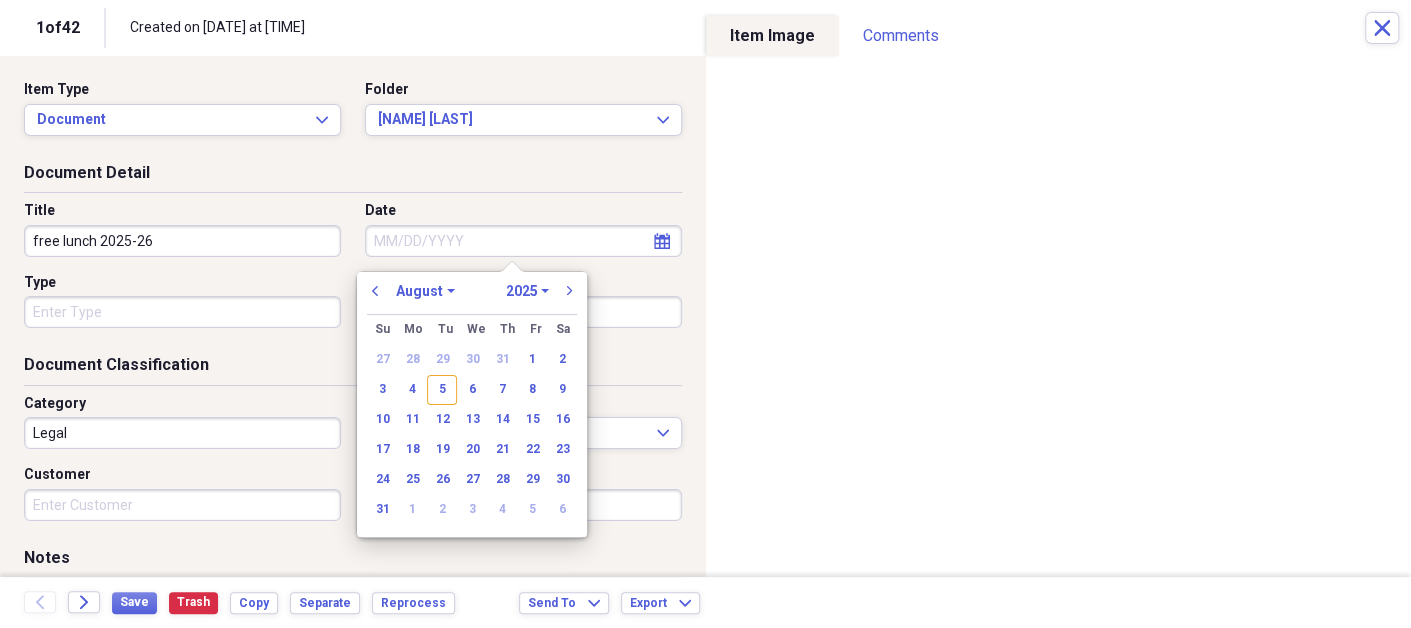 click on "Date" at bounding box center [523, 241] 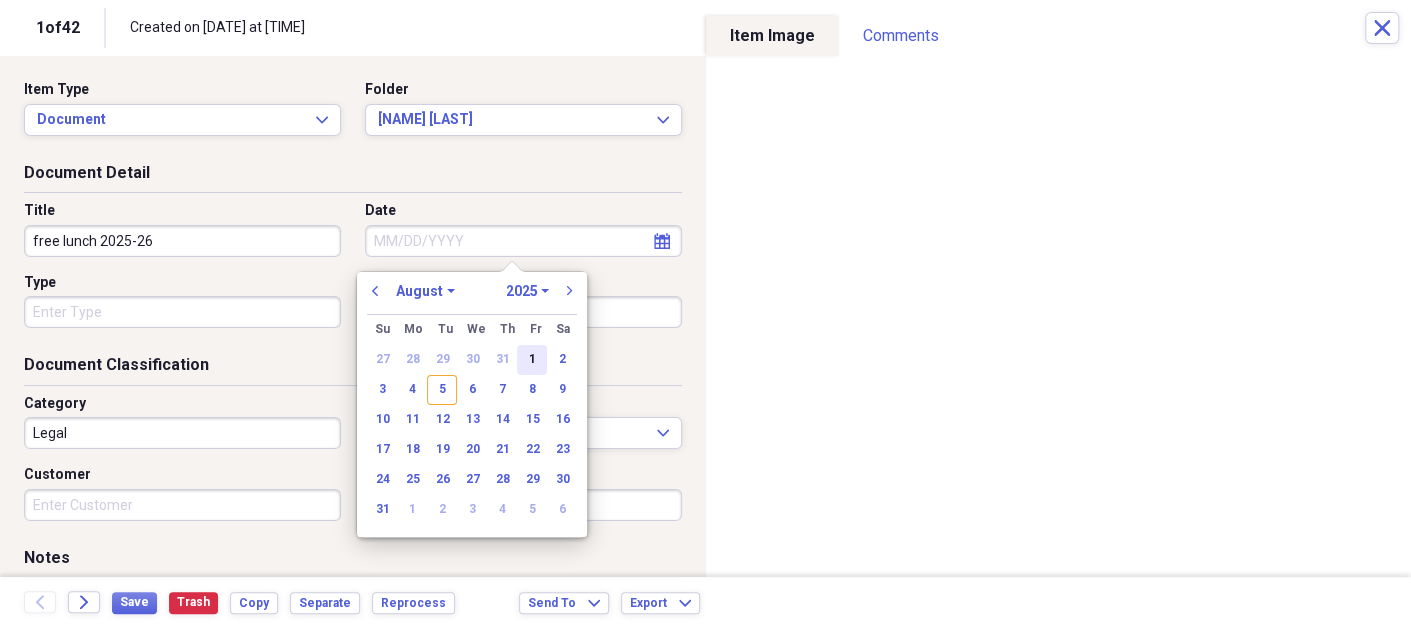 click on "1" at bounding box center [532, 360] 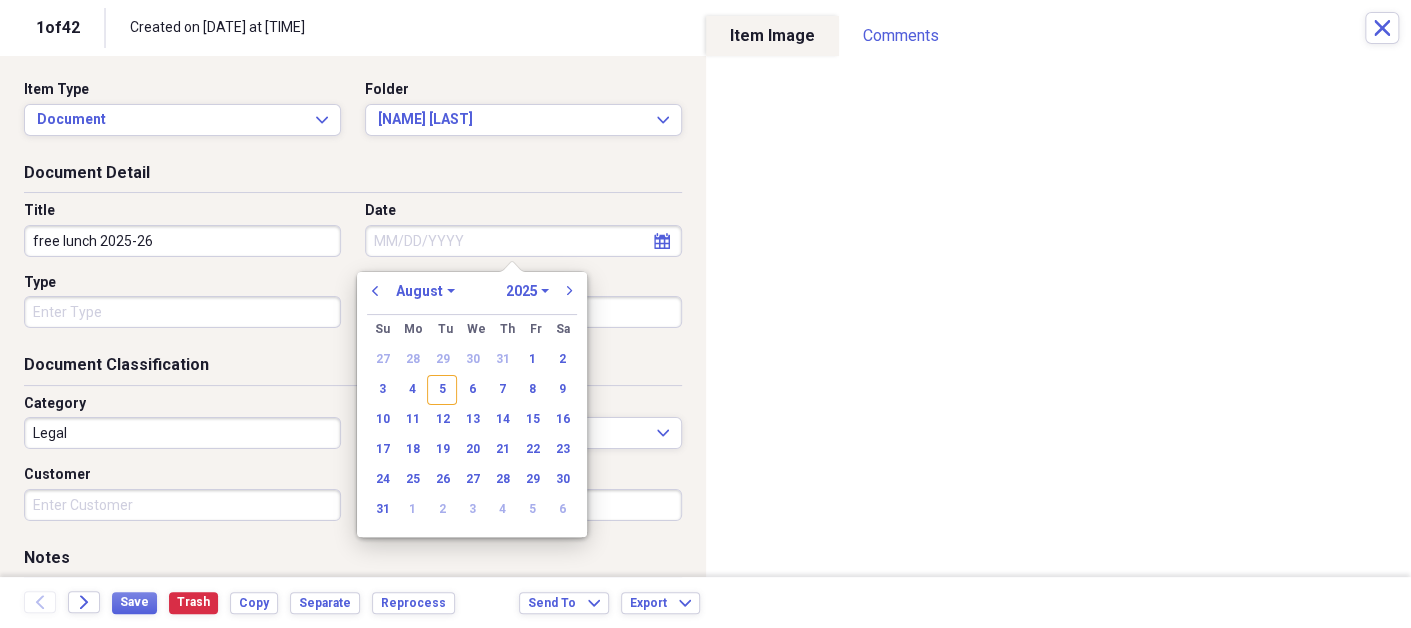type on "08/01/2025" 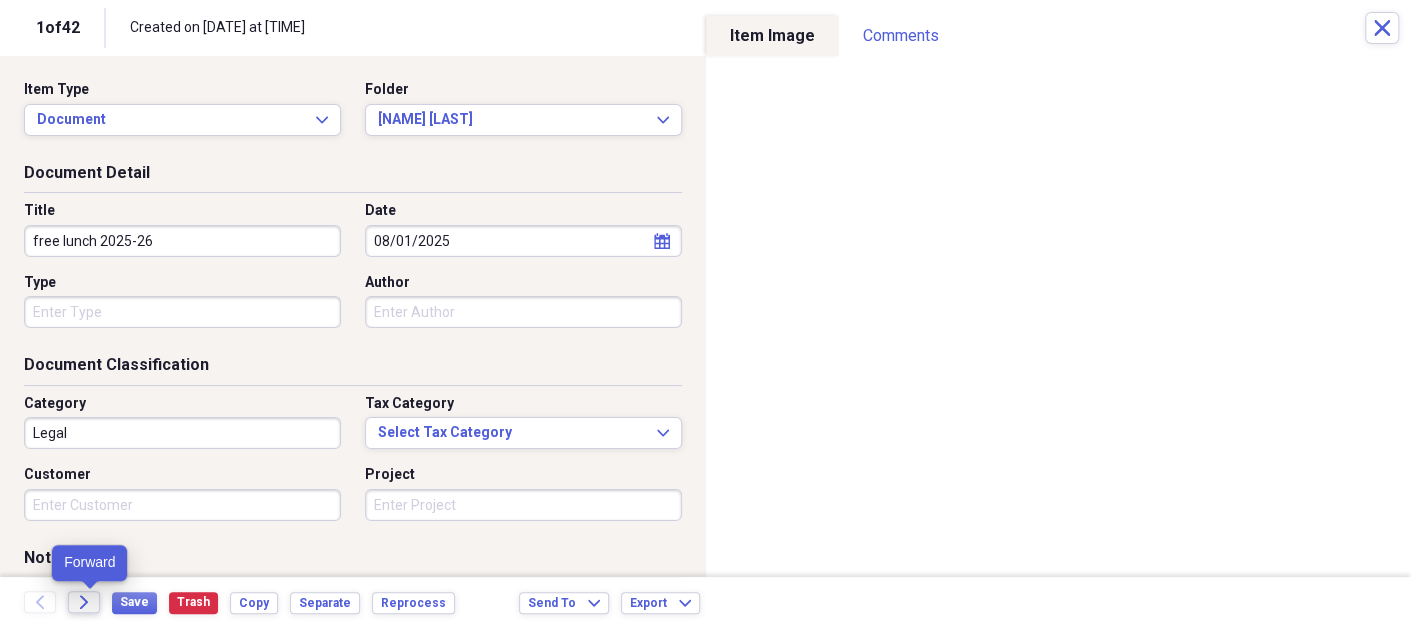 click on "Forward" at bounding box center (84, 602) 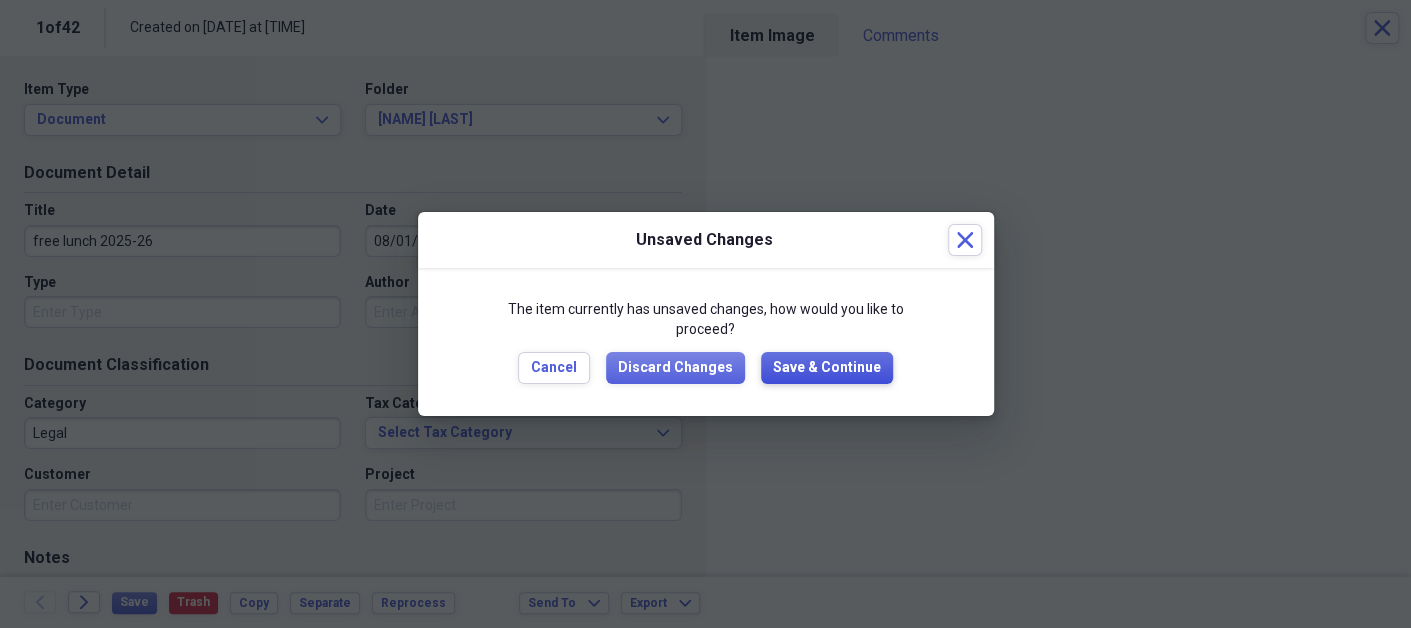 click on "Save & Continue" at bounding box center (827, 368) 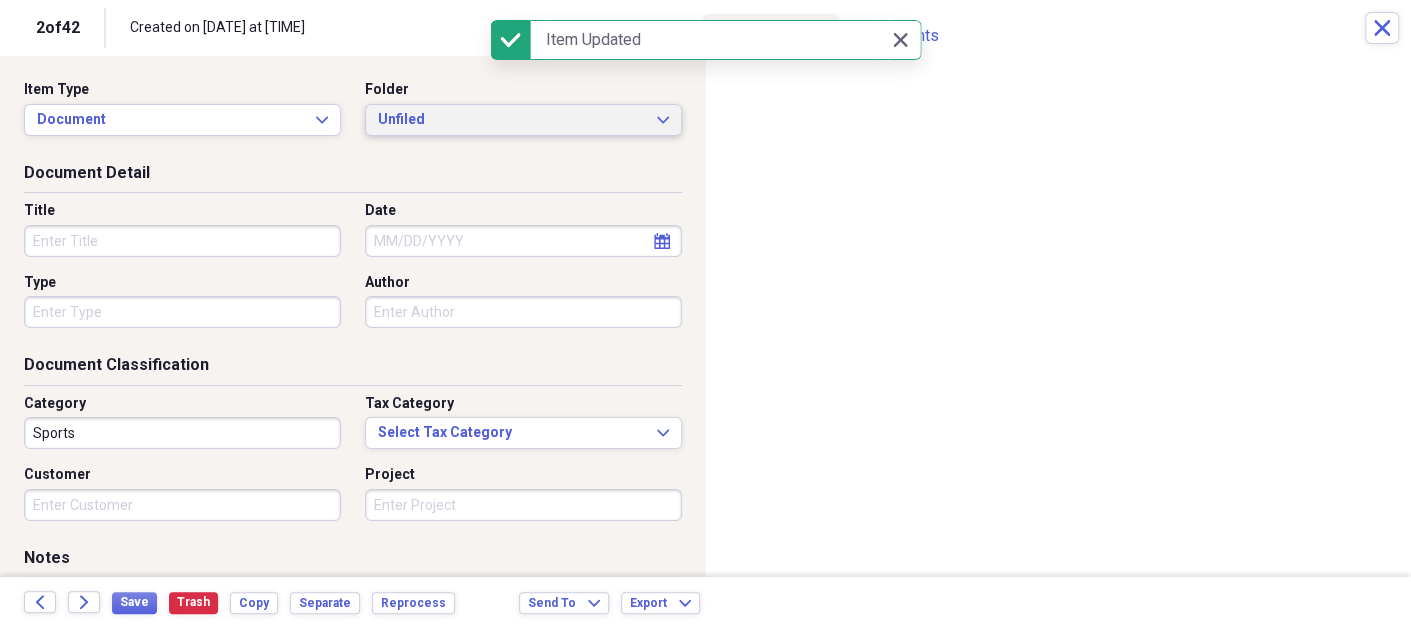 click on "Unfiled" at bounding box center (511, 120) 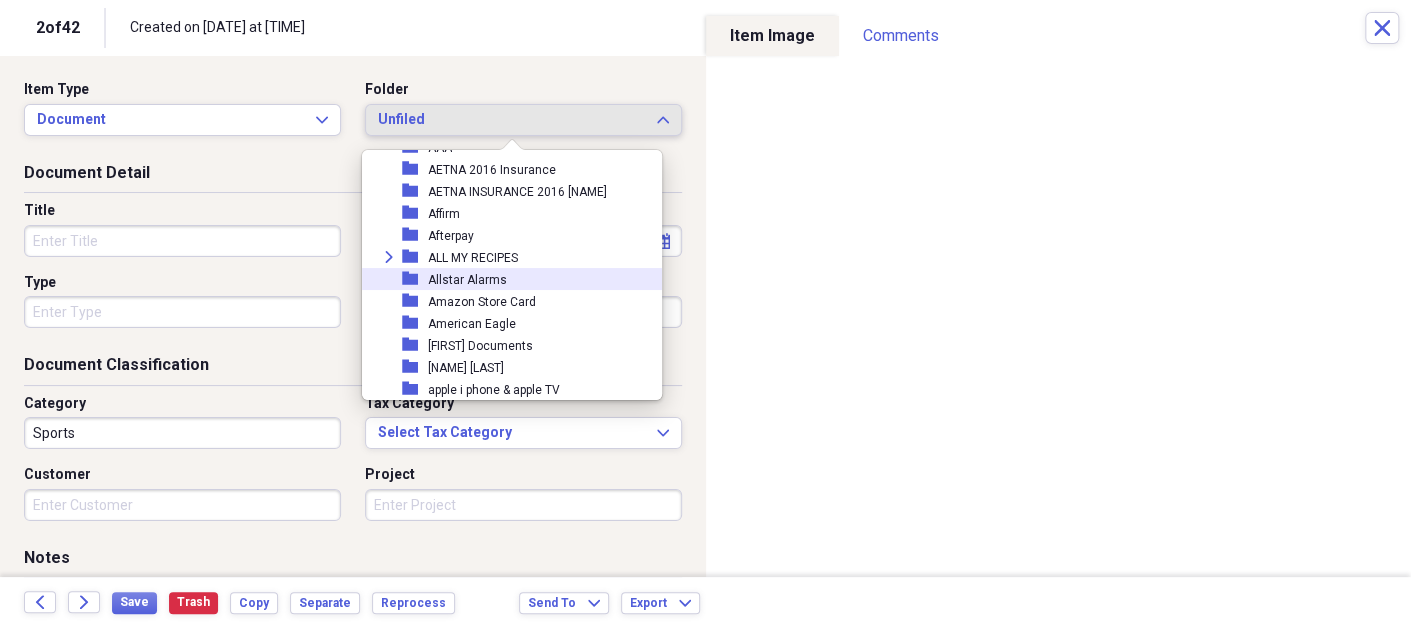 scroll, scrollTop: 601, scrollLeft: 0, axis: vertical 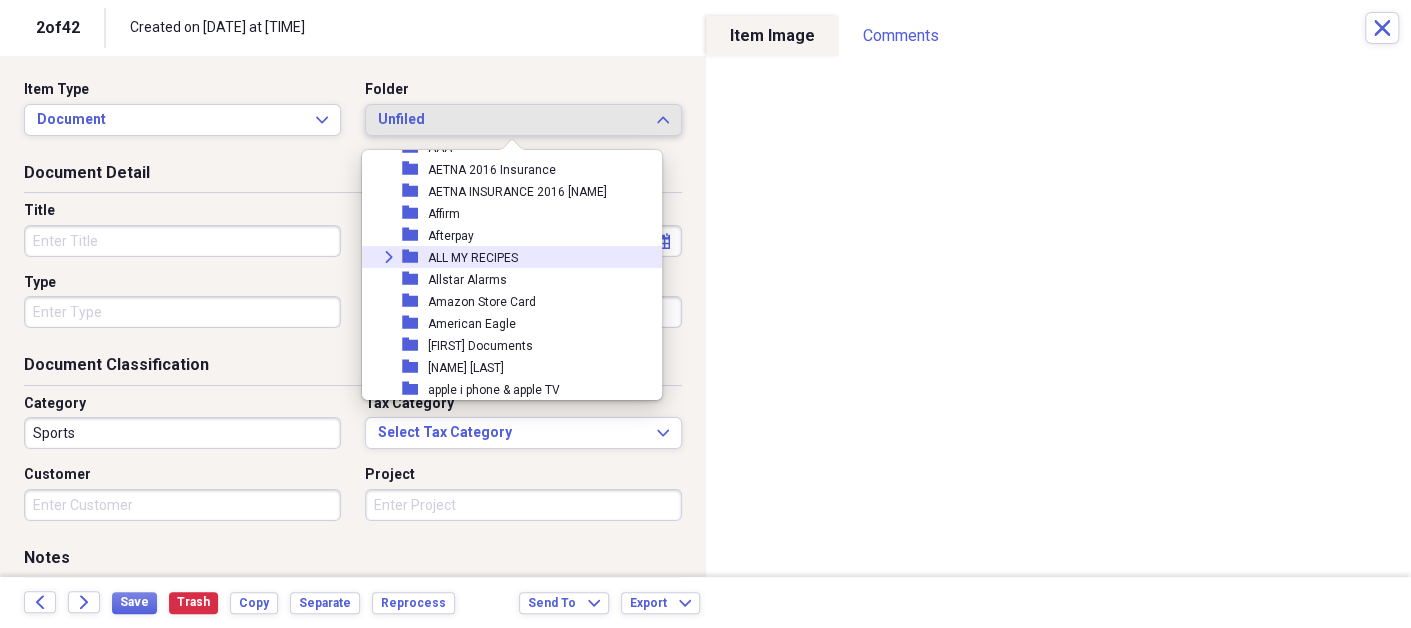 click on "Expand" at bounding box center (389, 257) 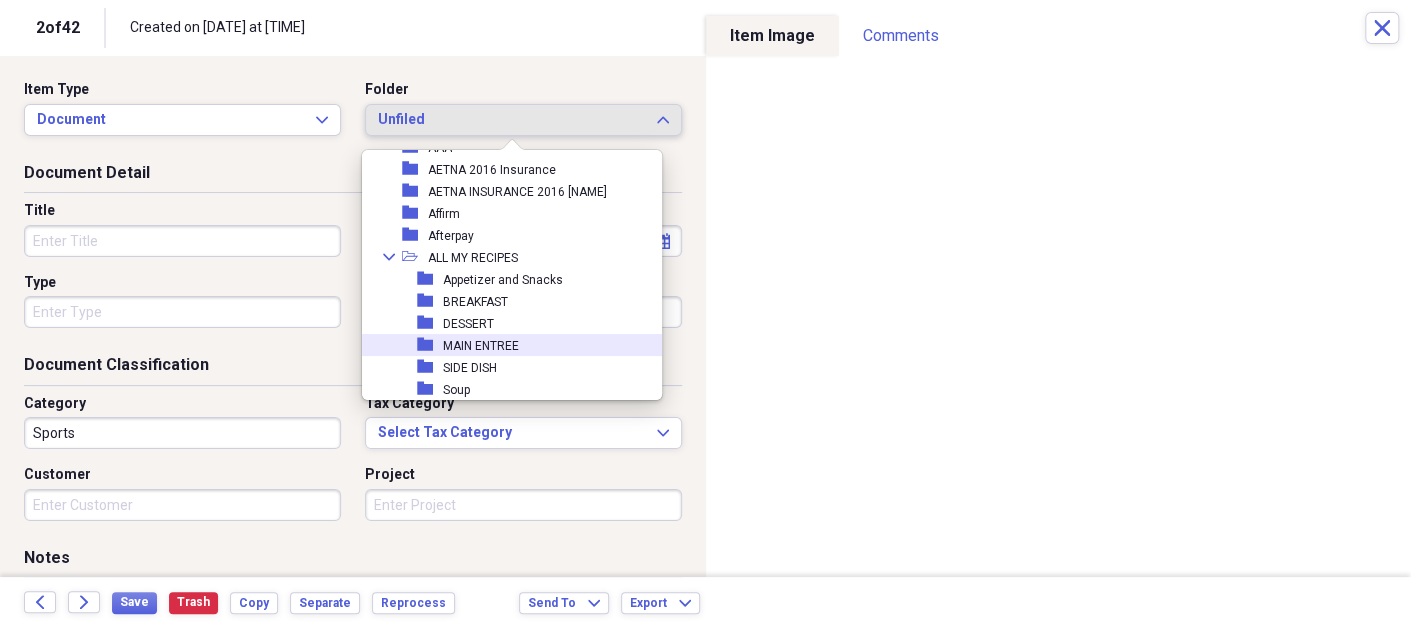 click on "MAIN ENTREE" at bounding box center [481, 346] 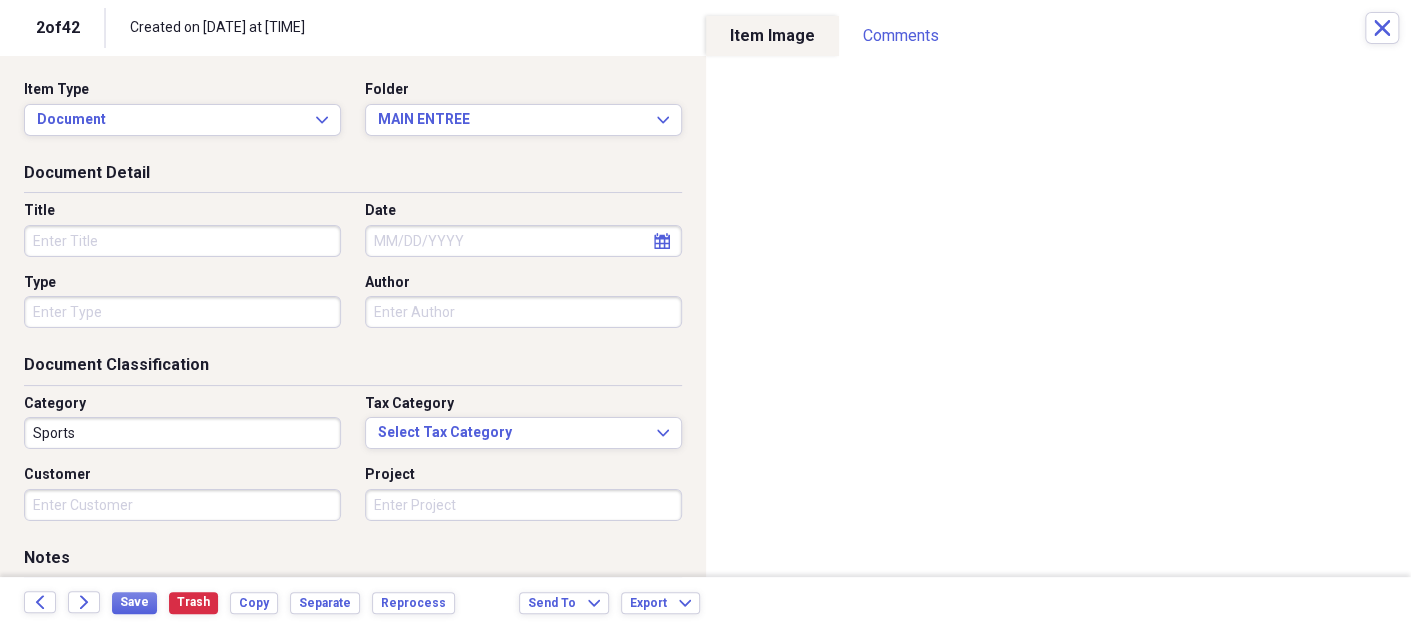 click on "Title" at bounding box center (182, 241) 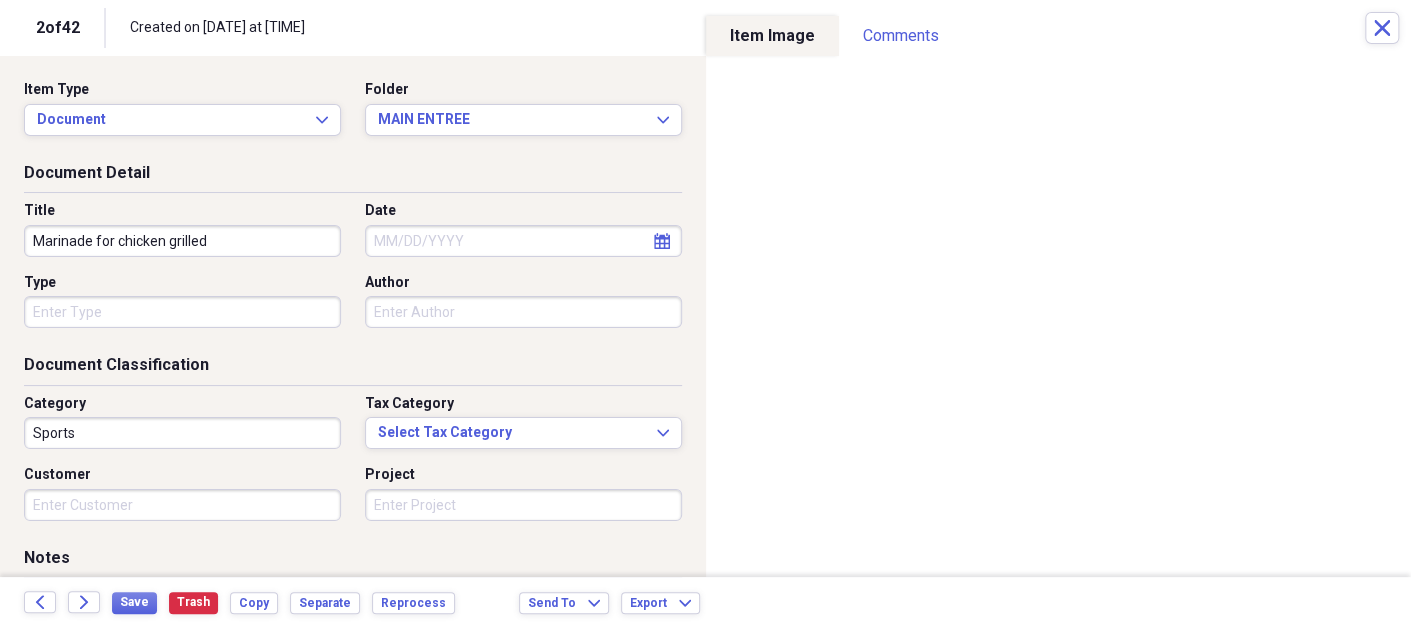 type on "Marinade for chicken grilled" 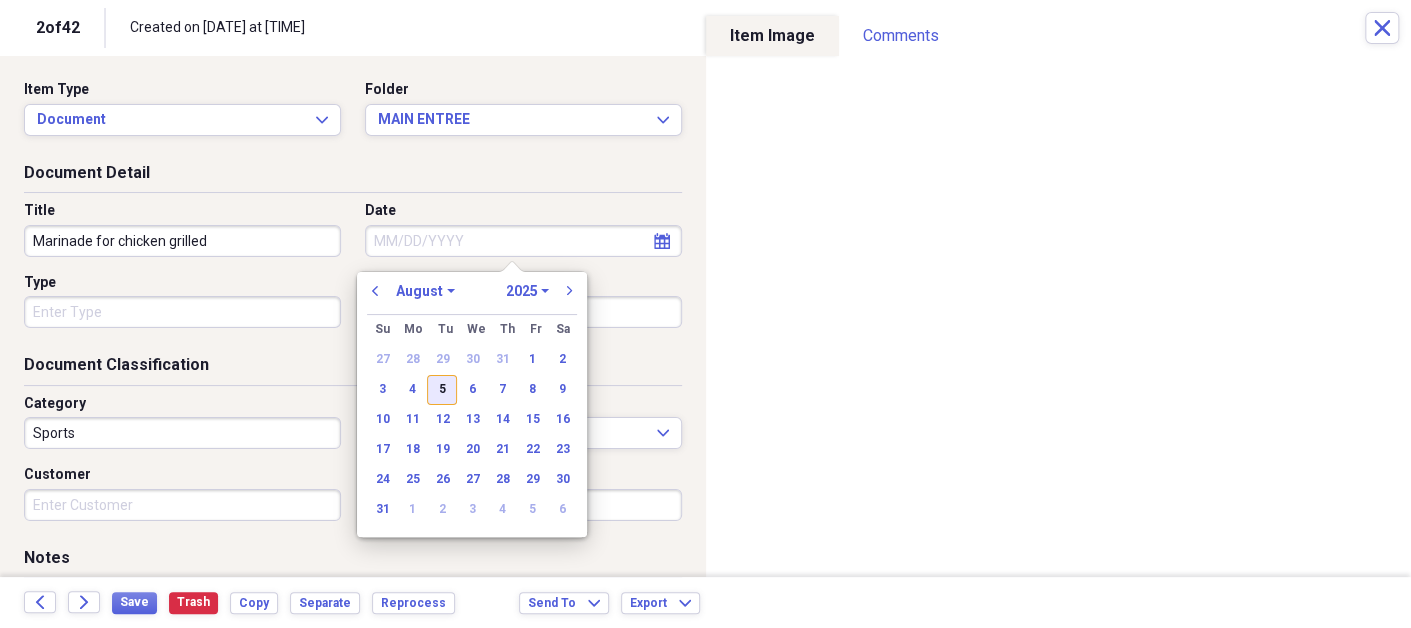 click on "5" at bounding box center [442, 390] 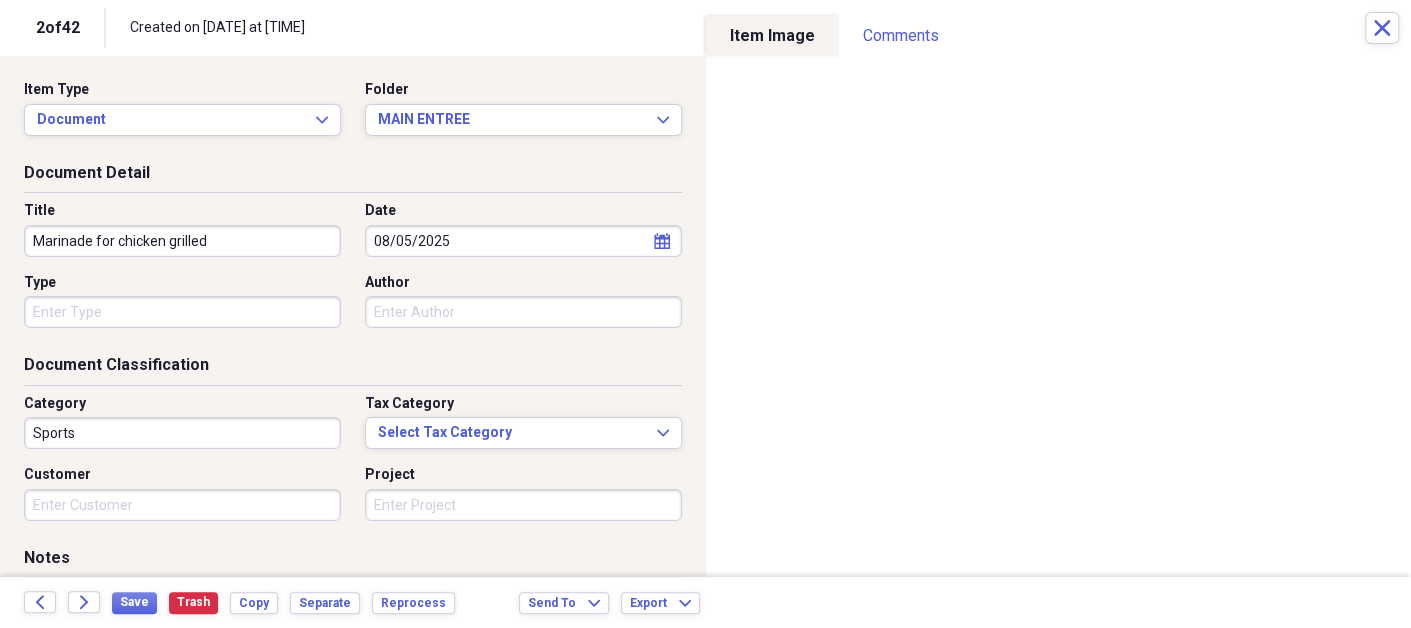 type on "08/05/2025" 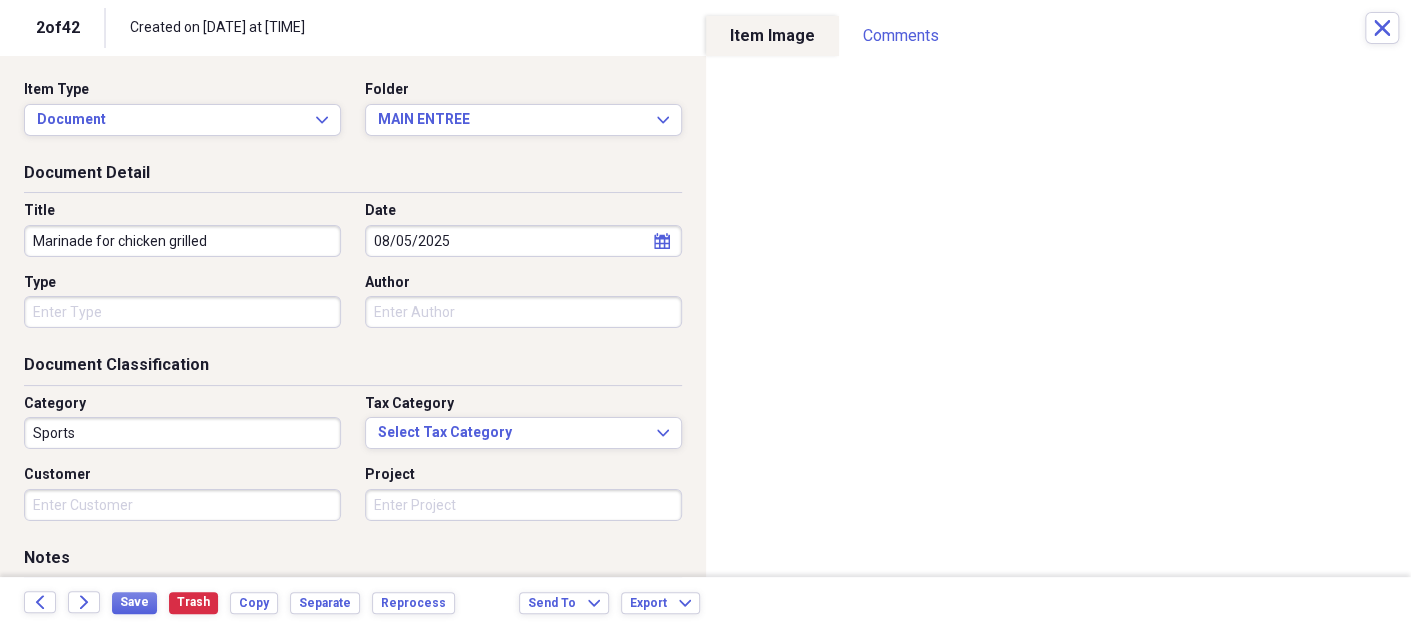 click on "Sports" at bounding box center [182, 433] 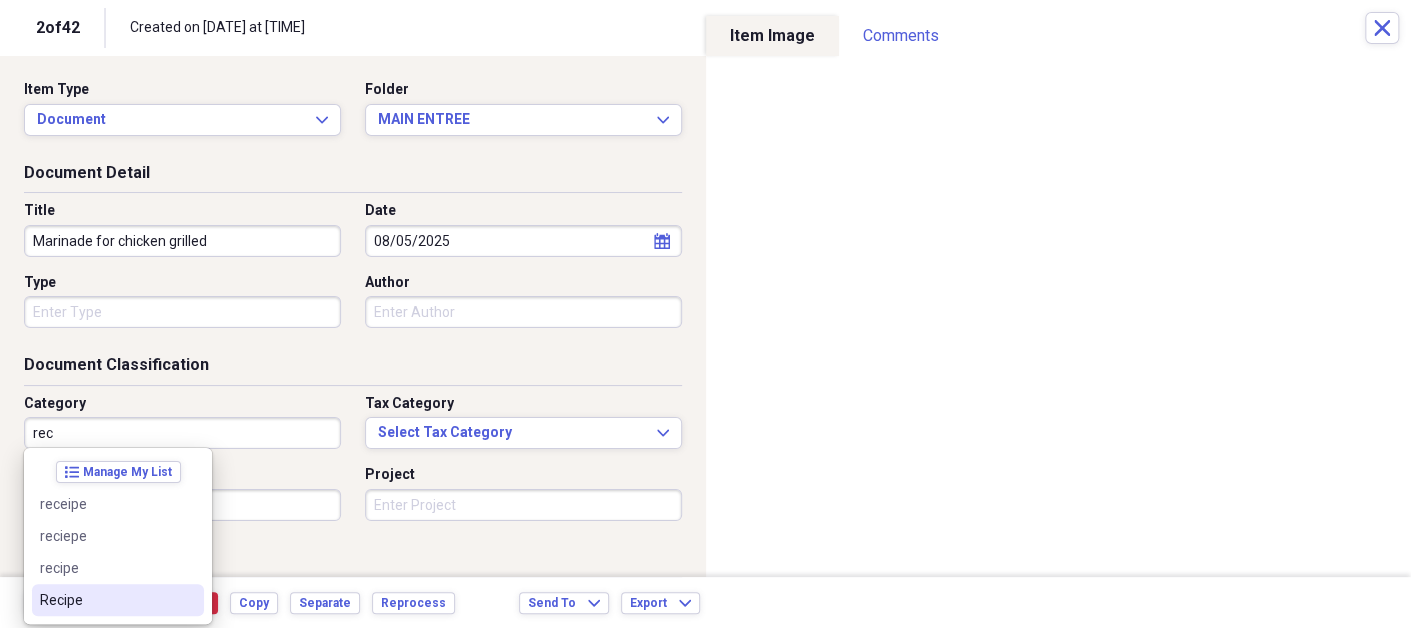click on "Recipe" at bounding box center [106, 600] 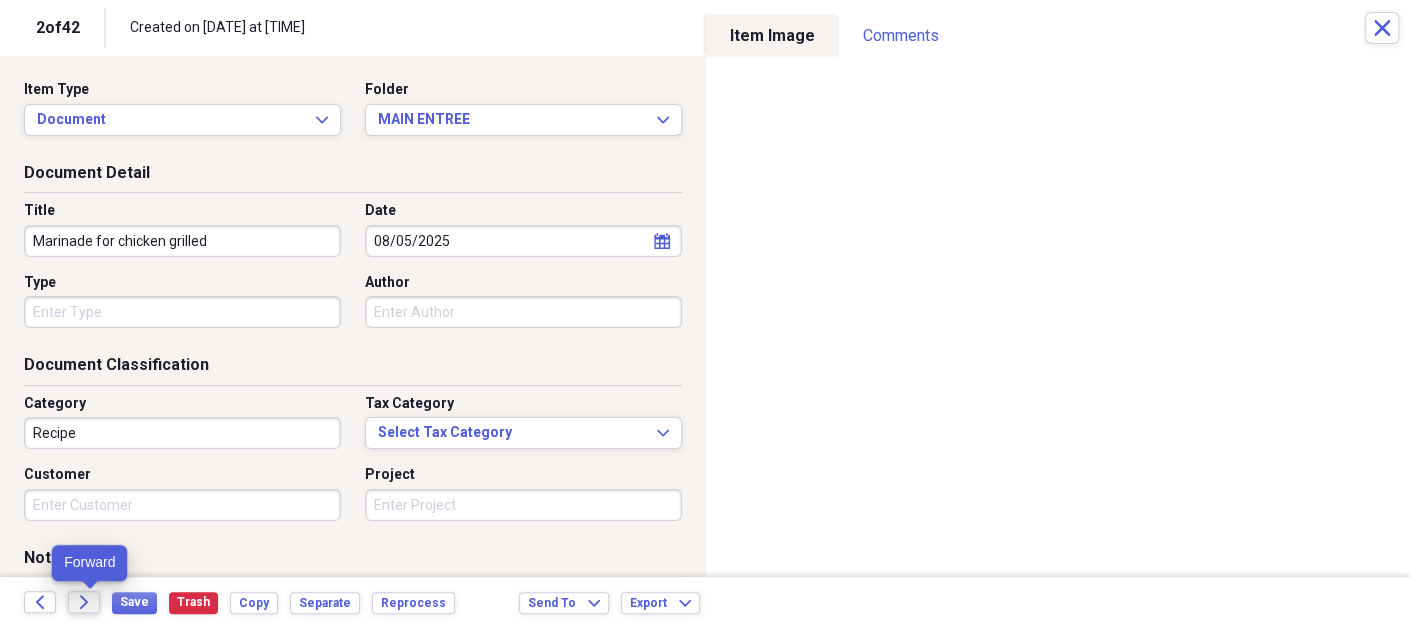 click on "Forward" 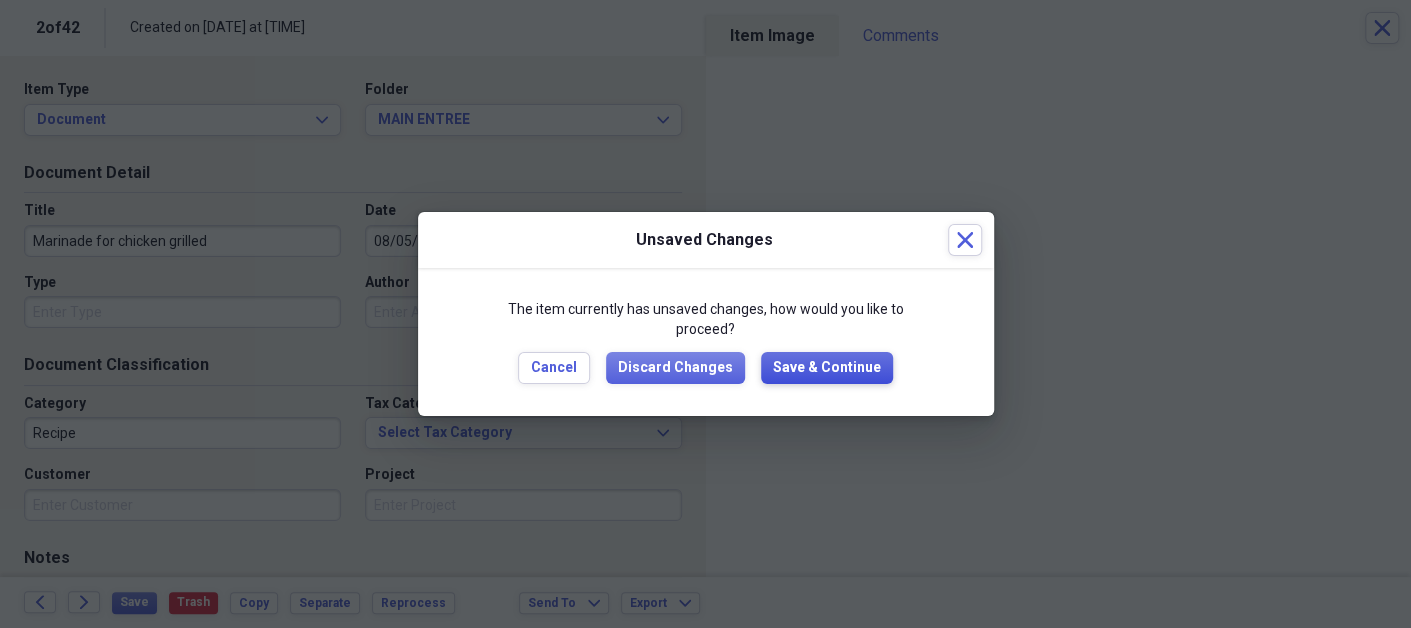 click on "Save & Continue" at bounding box center [827, 368] 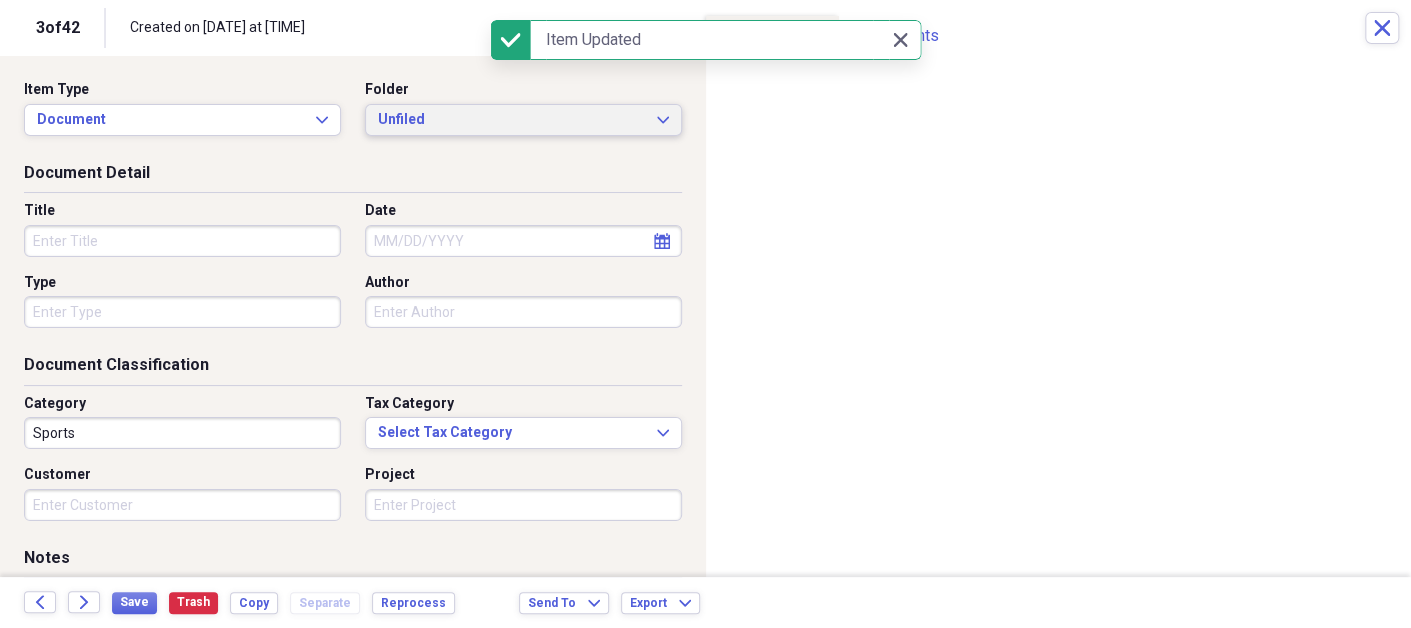 click on "Unfiled" at bounding box center (511, 120) 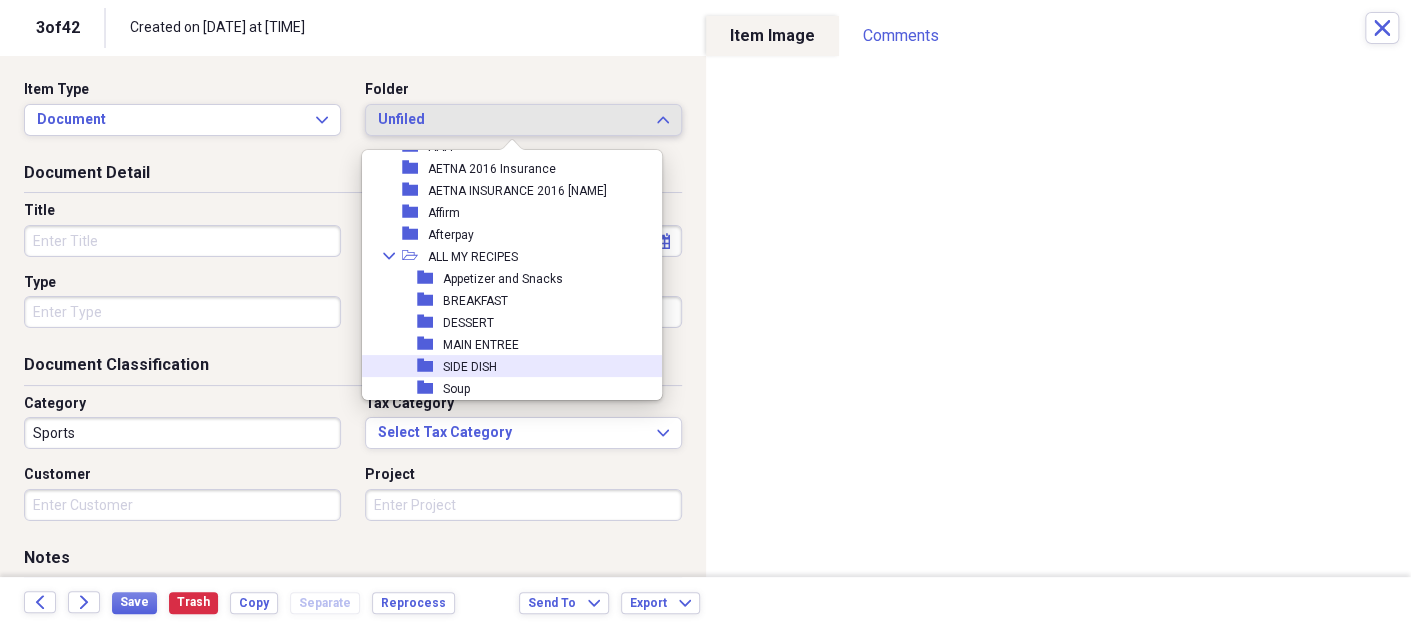 scroll, scrollTop: 601, scrollLeft: 0, axis: vertical 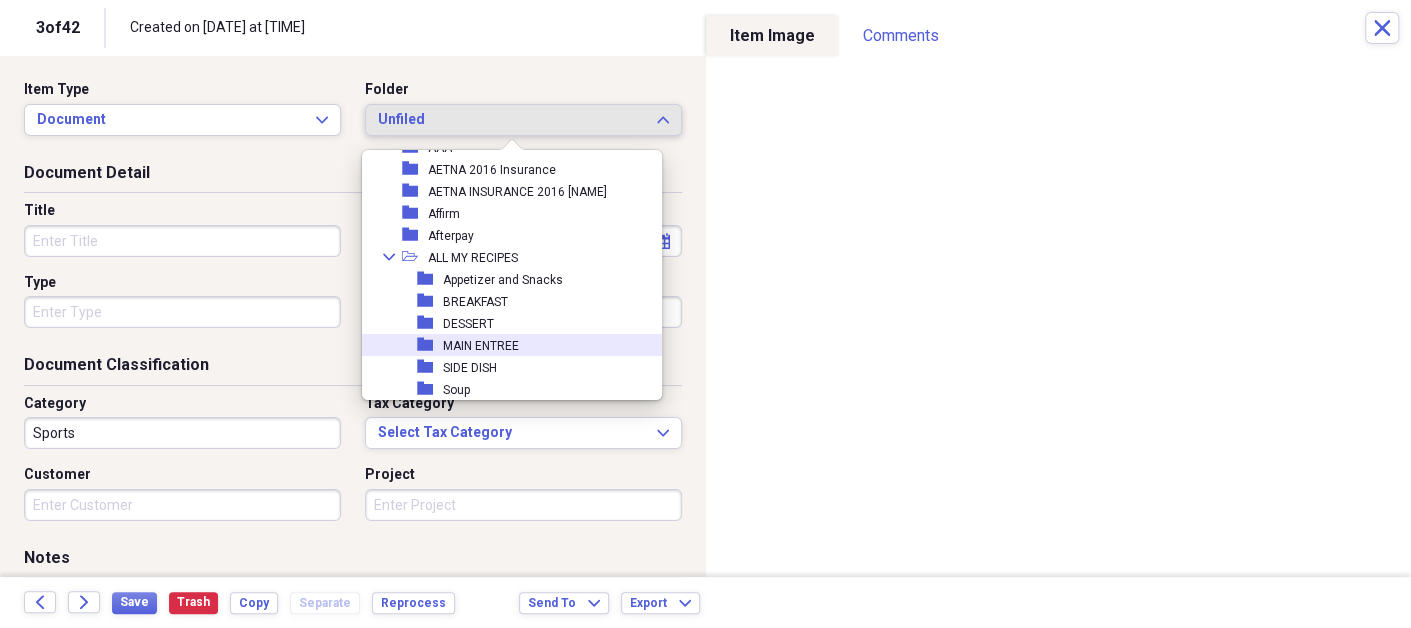 click on "MAIN ENTREE" at bounding box center [481, 346] 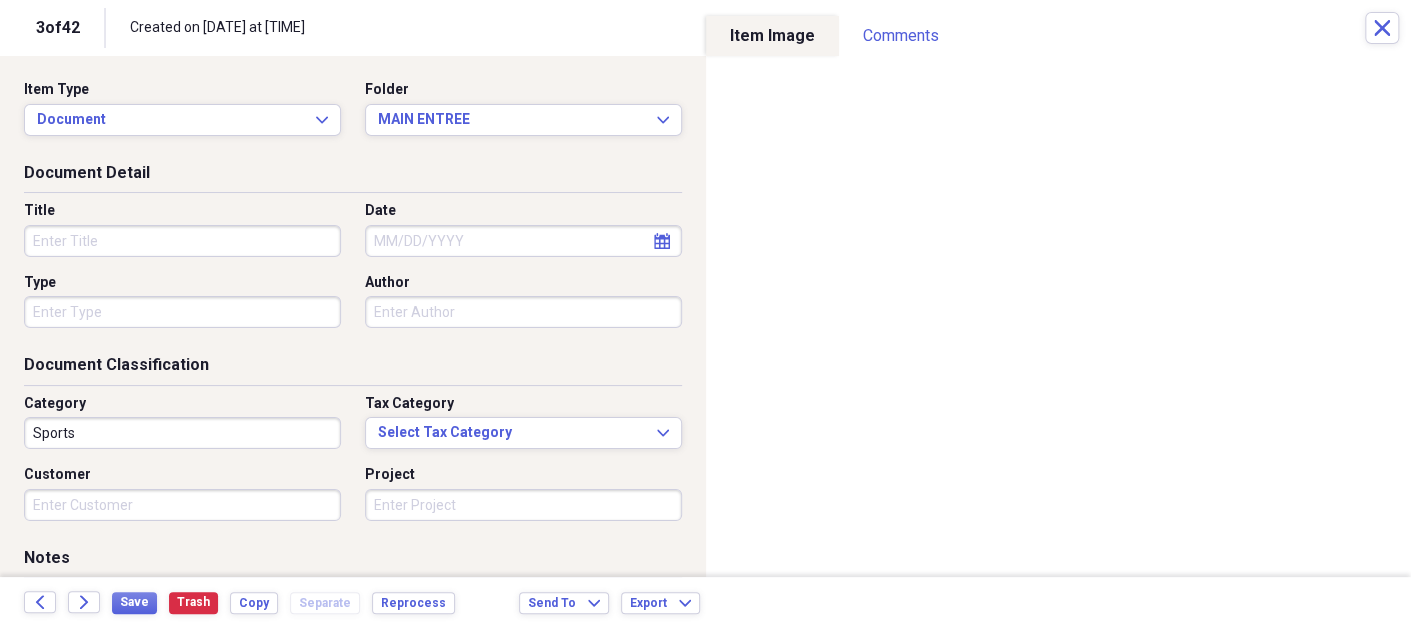 click on "Title" at bounding box center [182, 241] 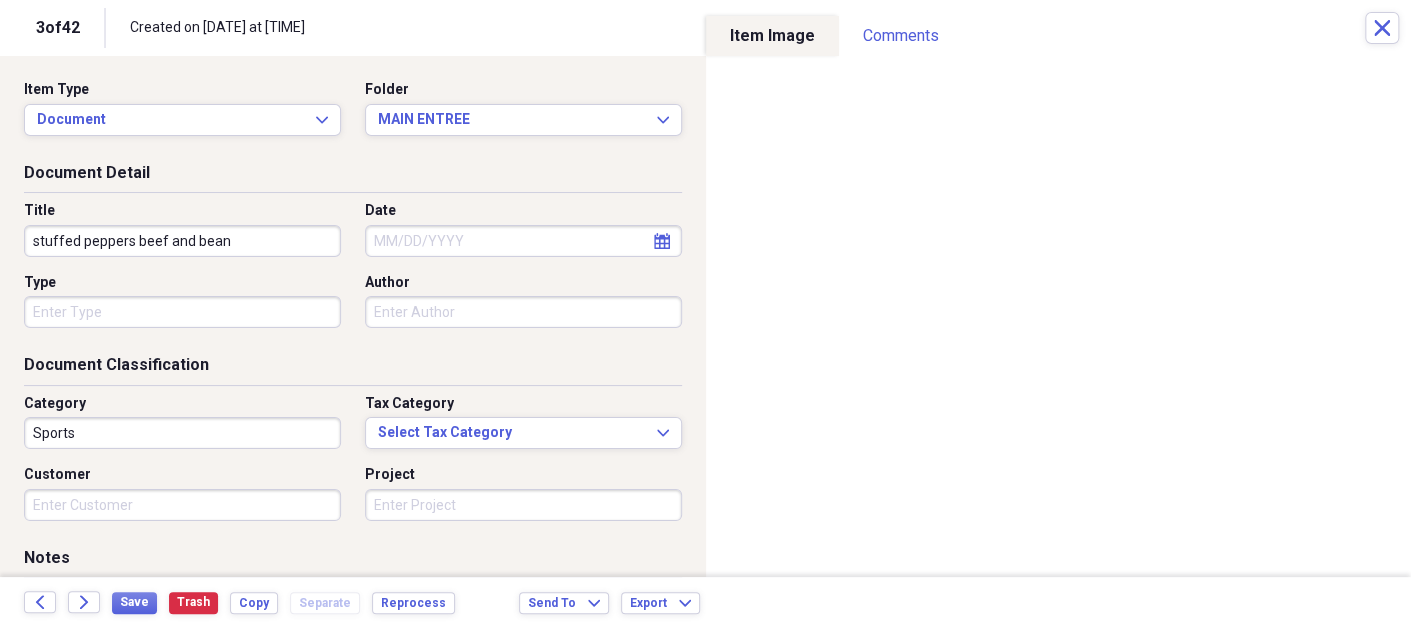 type on "stuffed peppers beef and bean" 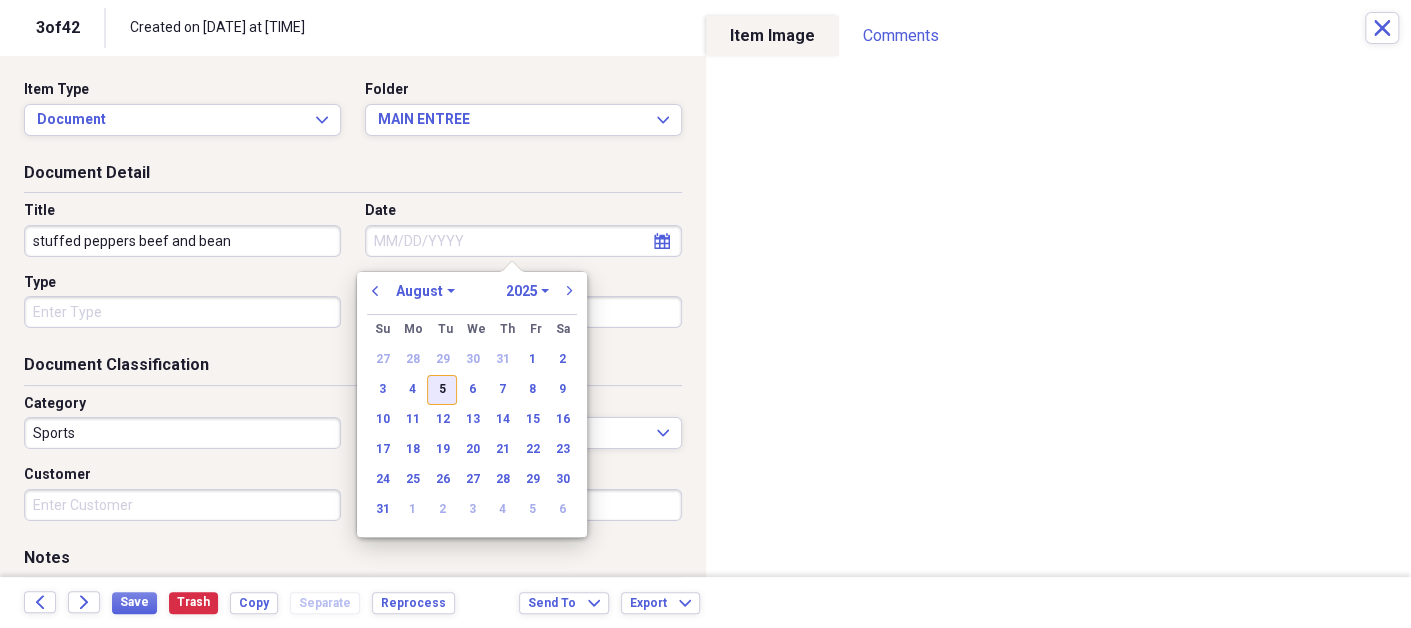 click on "5" at bounding box center (442, 390) 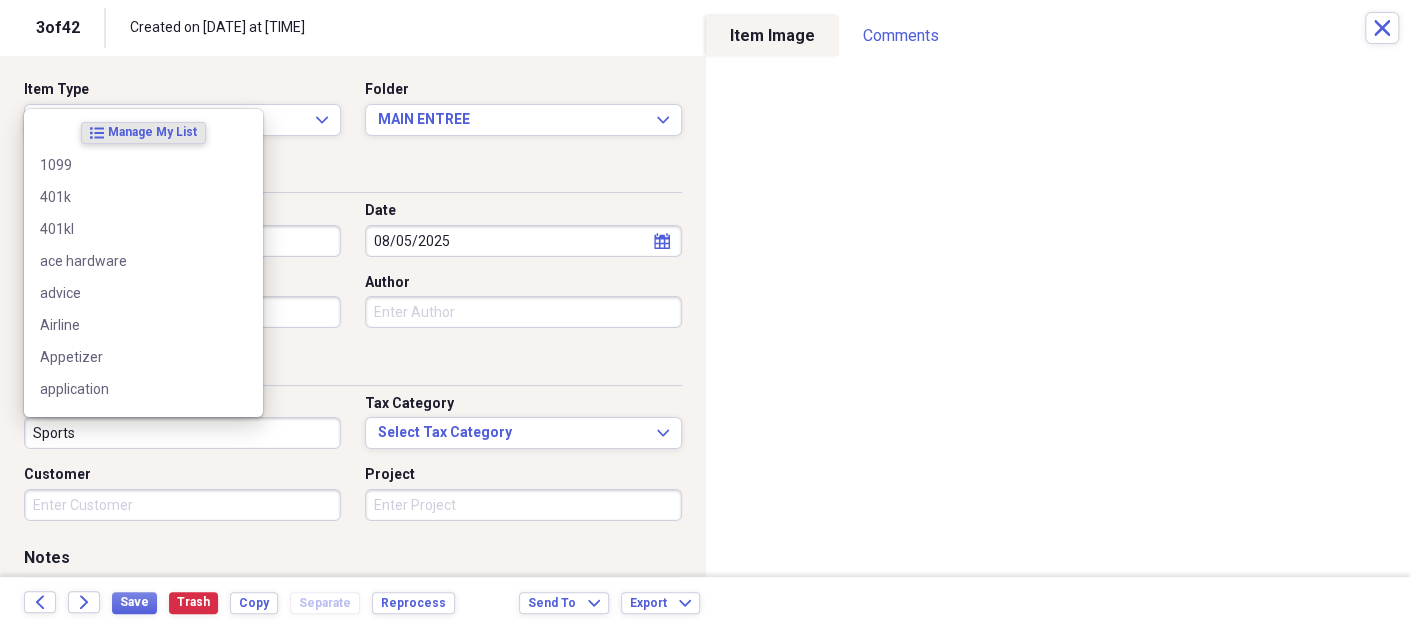 click on "Sports" at bounding box center (182, 433) 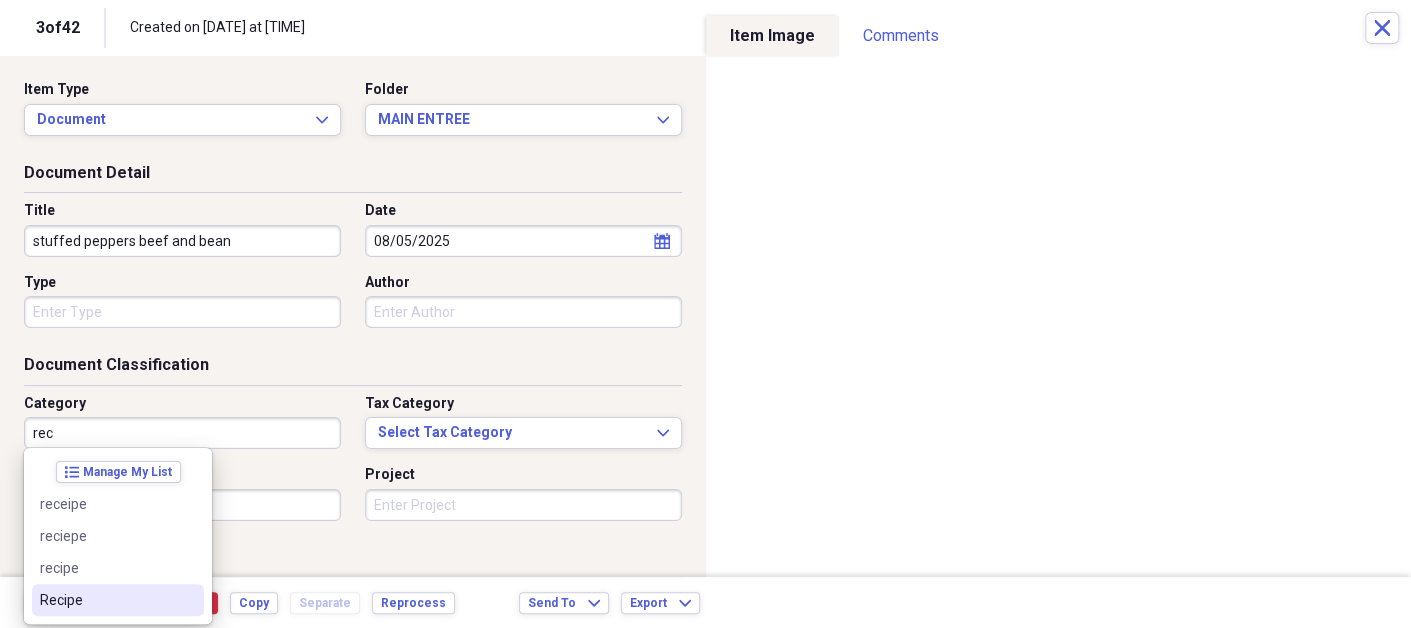 click on "Recipe" at bounding box center (106, 600) 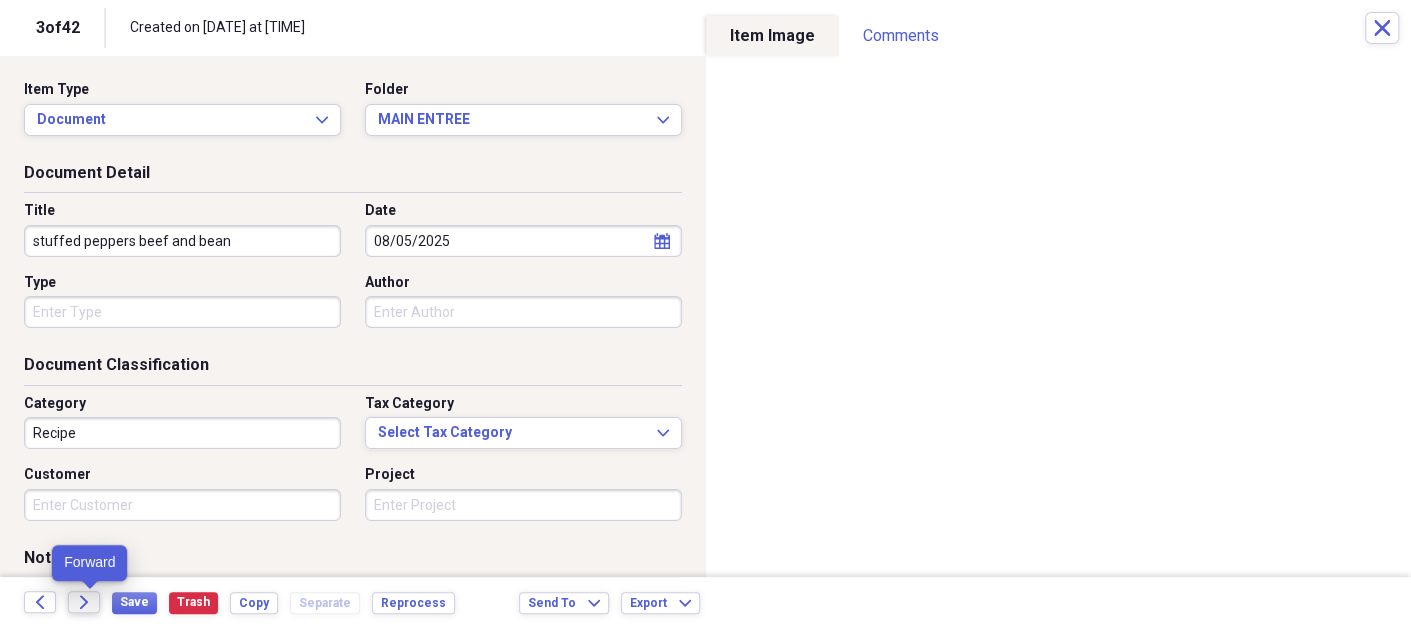 click on "Forward" 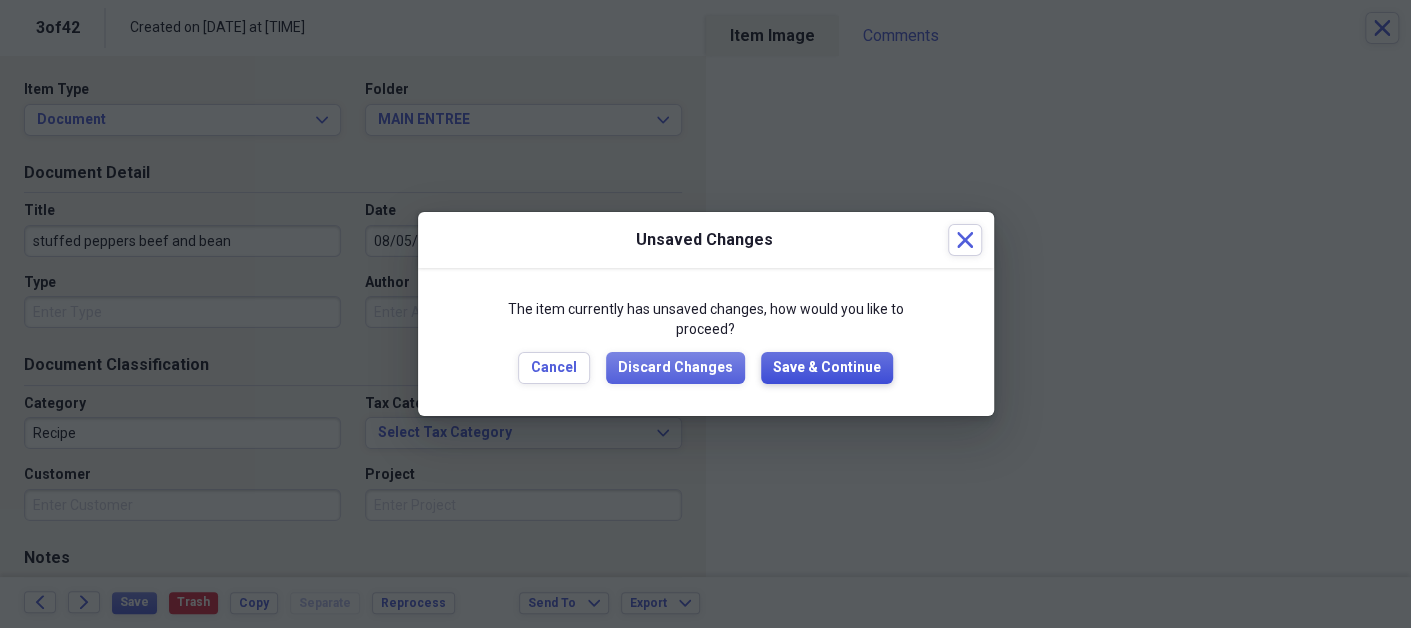 click on "Save & Continue" at bounding box center [827, 368] 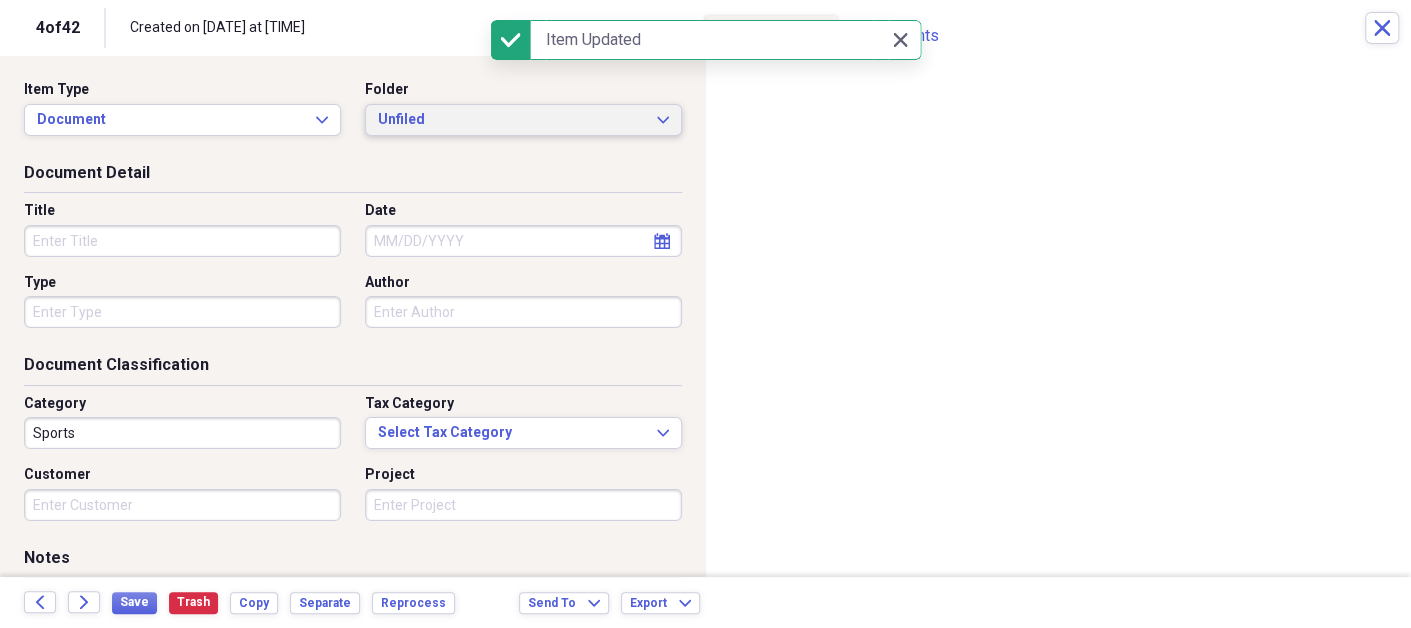 click on "Unfiled" at bounding box center [511, 120] 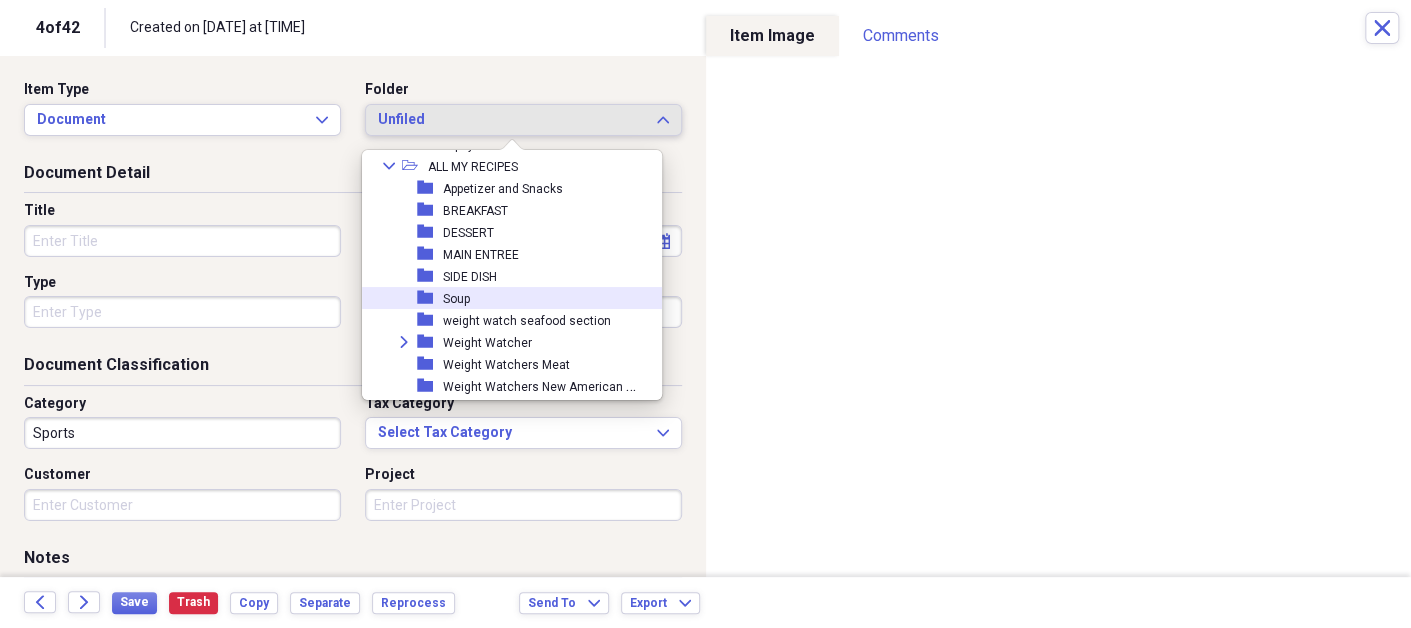 click on "Soup" at bounding box center [456, 299] 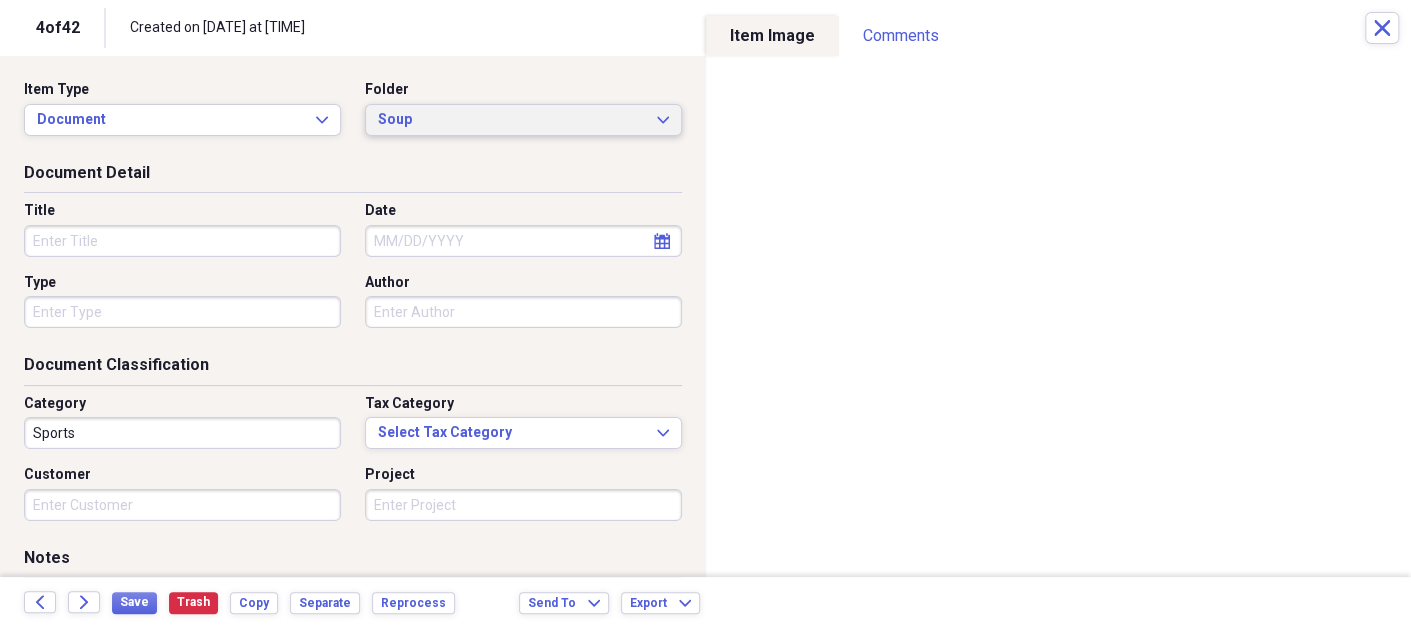 scroll, scrollTop: 694, scrollLeft: 0, axis: vertical 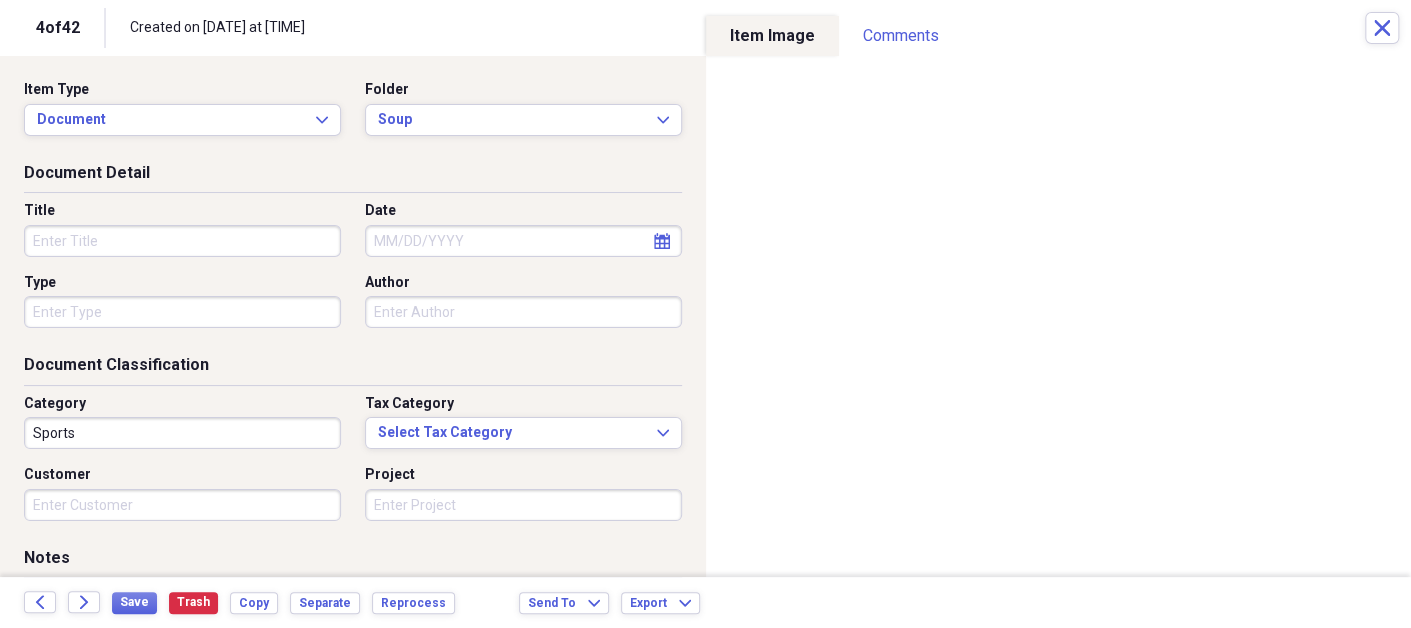 click on "Title" at bounding box center [182, 241] 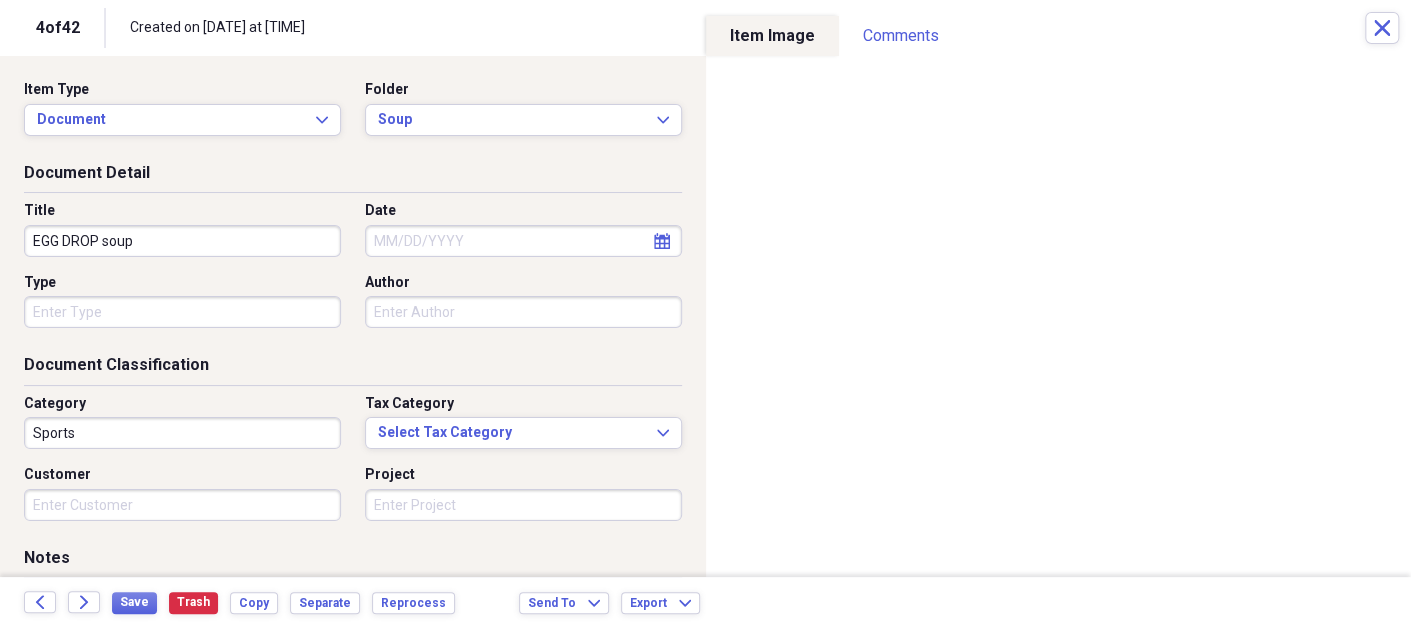 type on "EGG DROP soup" 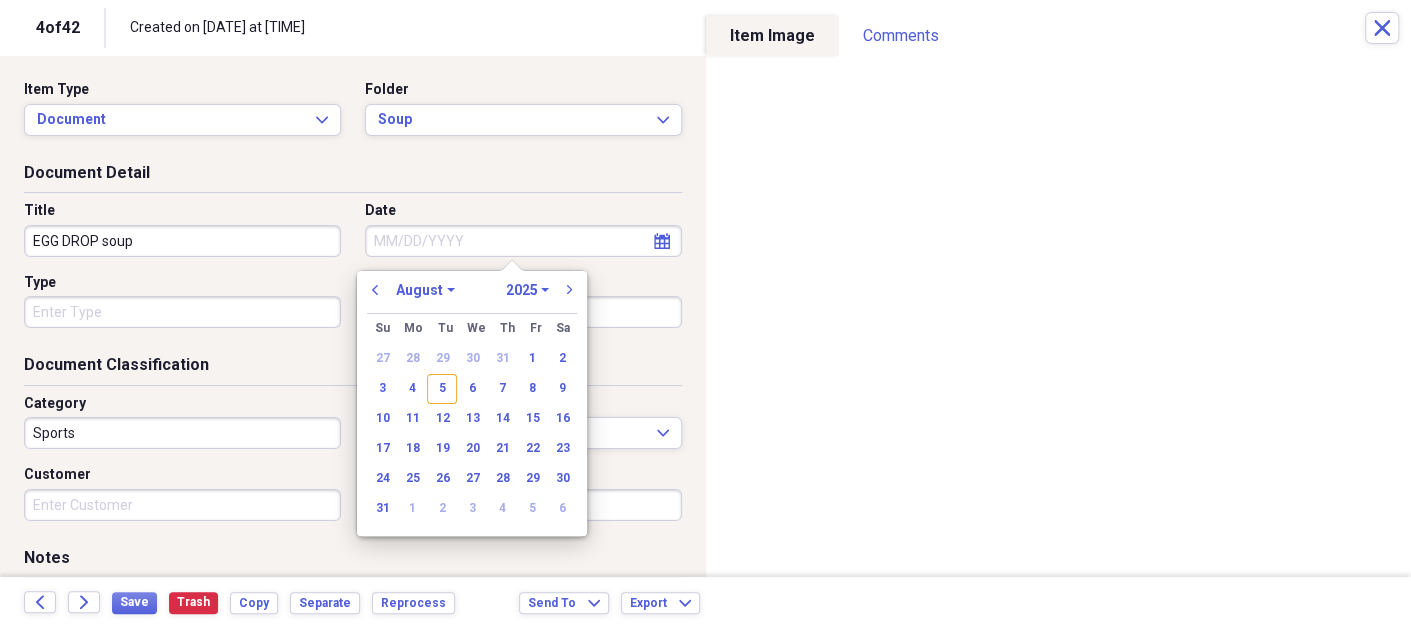 click on "Date" at bounding box center (523, 241) 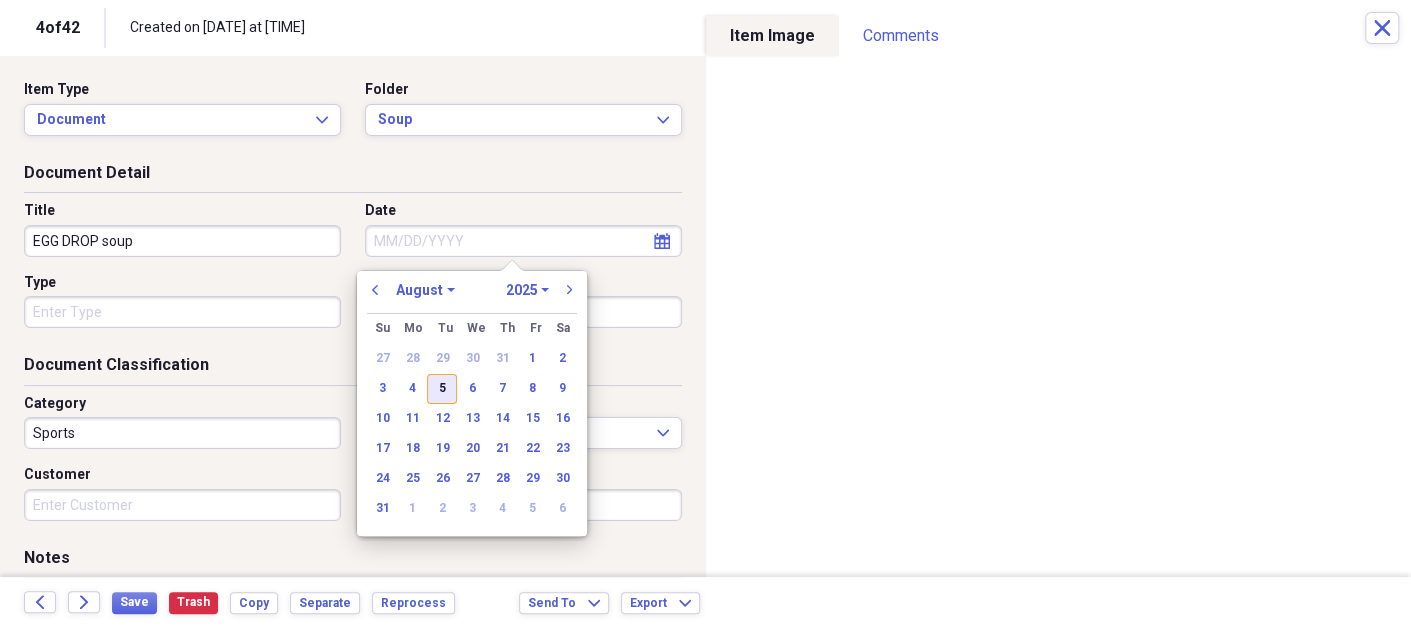 click on "5" at bounding box center [442, 389] 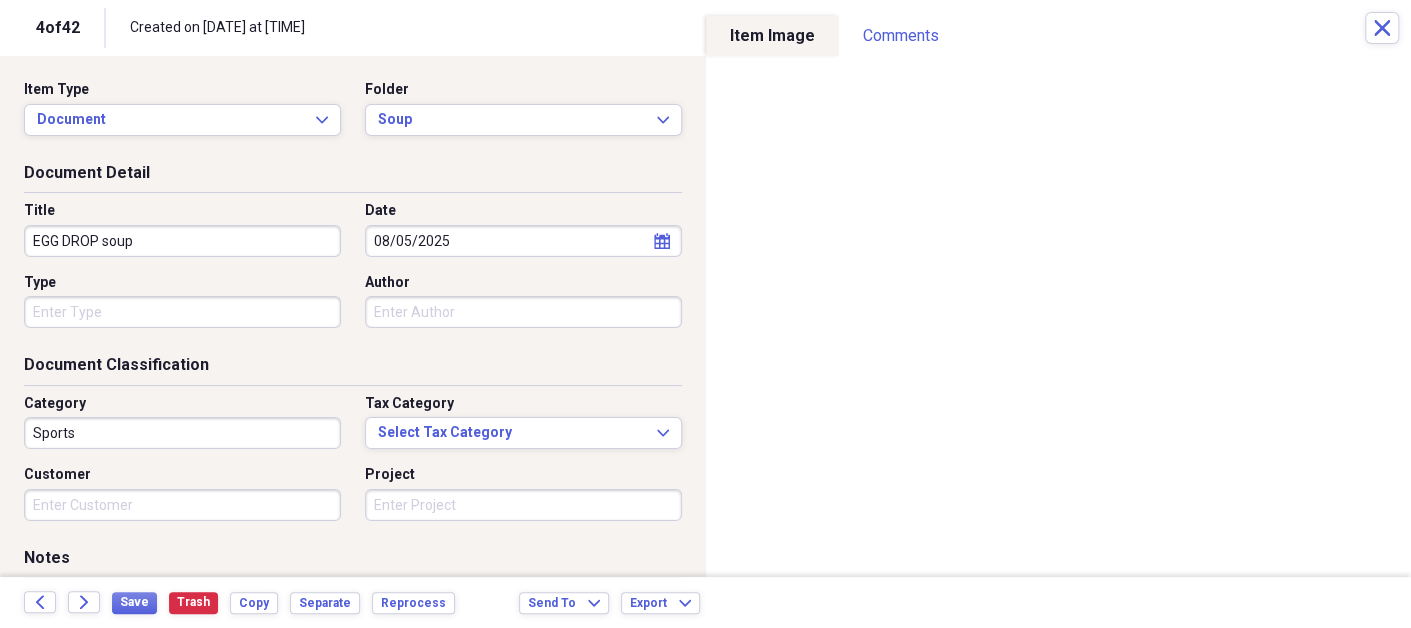 click on "Sports" at bounding box center [182, 433] 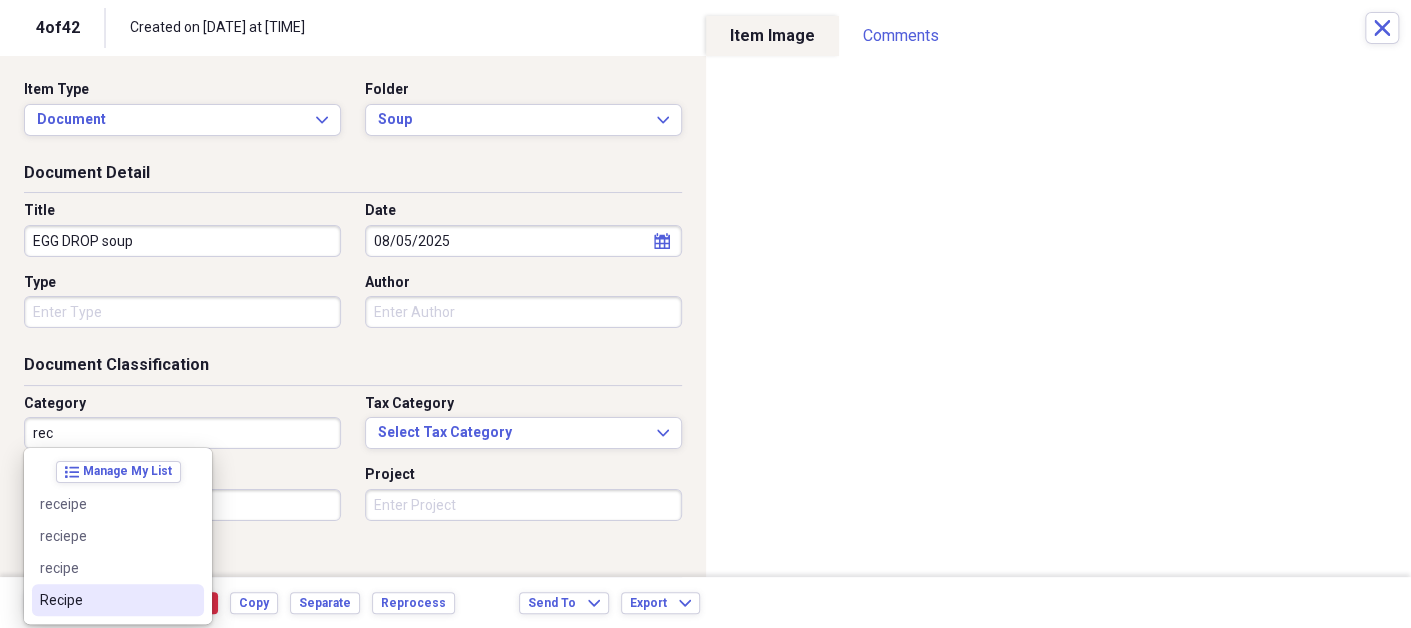click on "Recipe" at bounding box center [118, 600] 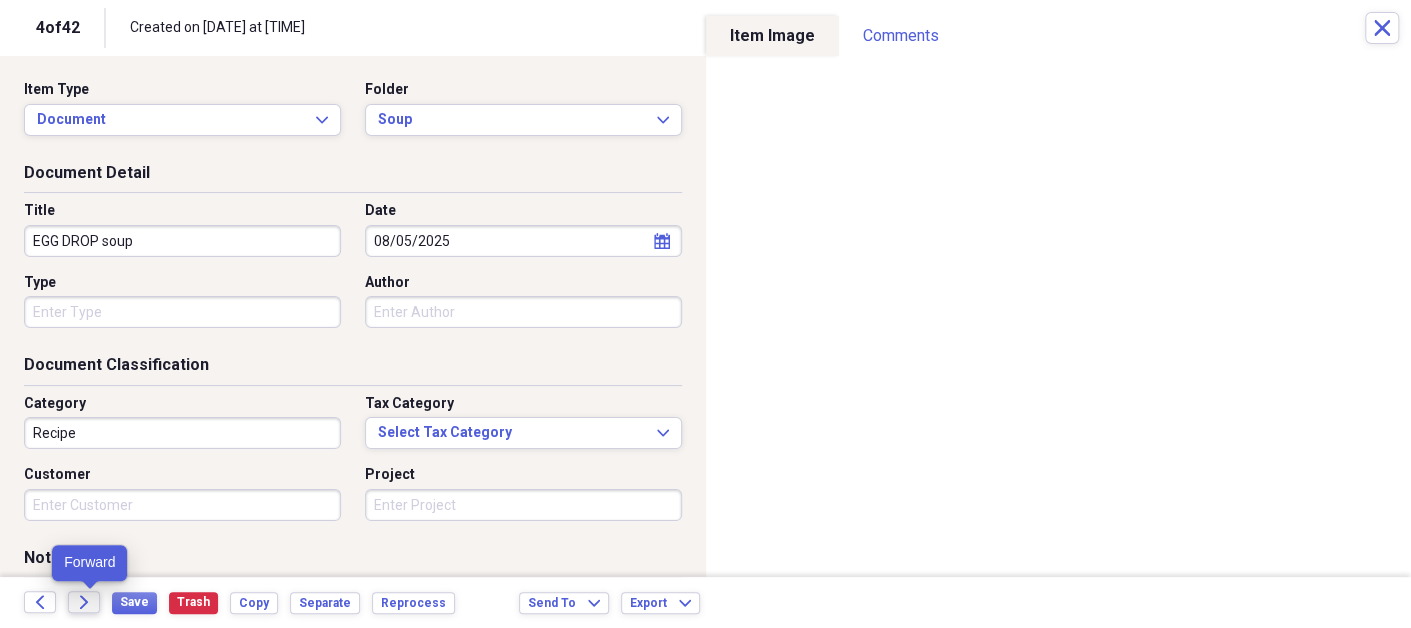 click on "Forward" 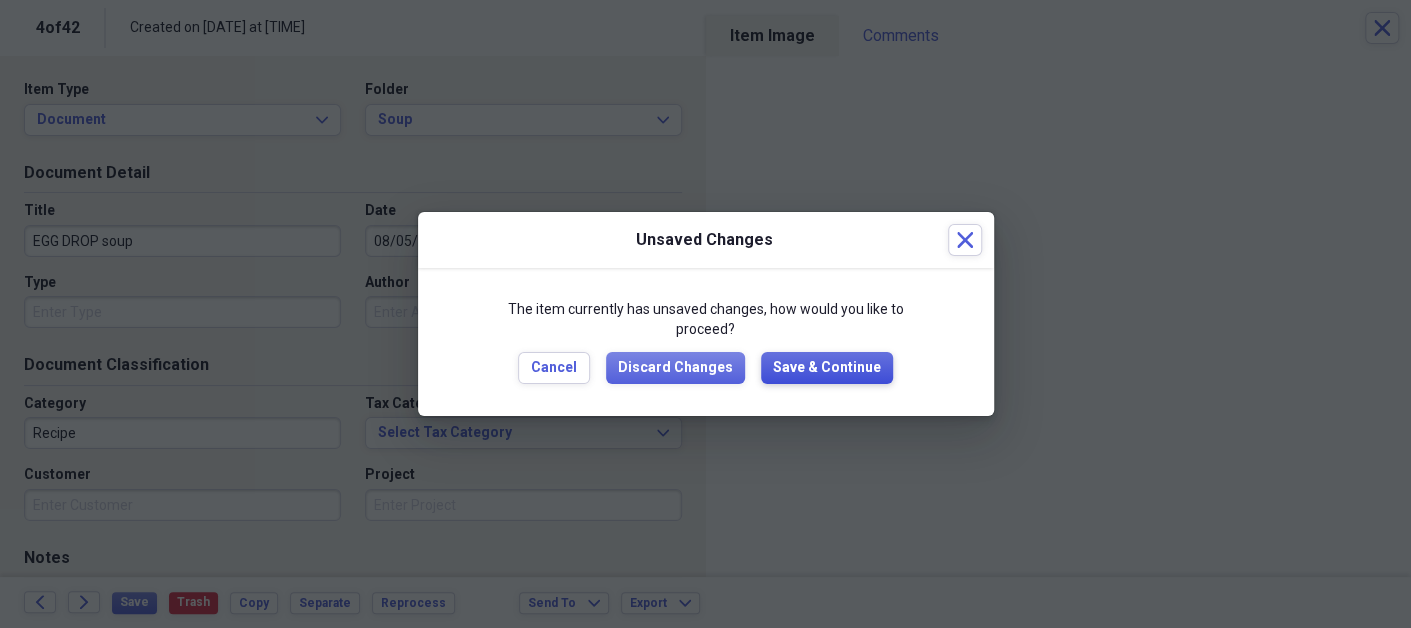 click on "Save & Continue" at bounding box center (827, 368) 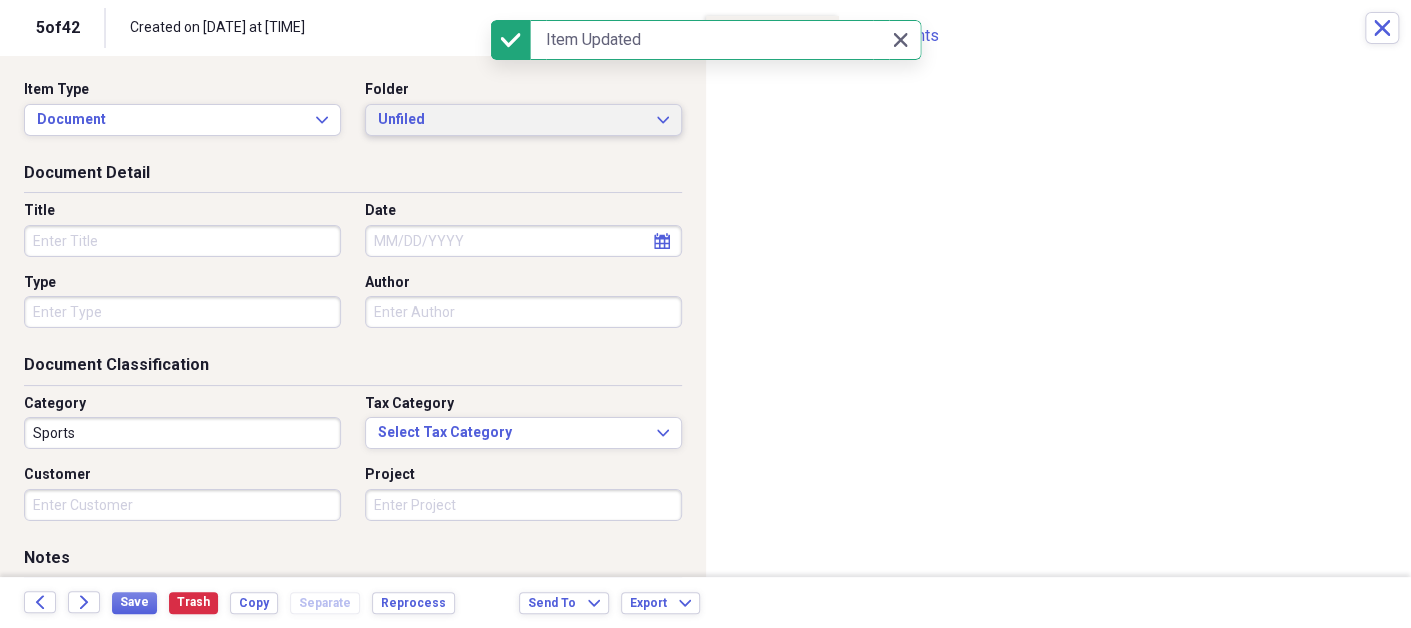 click on "Unfiled" at bounding box center (511, 120) 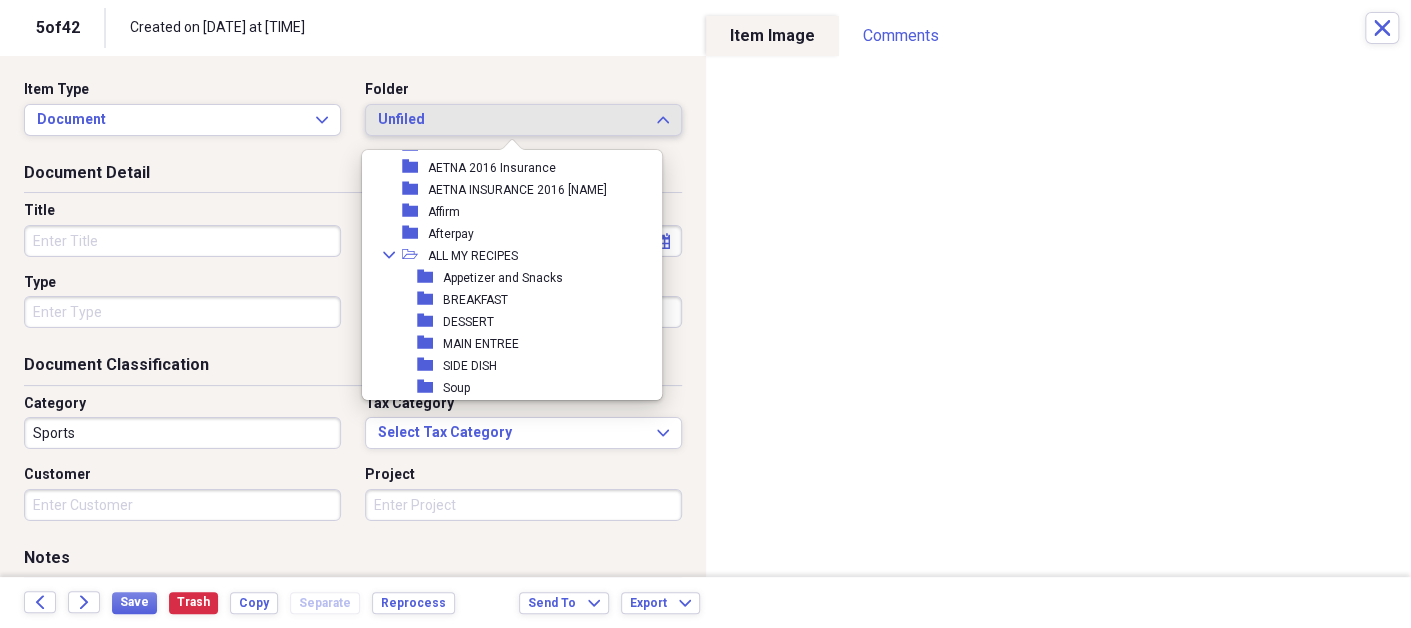 scroll, scrollTop: 601, scrollLeft: 0, axis: vertical 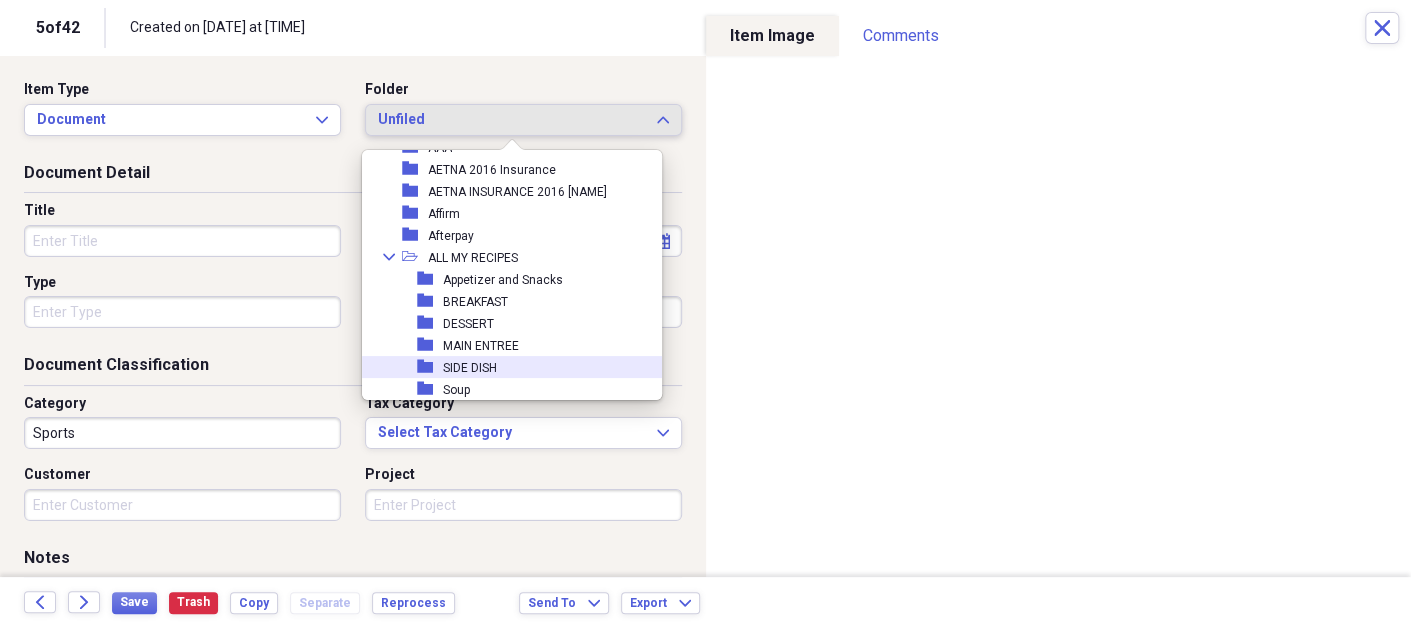 click on "SIDE DISH" at bounding box center (470, 368) 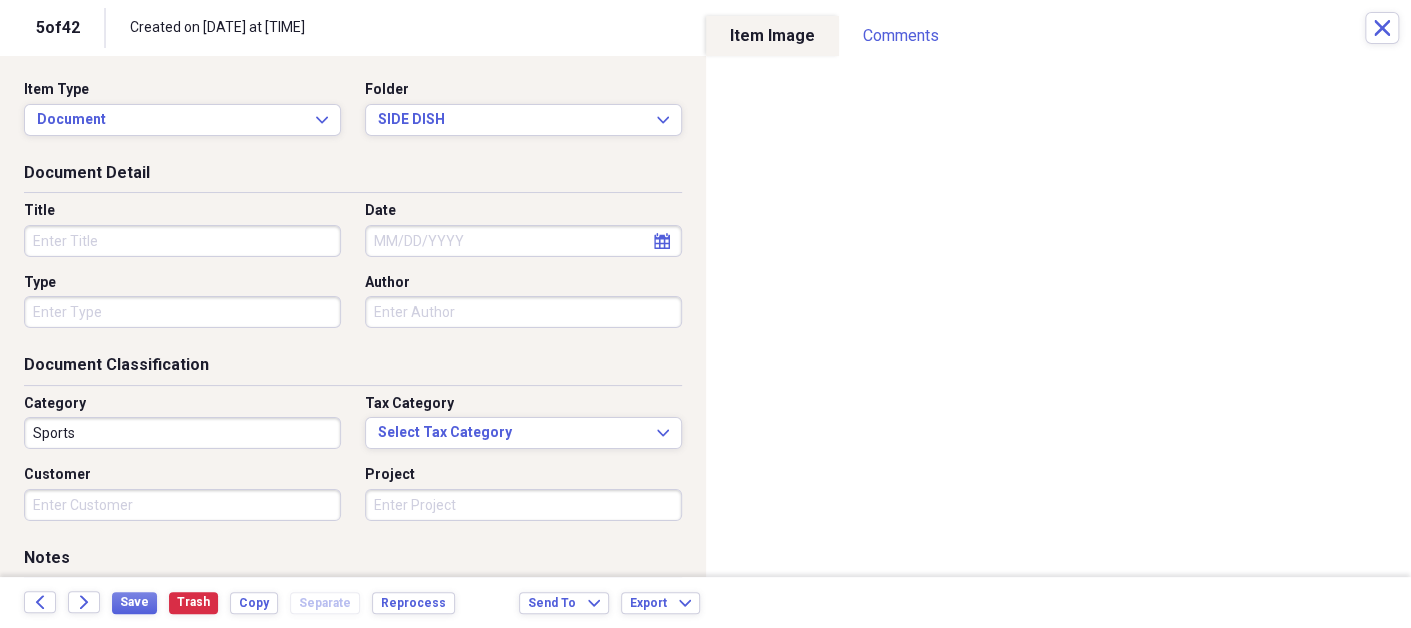 click on "Title" at bounding box center [182, 241] 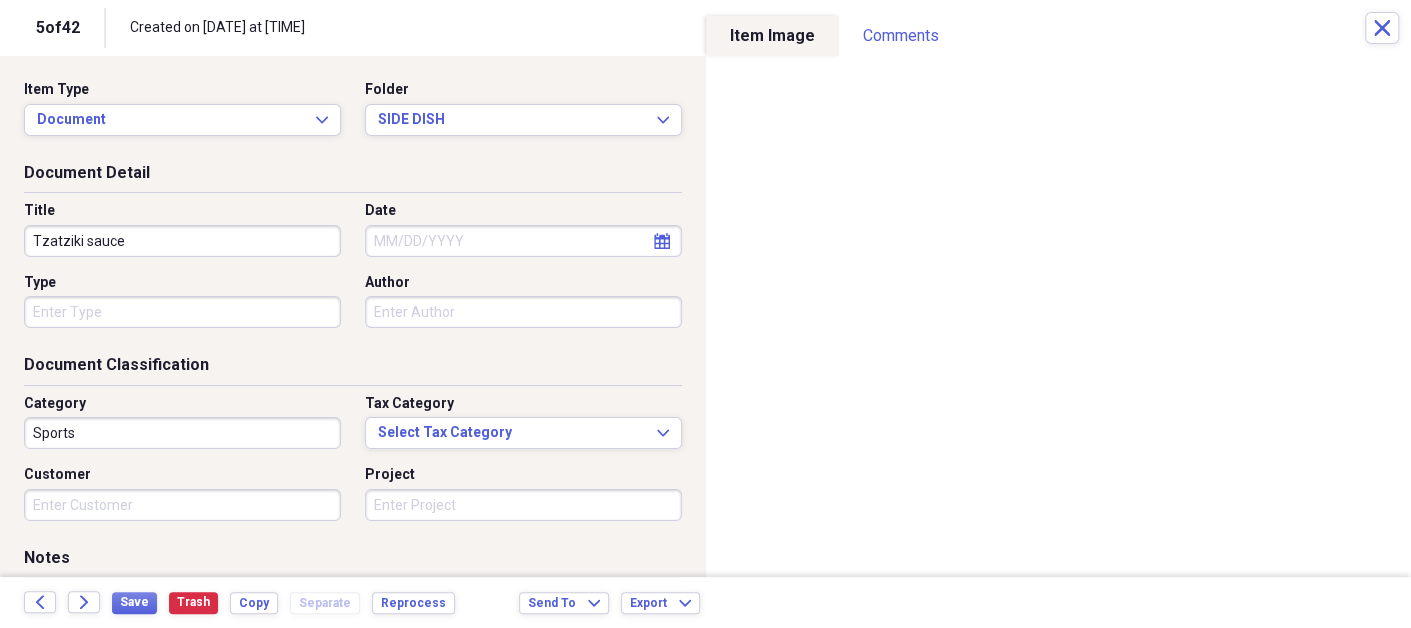 type on "Tzatziki sauce" 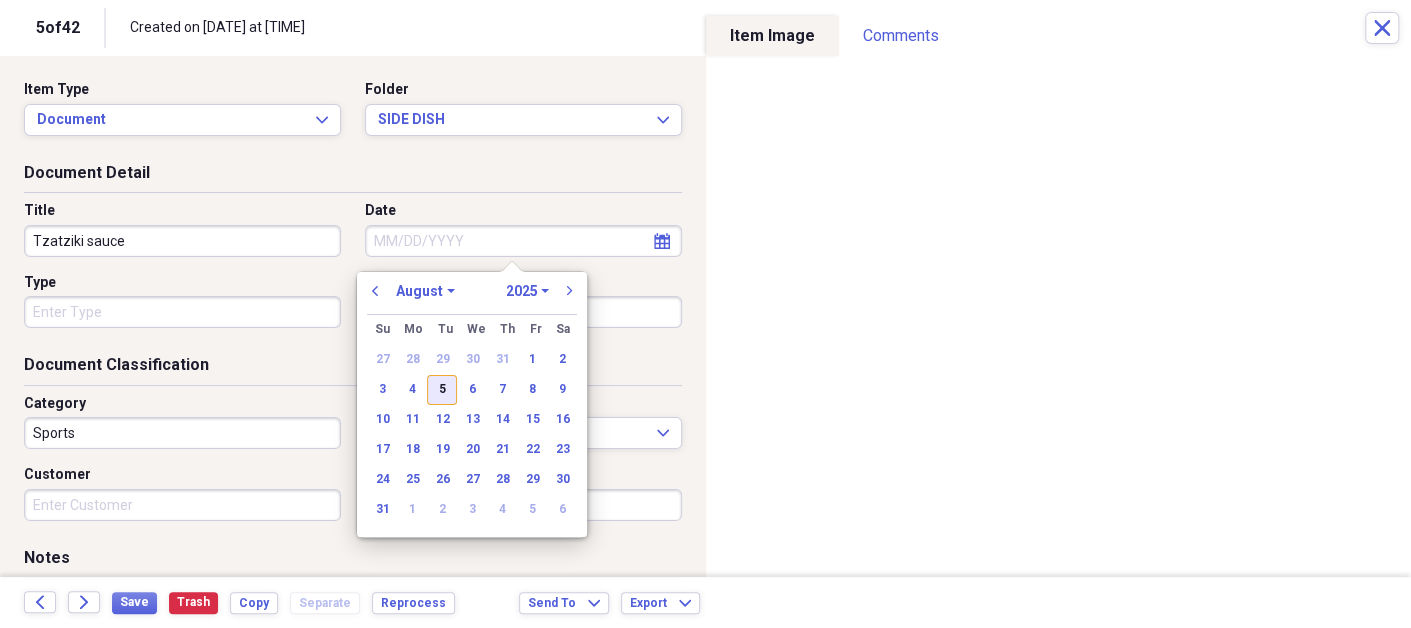 click on "5" at bounding box center (442, 390) 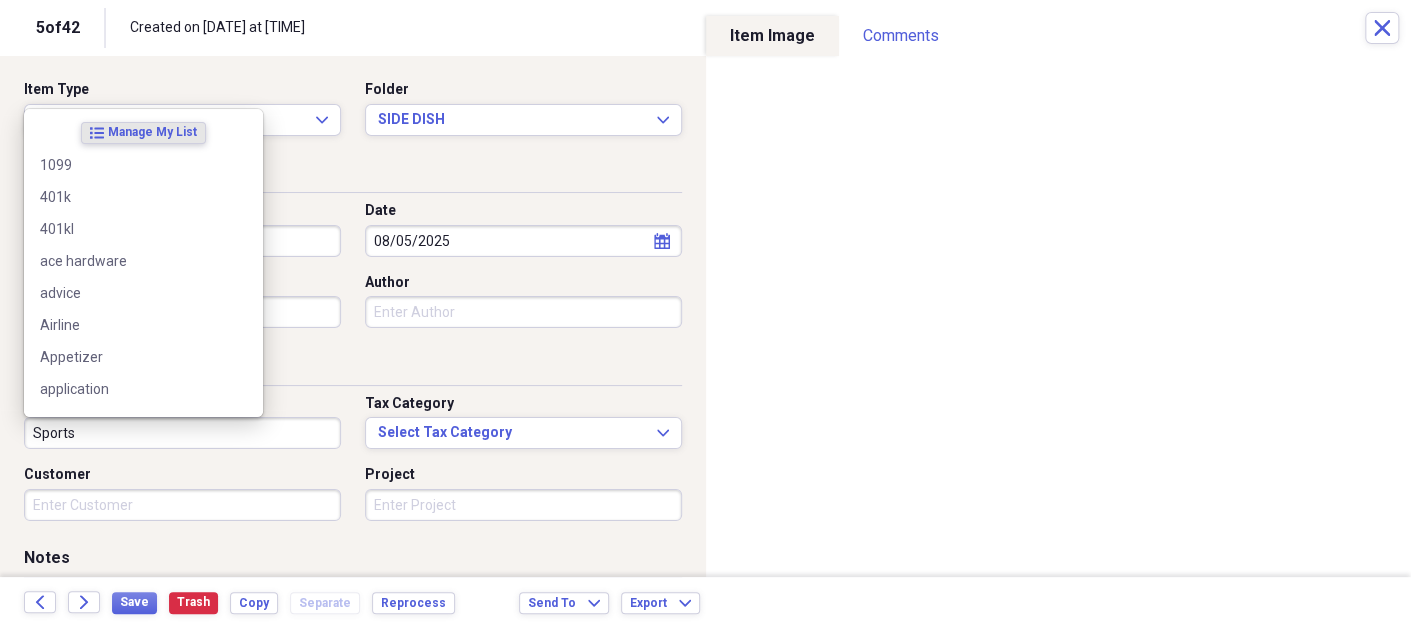 click on "Sports" at bounding box center (182, 433) 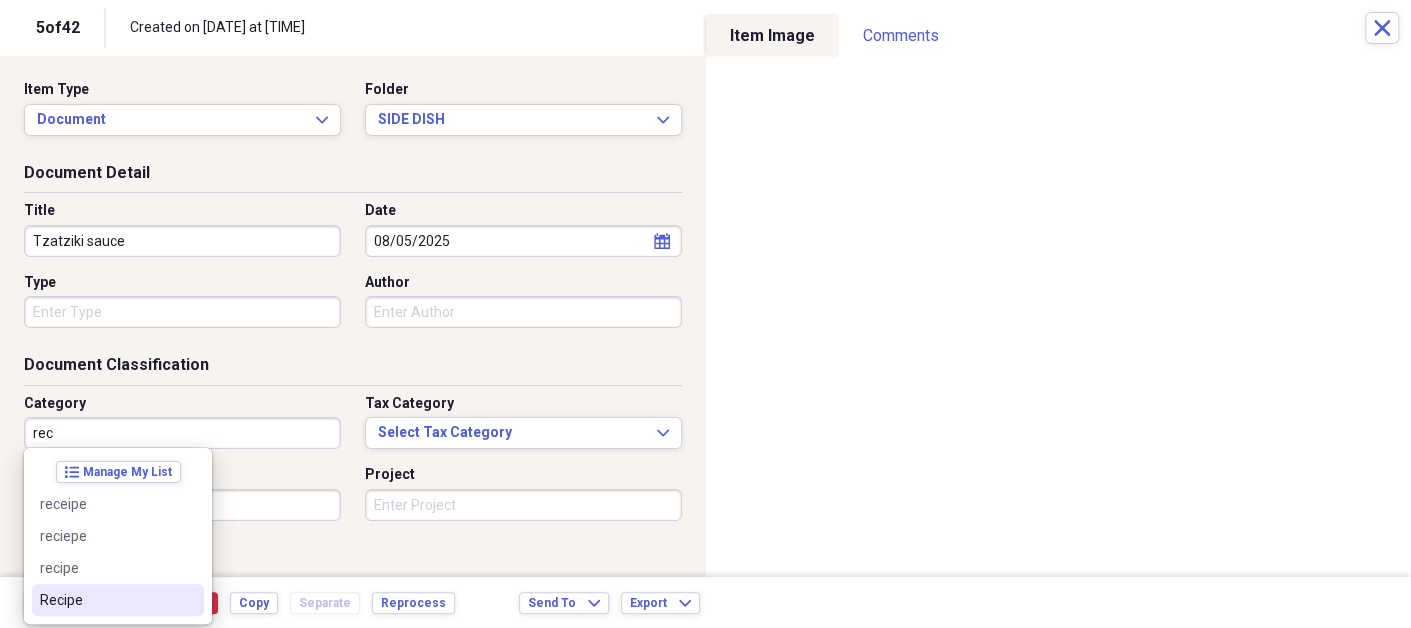 click on "Recipe" at bounding box center (106, 600) 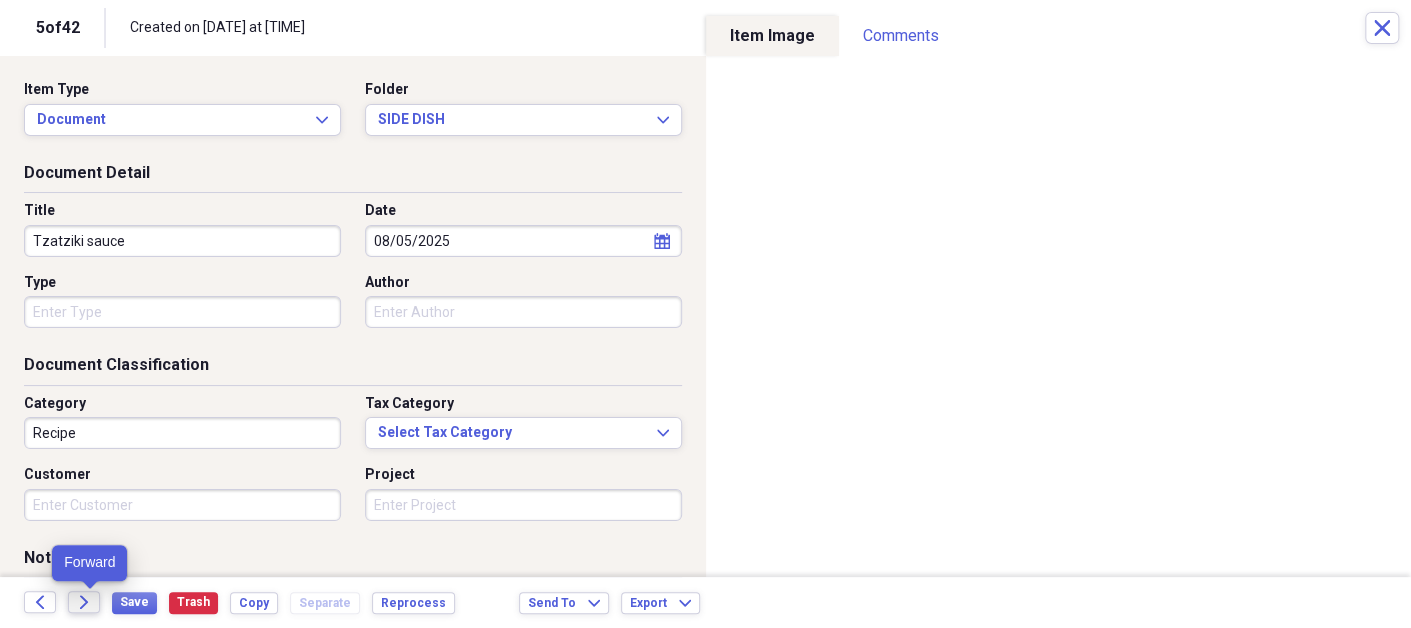 click 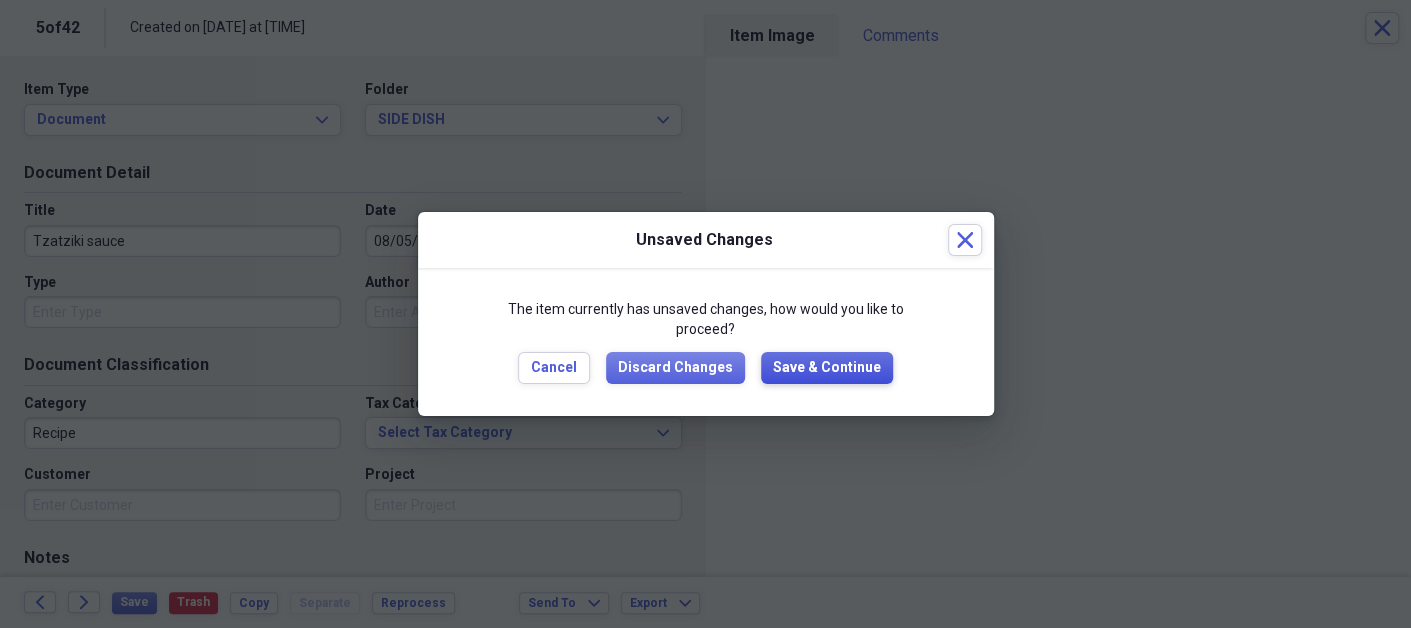 click on "Save & Continue" at bounding box center (827, 368) 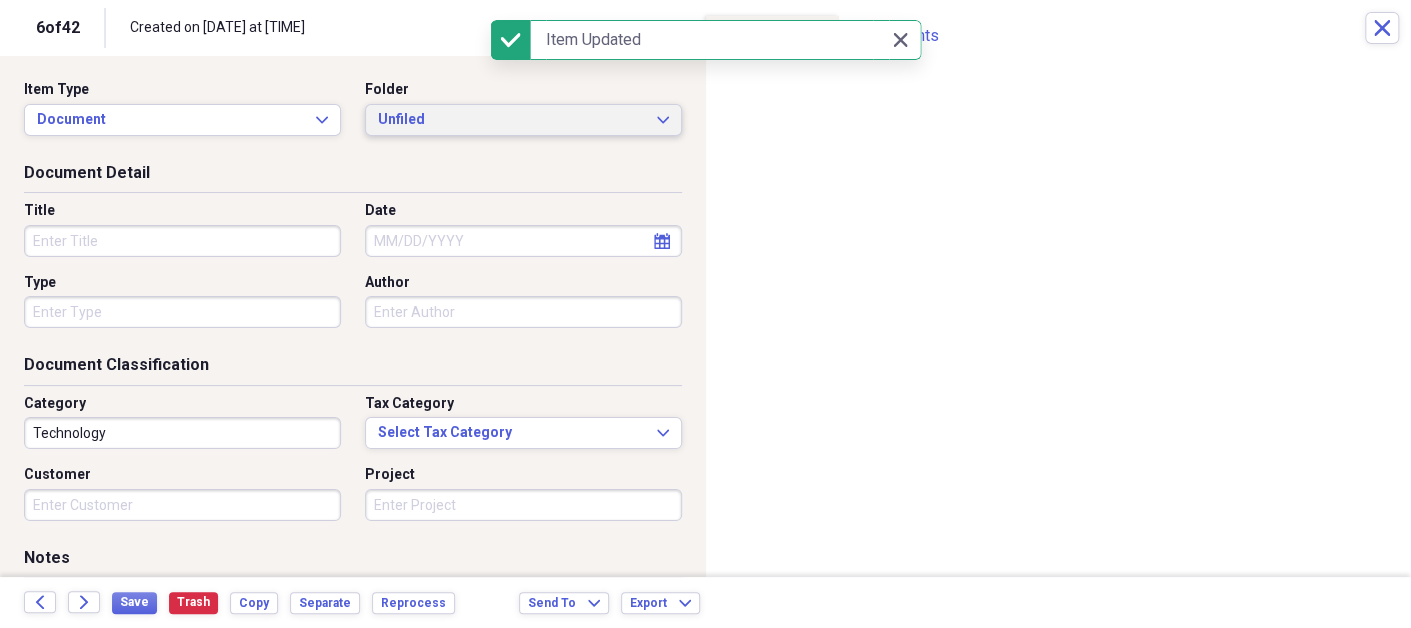 click on "Unfiled" at bounding box center (511, 120) 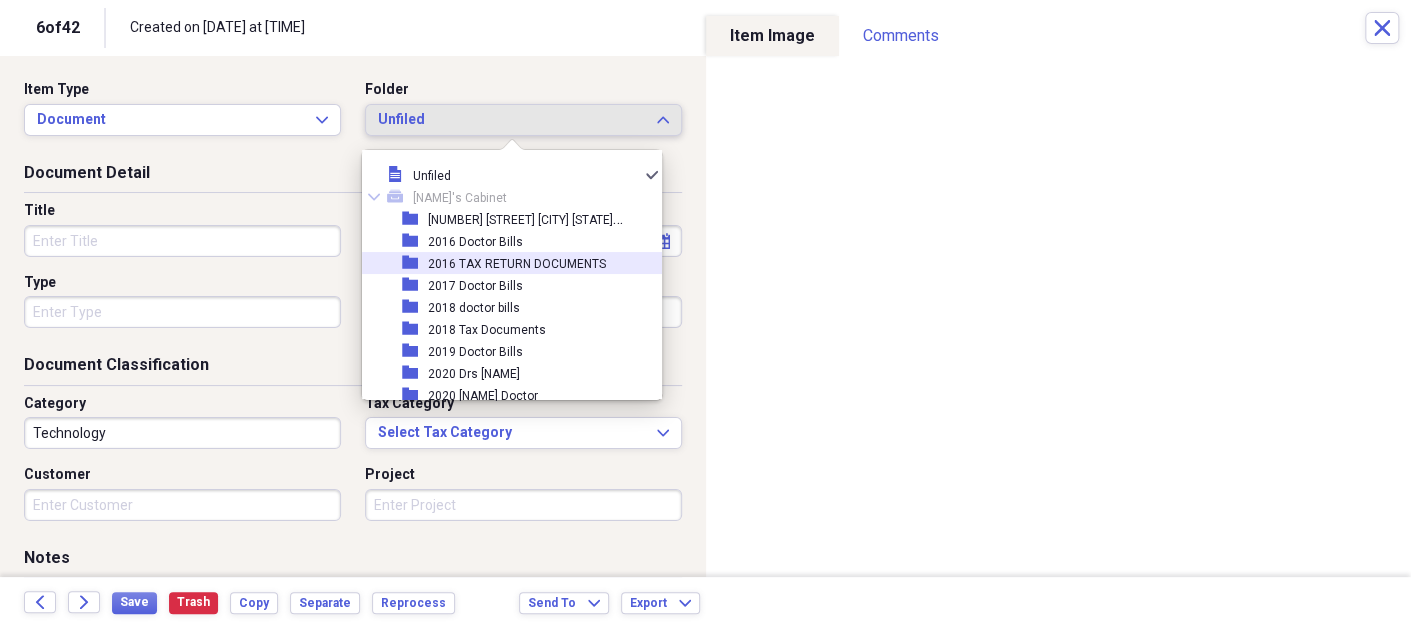 scroll, scrollTop: 0, scrollLeft: 0, axis: both 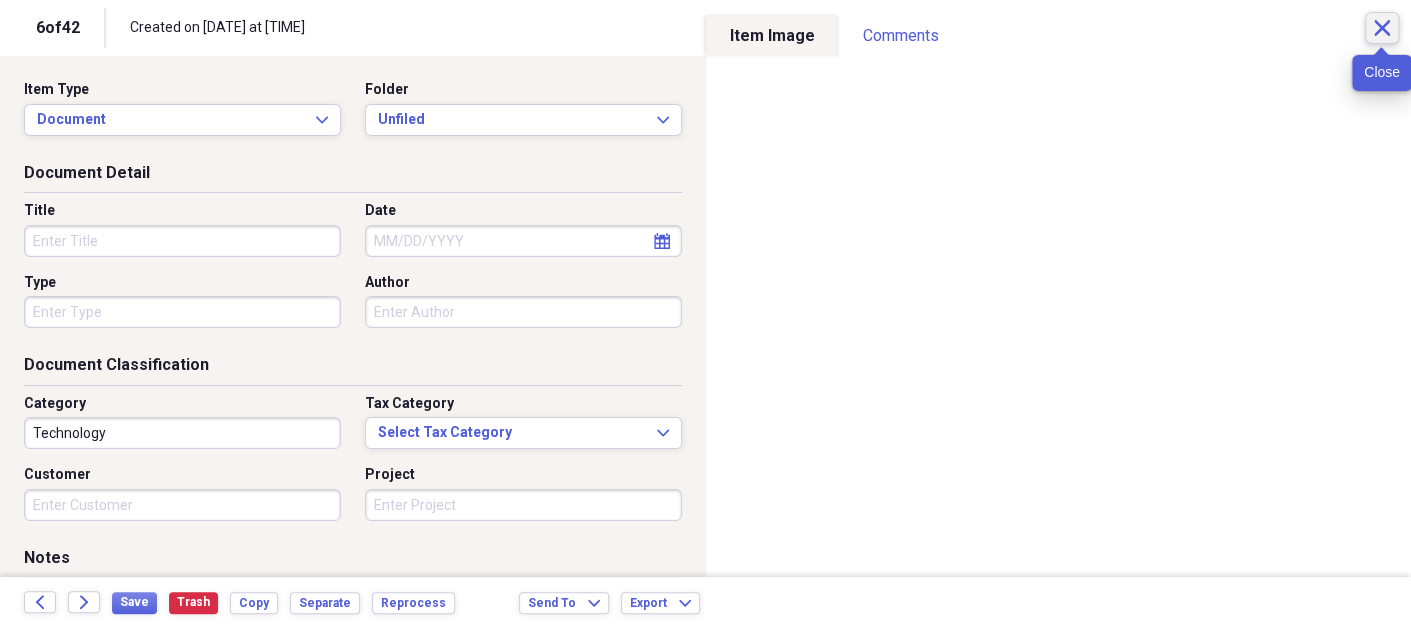 click on "Close" at bounding box center (1382, 28) 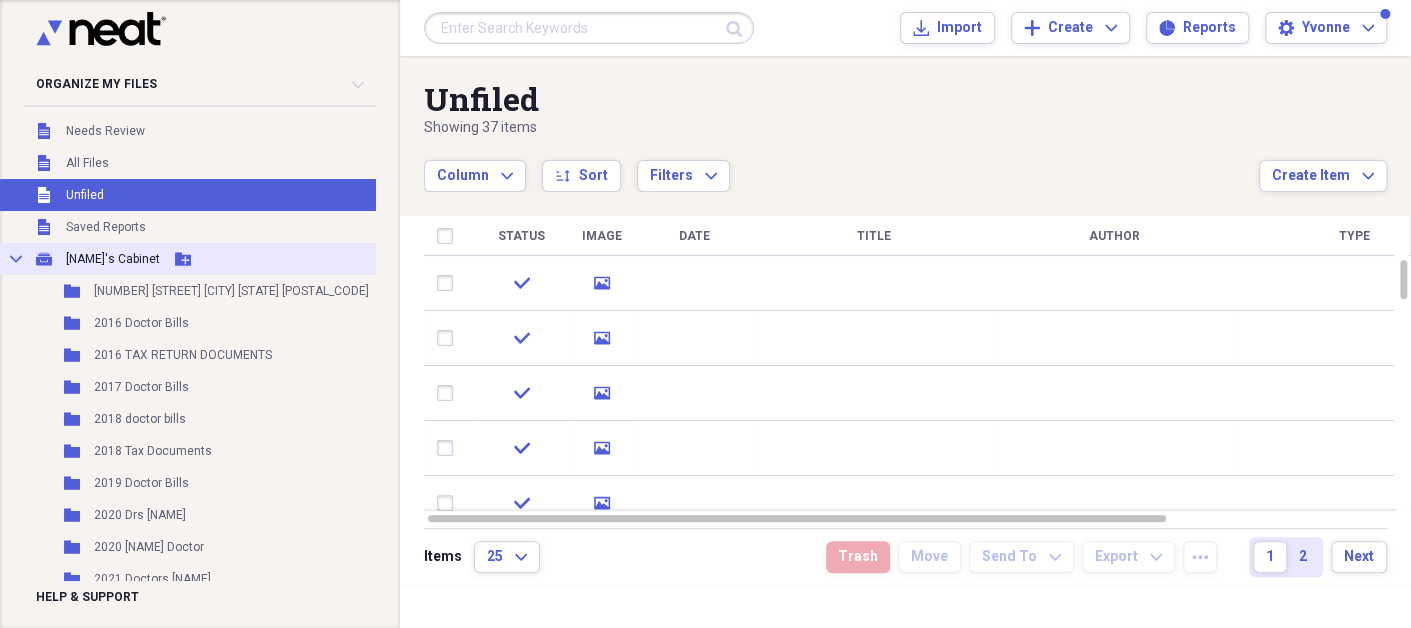 click on "[NAME]'s Cabinet" at bounding box center (113, 259) 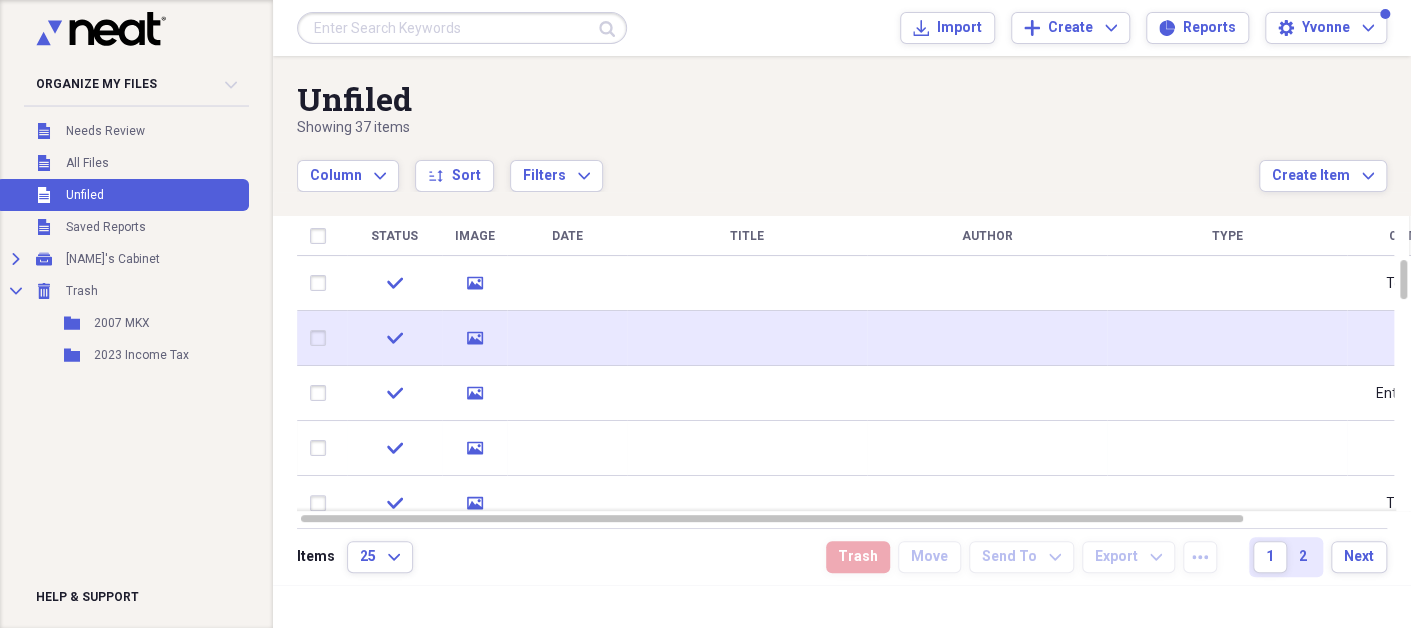click at bounding box center [747, 338] 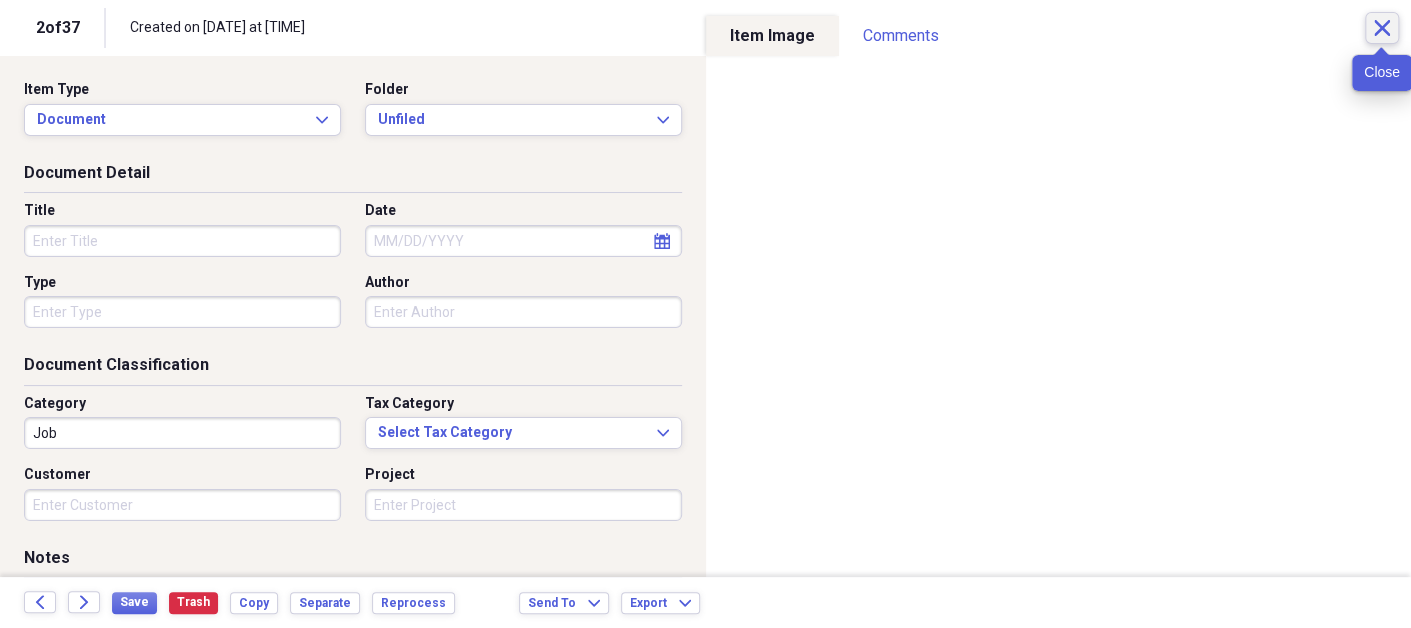 click on "Close" 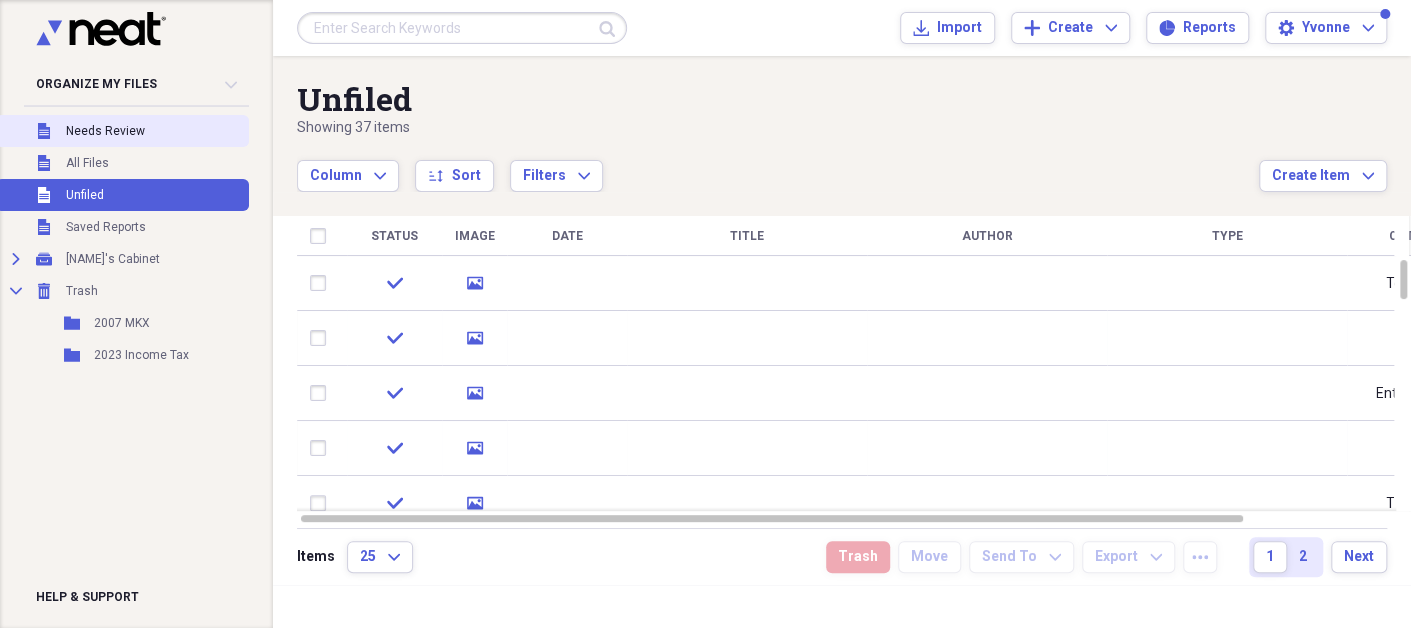 click on "Needs Review" at bounding box center (105, 131) 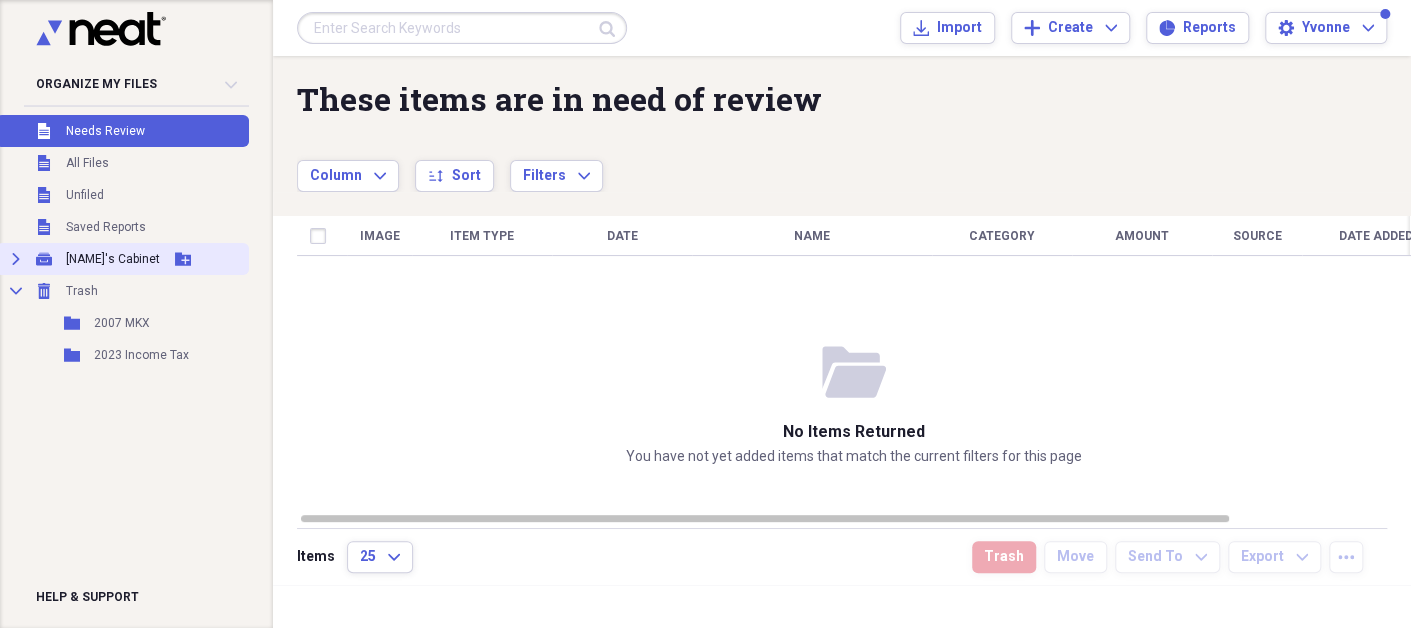 click on "[NAME]'s Cabinet" at bounding box center [113, 259] 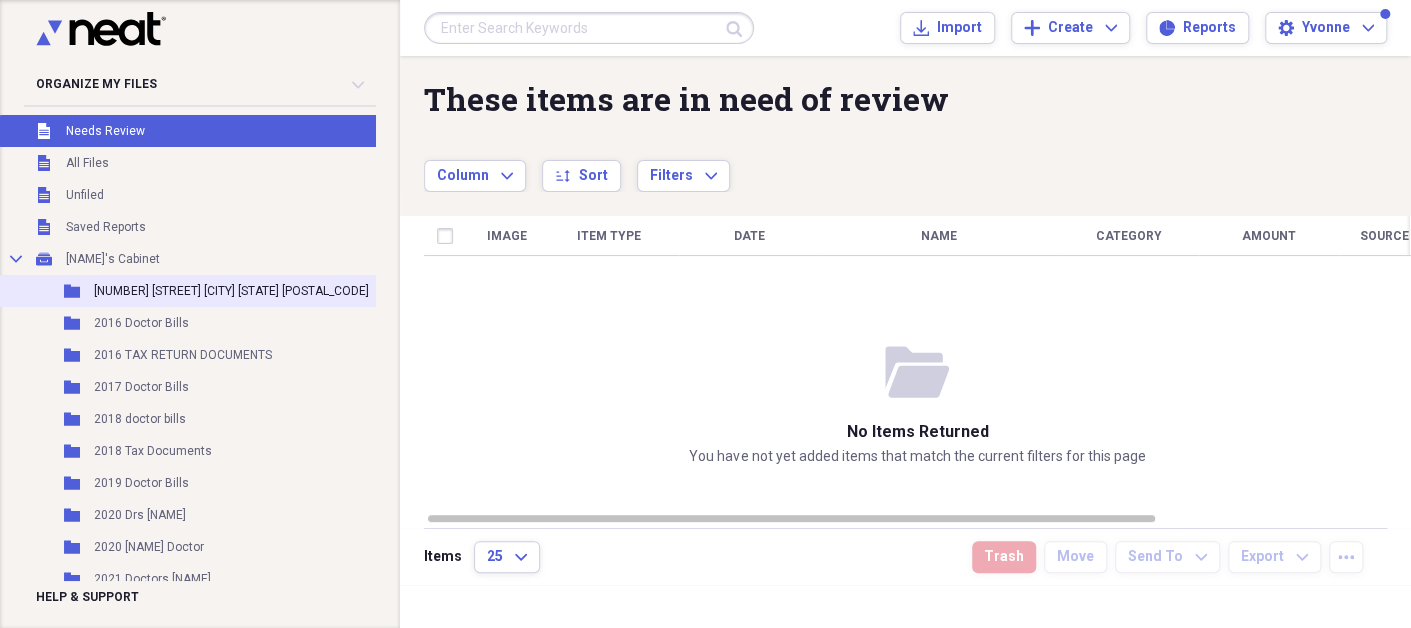 click on "[NUMBER] [STREET] [CITY] [STATE] [POSTAL_CODE]" at bounding box center (231, 291) 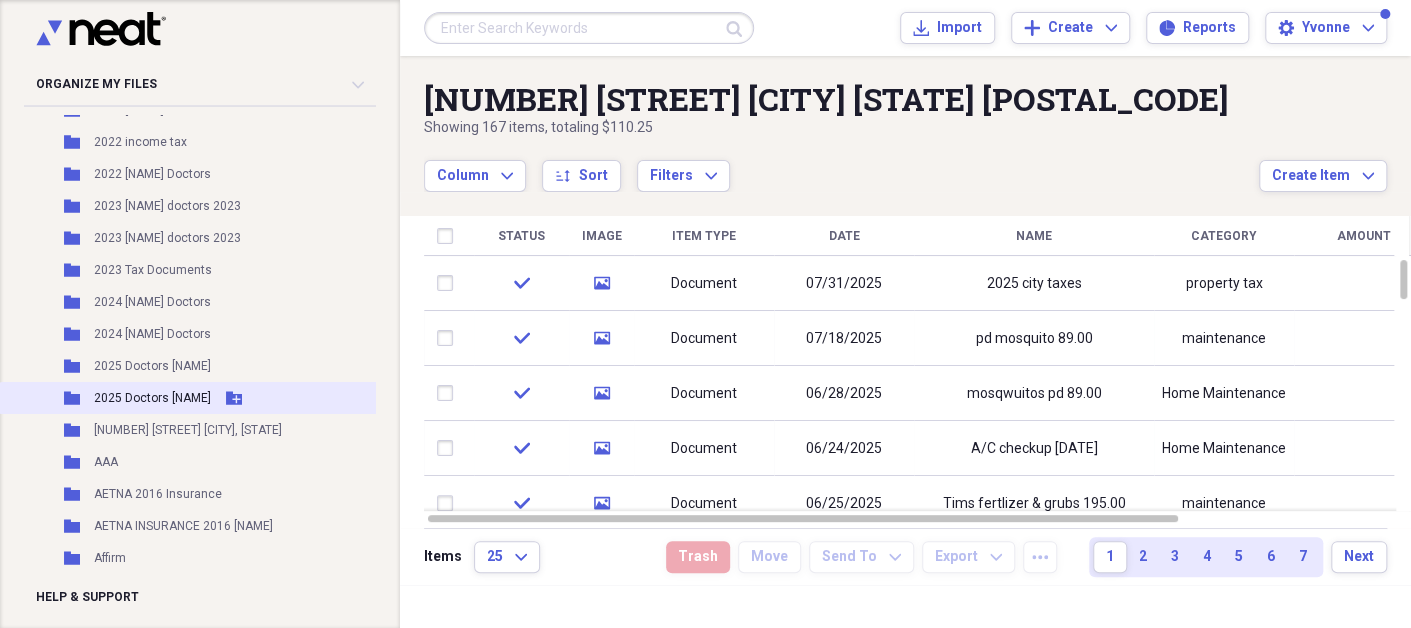 scroll, scrollTop: 598, scrollLeft: 0, axis: vertical 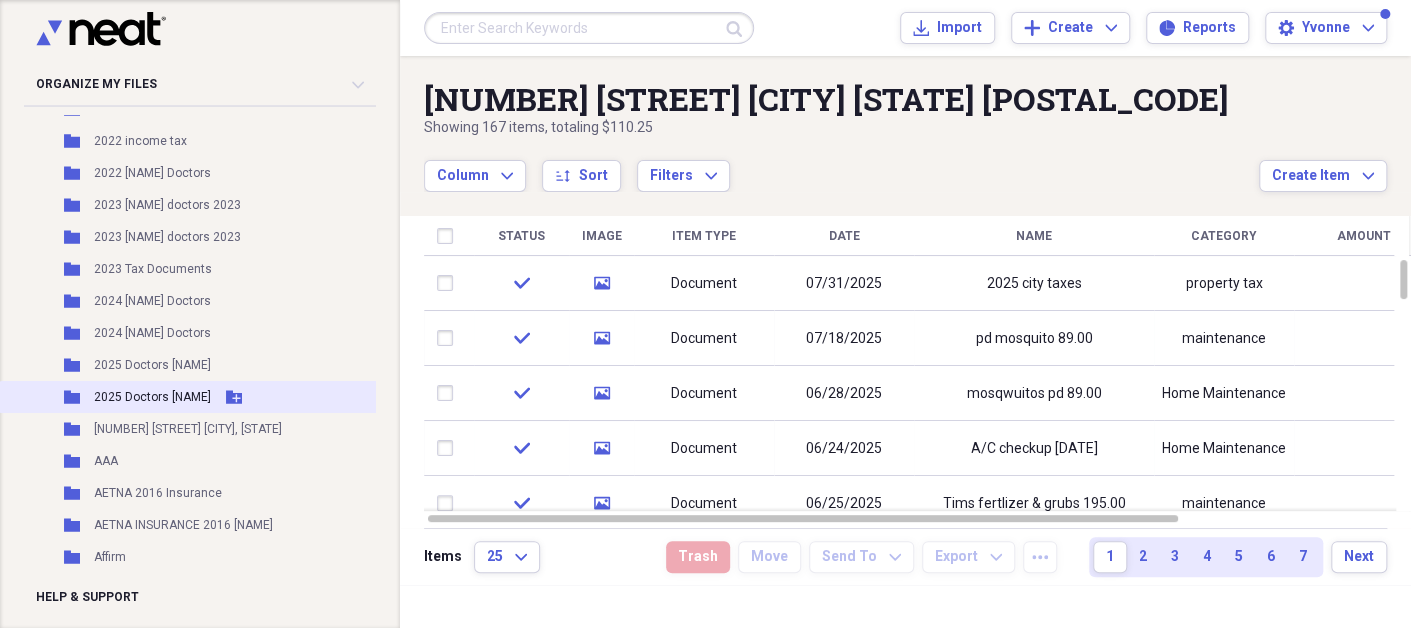 click on "Folder 2025 Doctors [NAME] Add Folder" at bounding box center (260, 397) 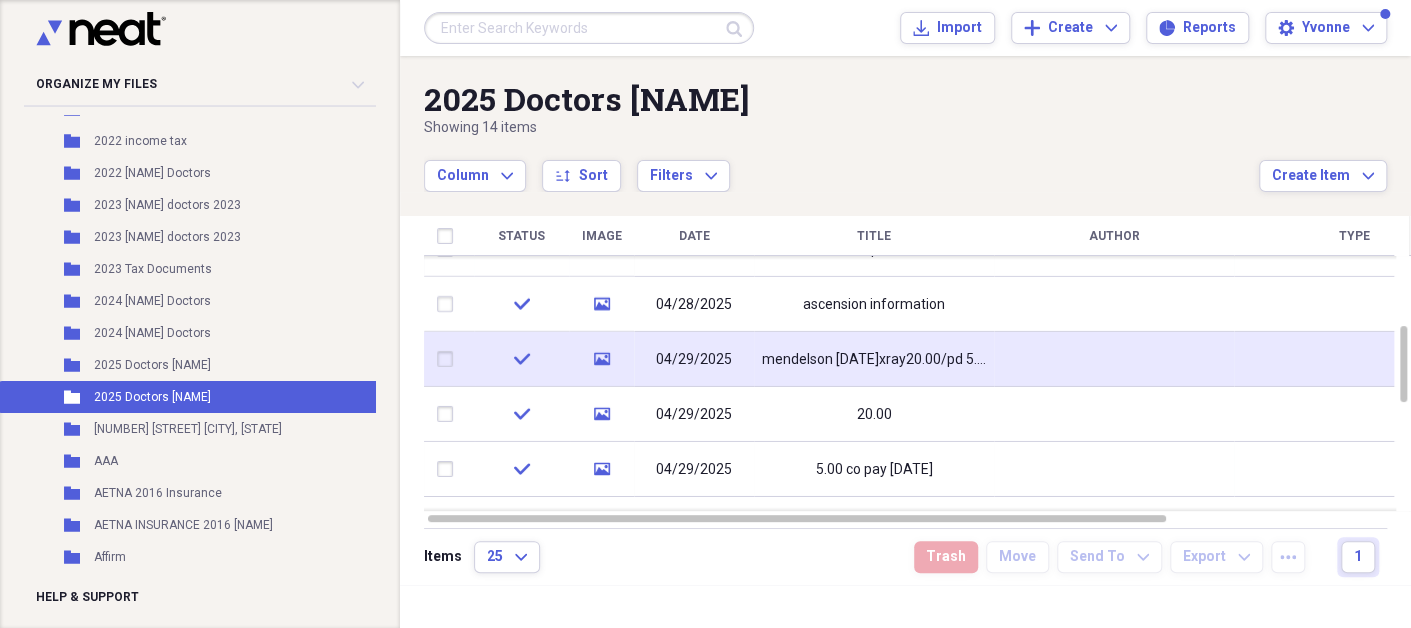 click on "mendelson [DATE]xray20.00/pd 5.00 co pay" at bounding box center [874, 360] 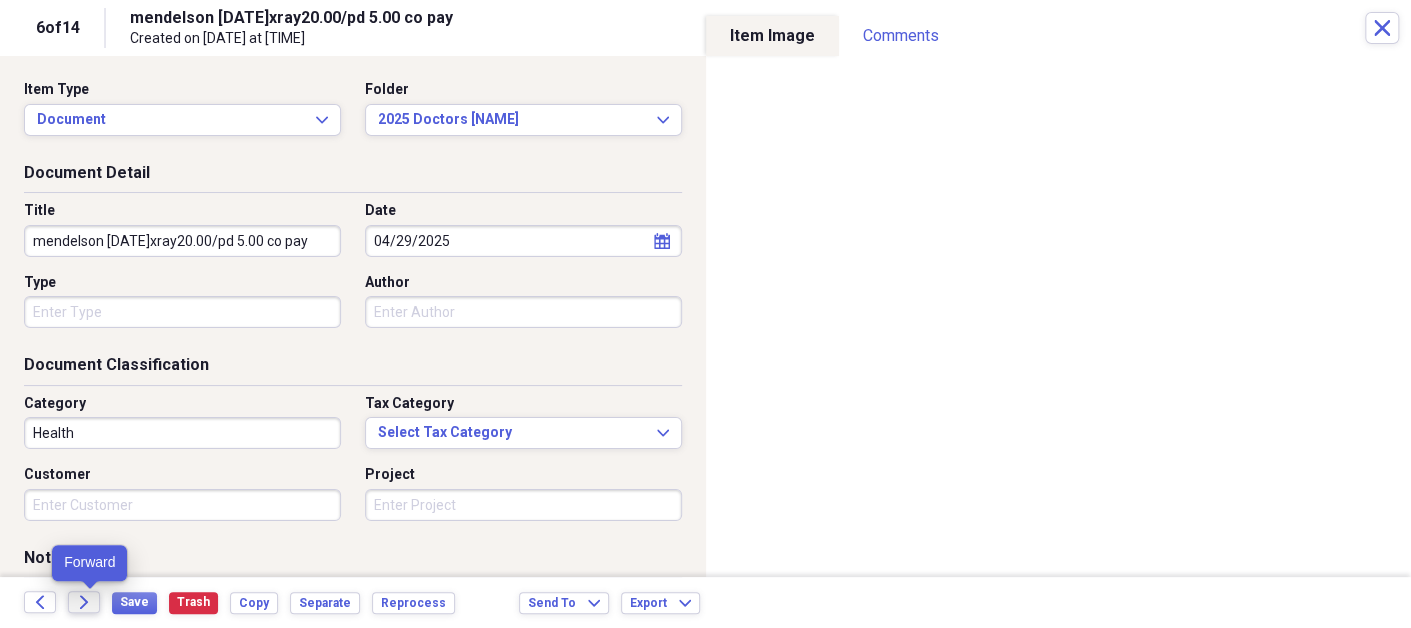click on "Forward" at bounding box center (84, 602) 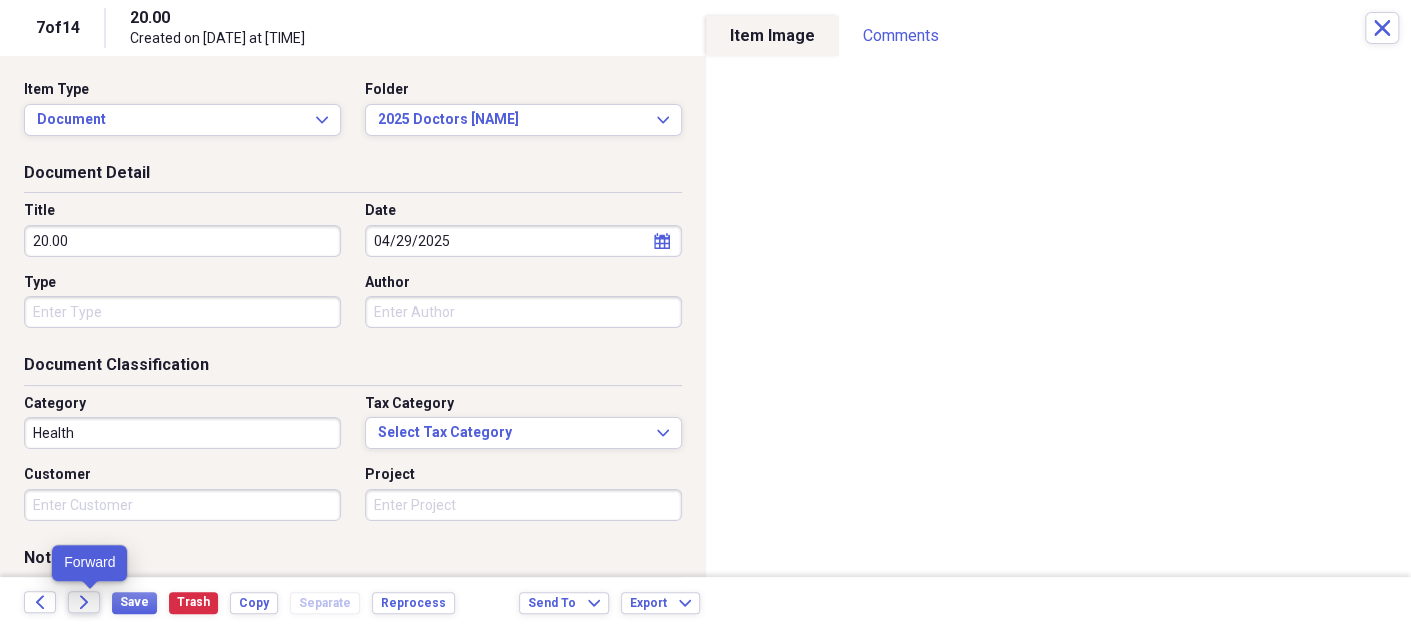 click on "Forward" at bounding box center (84, 602) 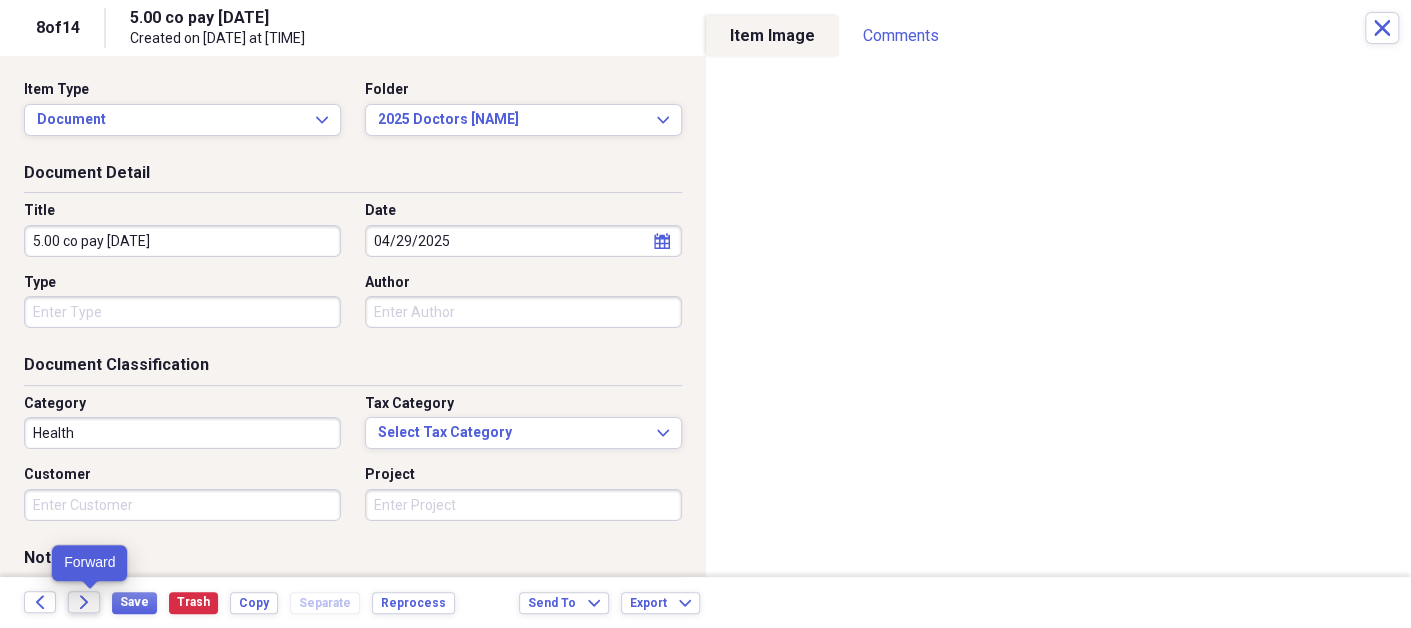 click on "Forward" at bounding box center [84, 602] 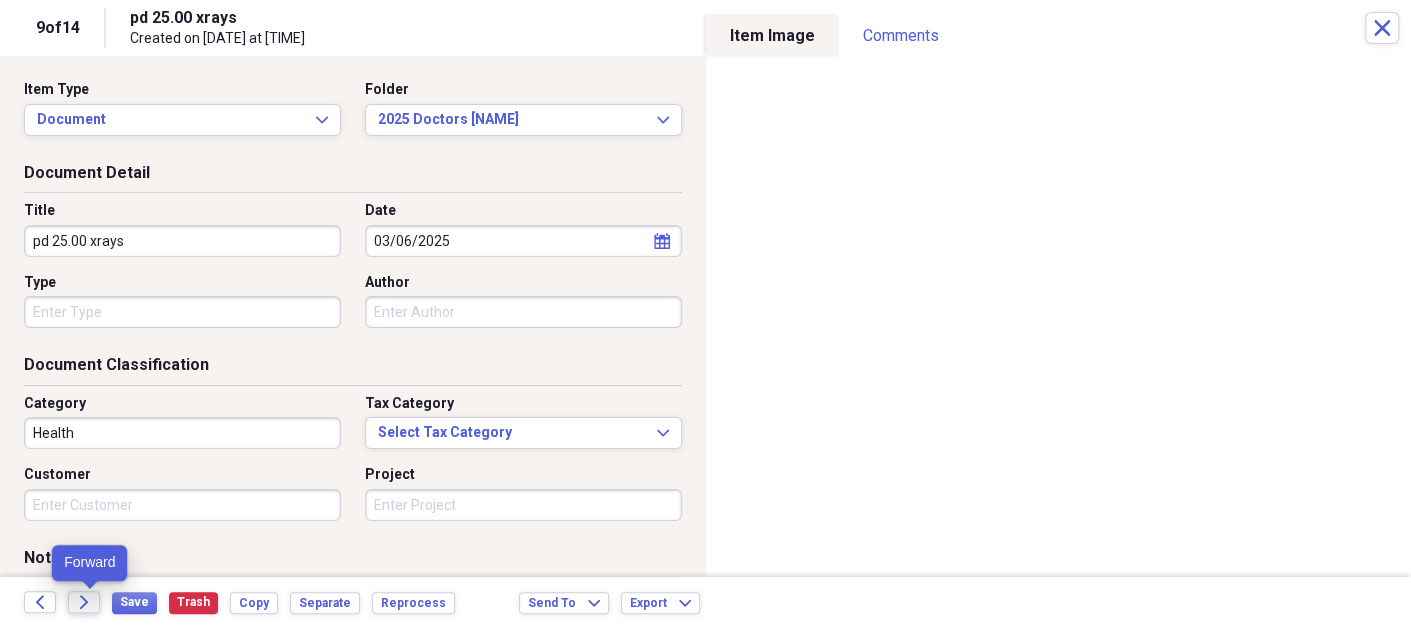 click 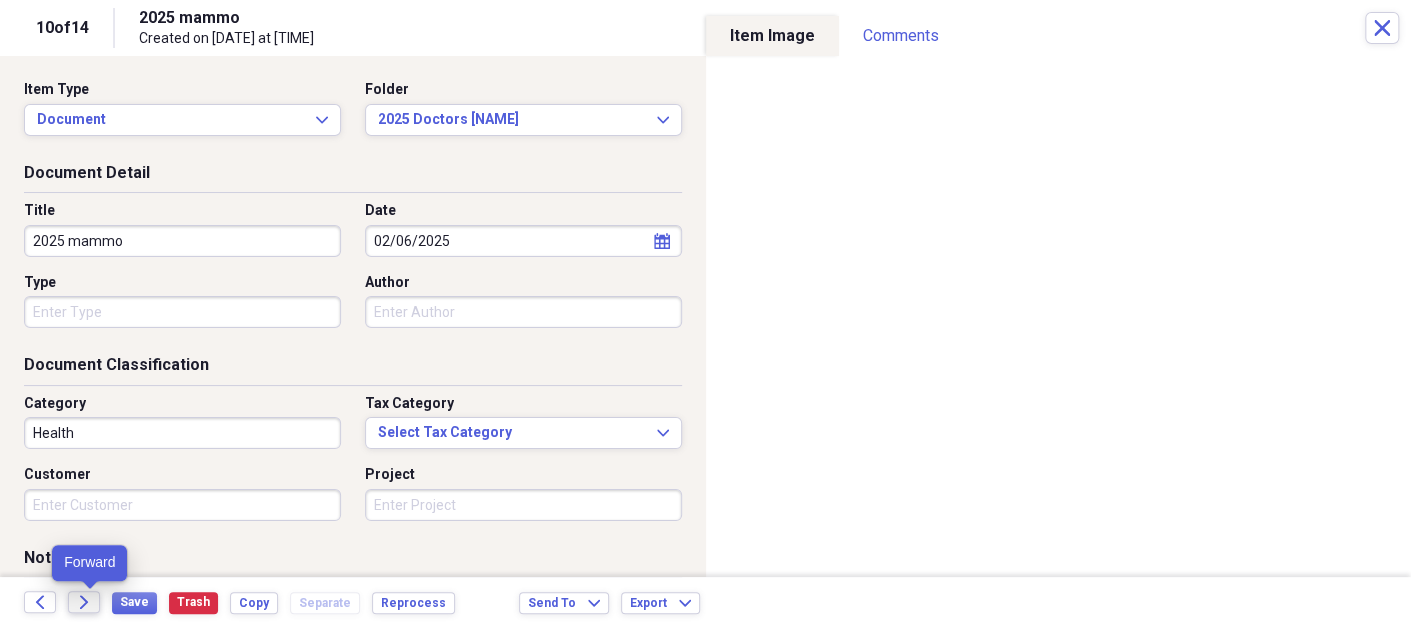 click 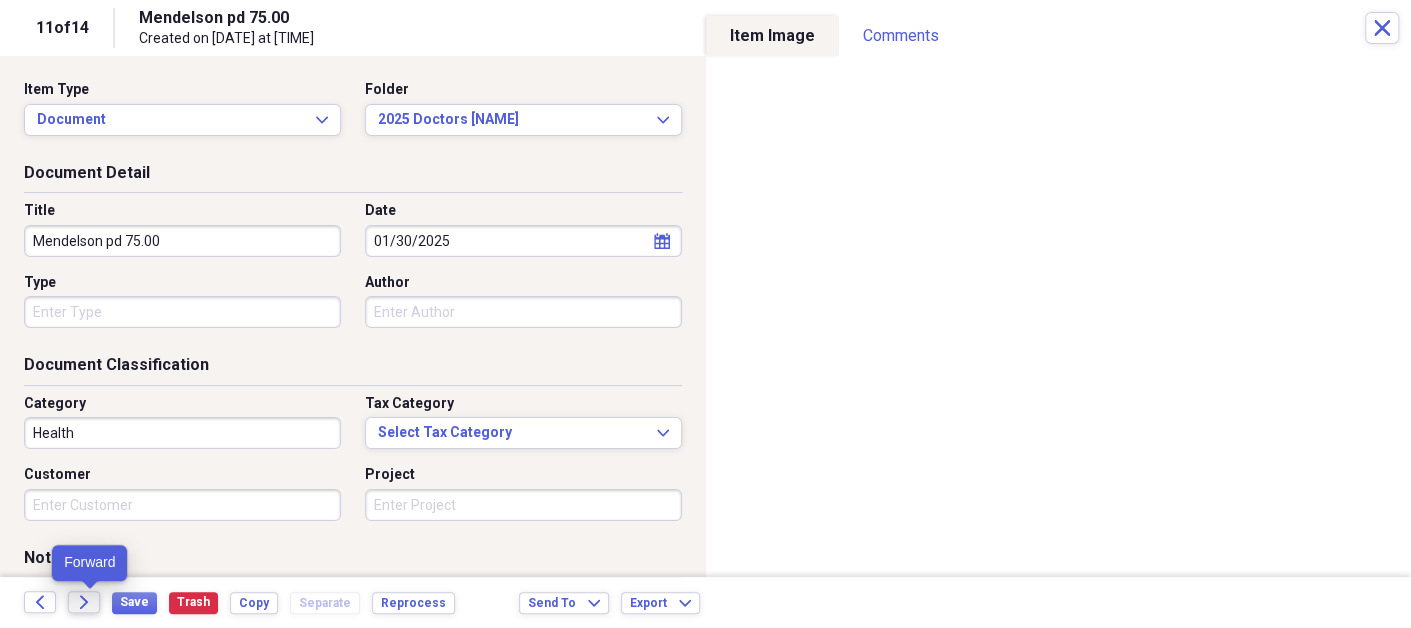 click 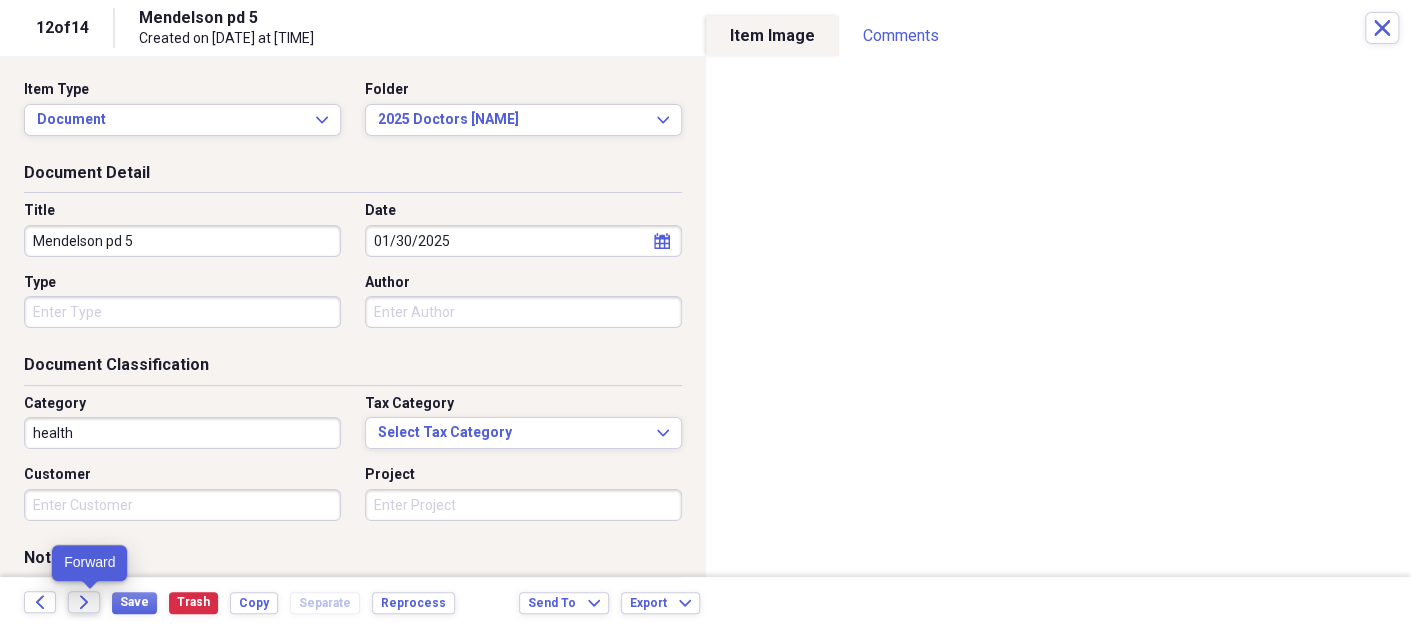 click 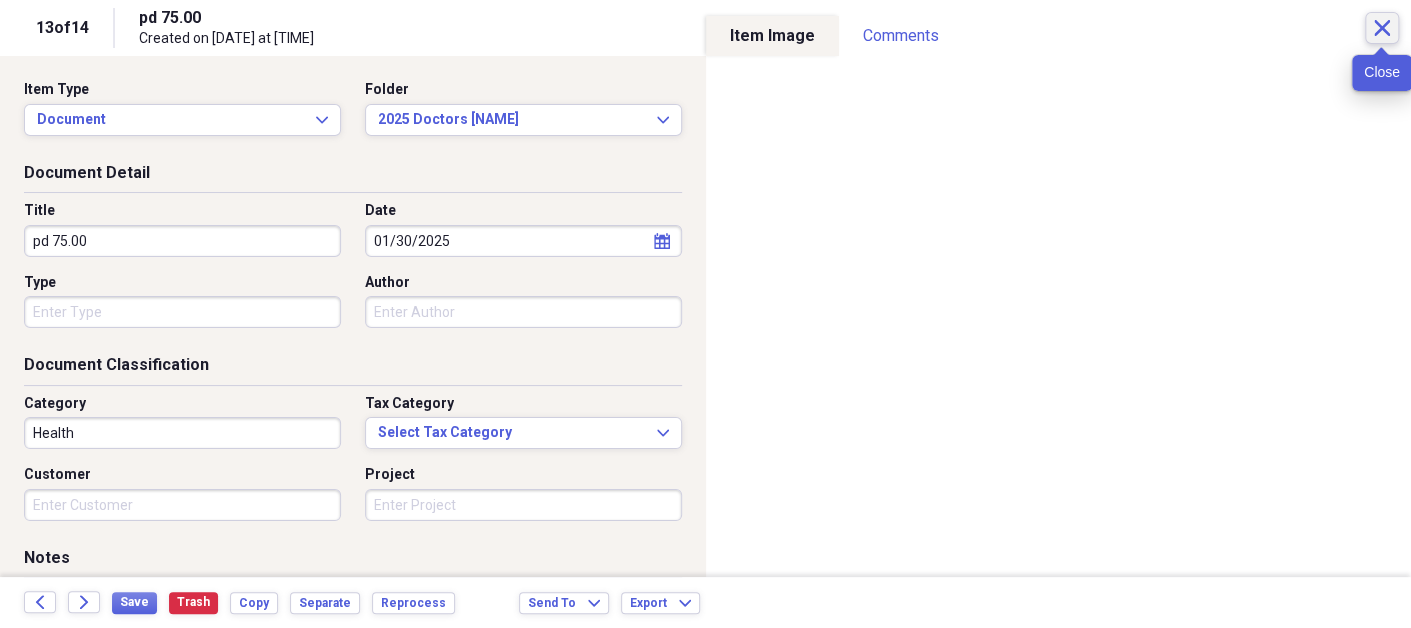 click 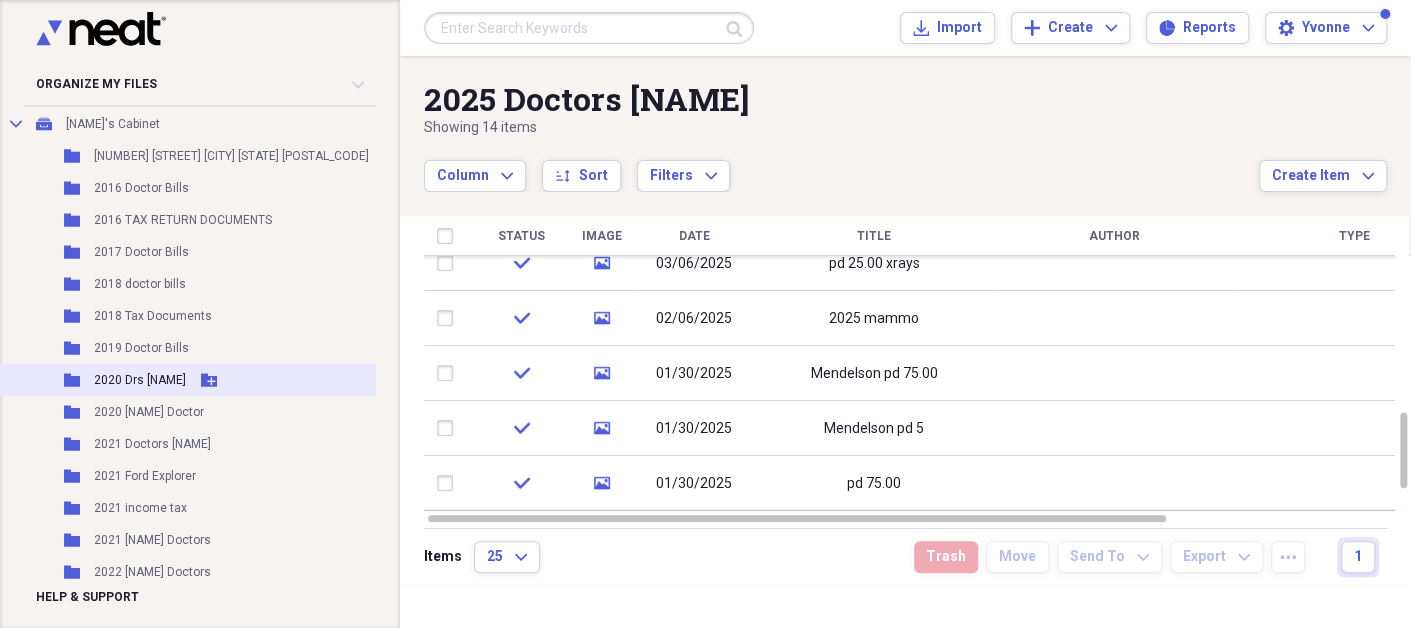 scroll, scrollTop: 0, scrollLeft: 0, axis: both 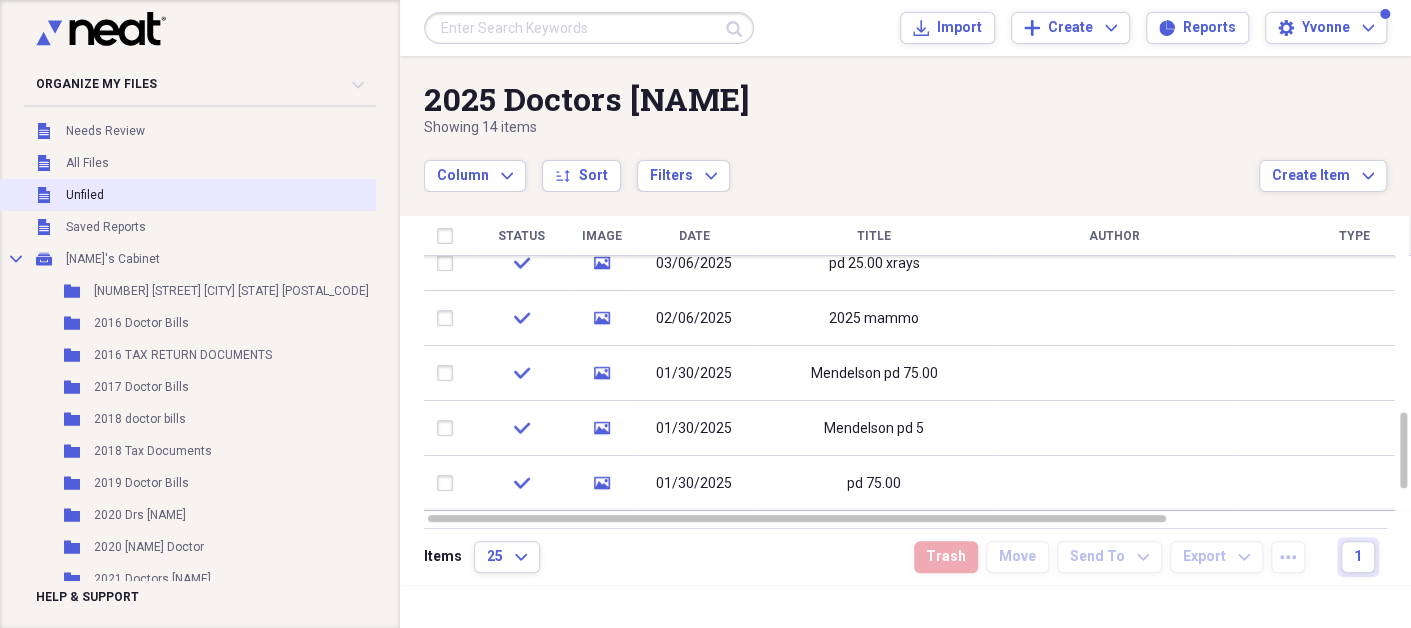 click on "Unfiled" at bounding box center [85, 195] 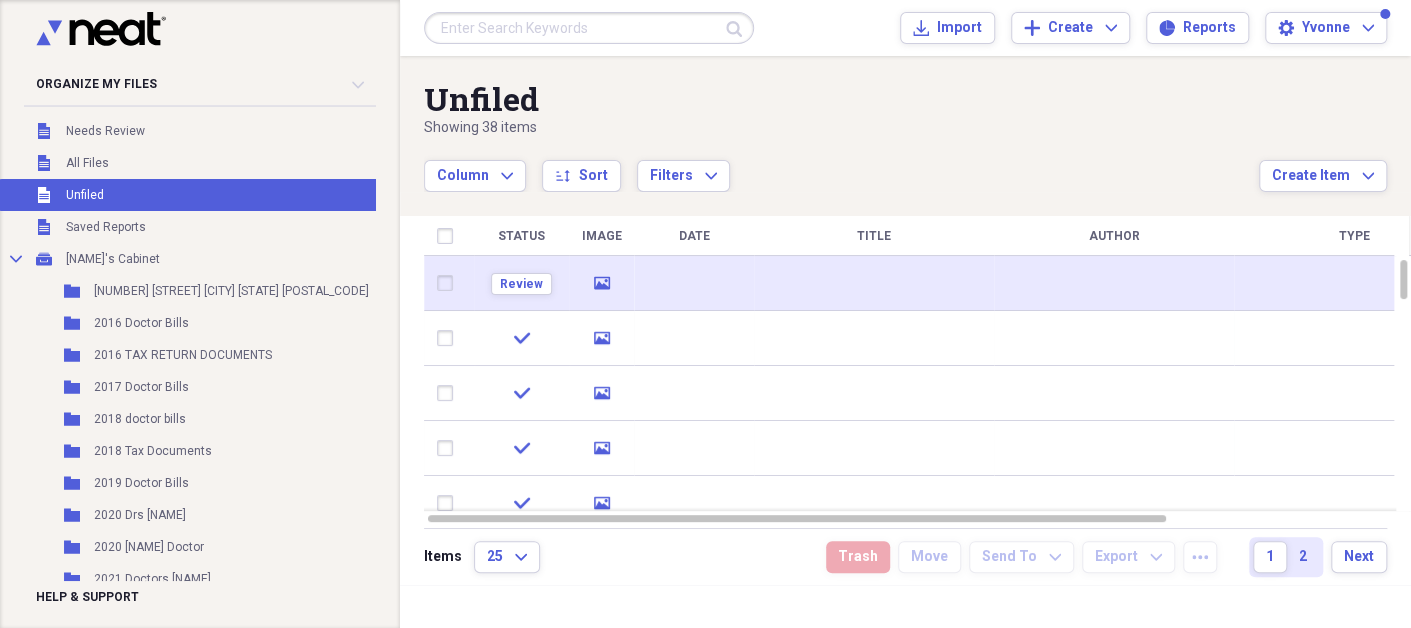 click at bounding box center (694, 283) 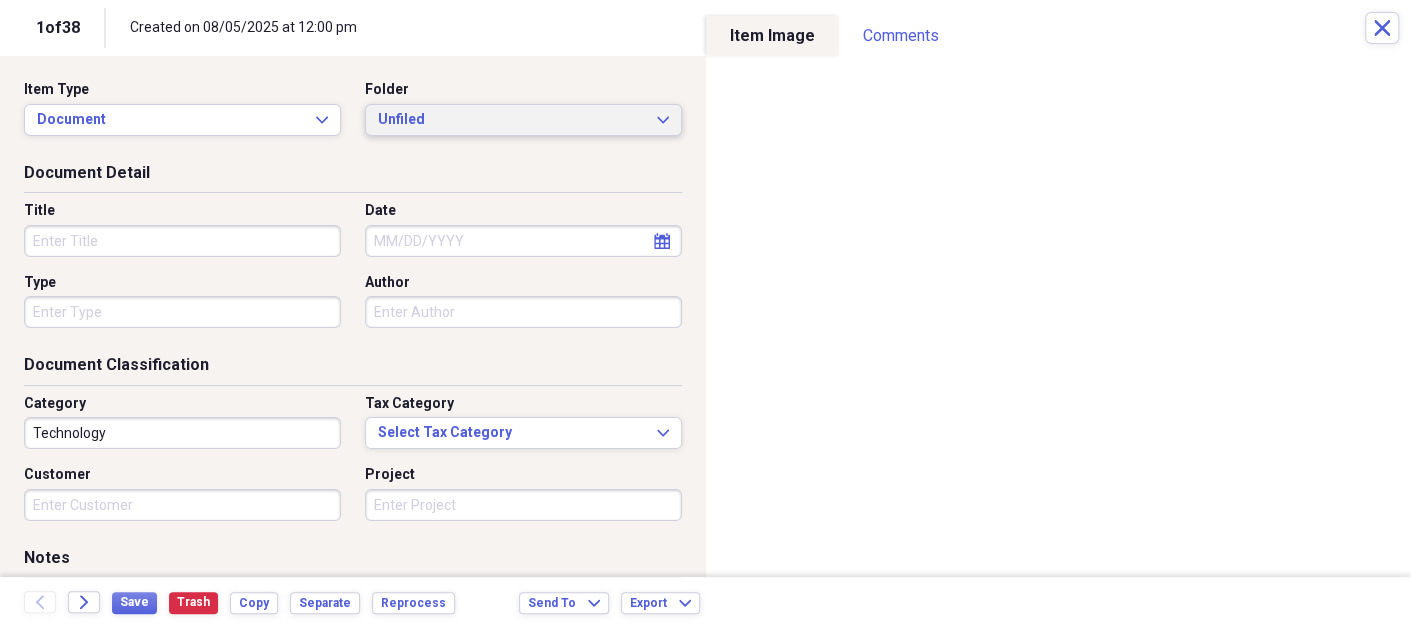 click on "Unfiled" at bounding box center [511, 120] 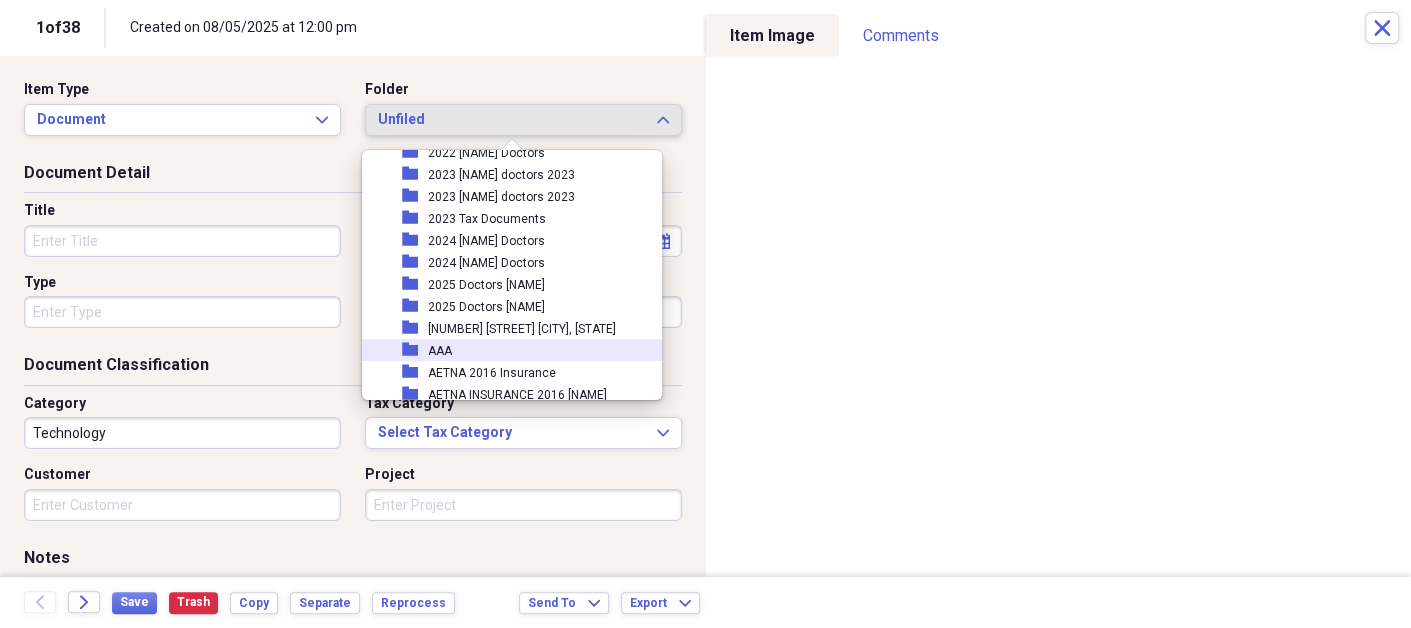 scroll, scrollTop: 399, scrollLeft: 0, axis: vertical 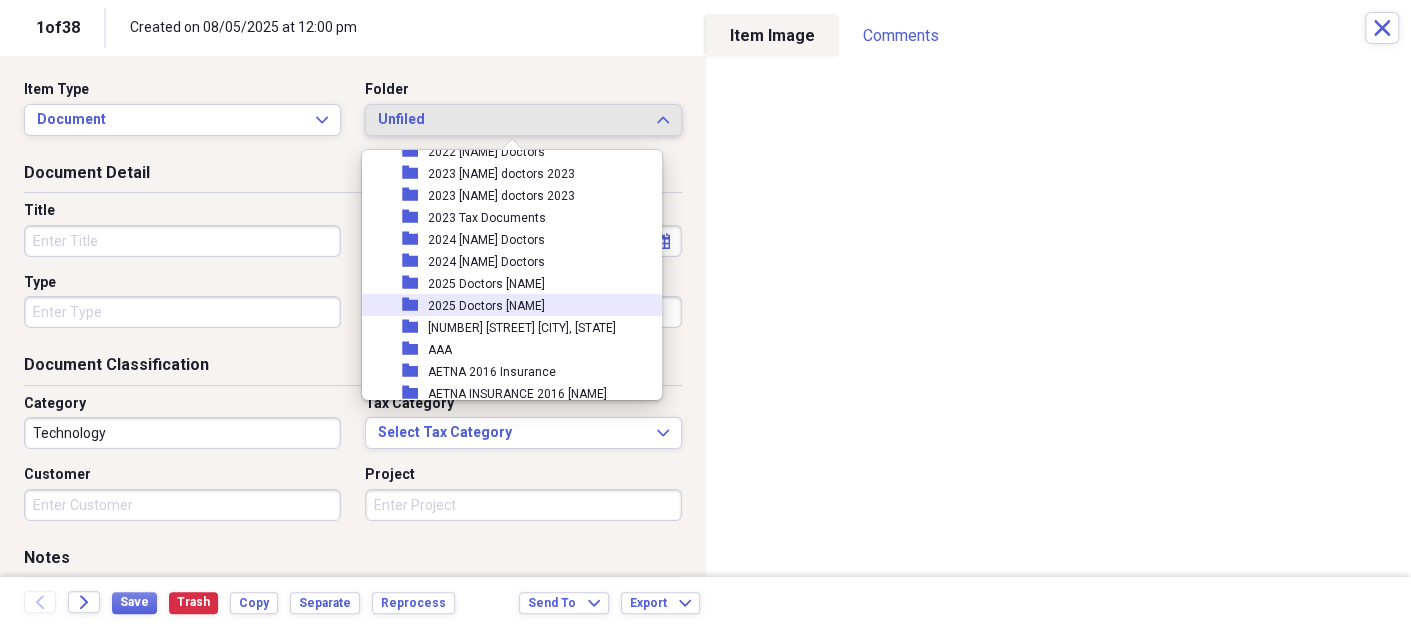 click on "2025 Doctors [NAME]" at bounding box center (486, 306) 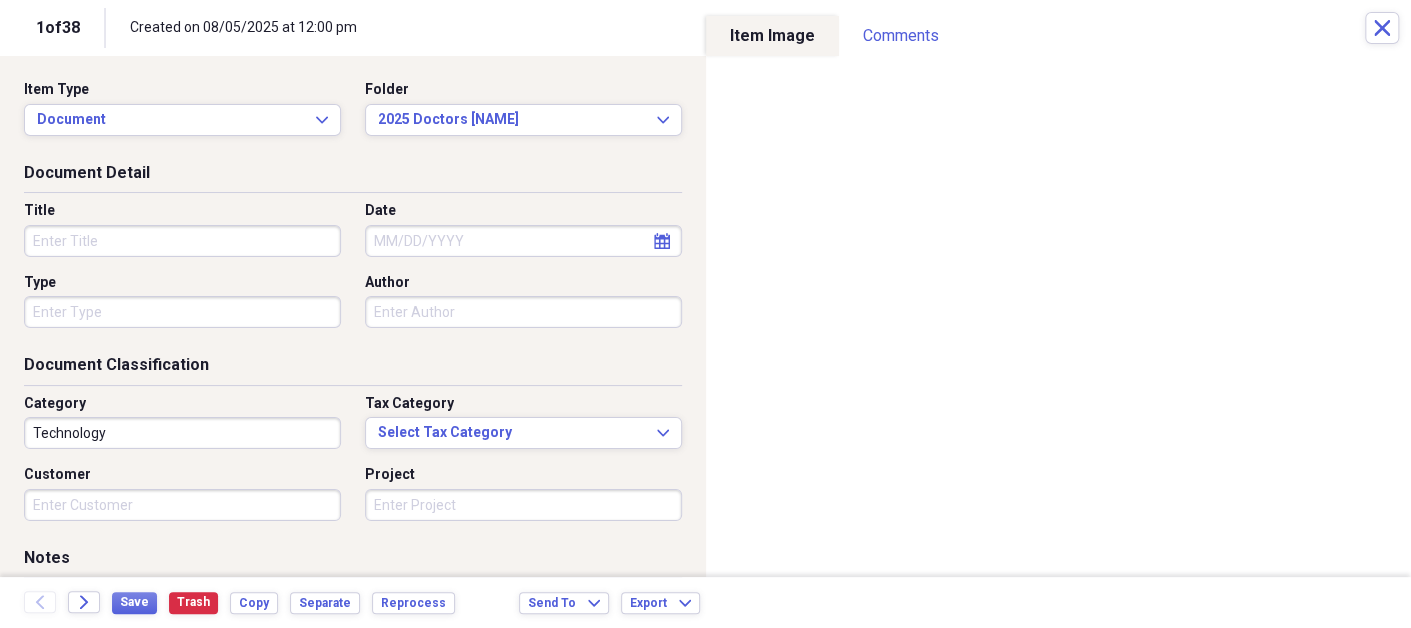 click on "Title" at bounding box center (182, 241) 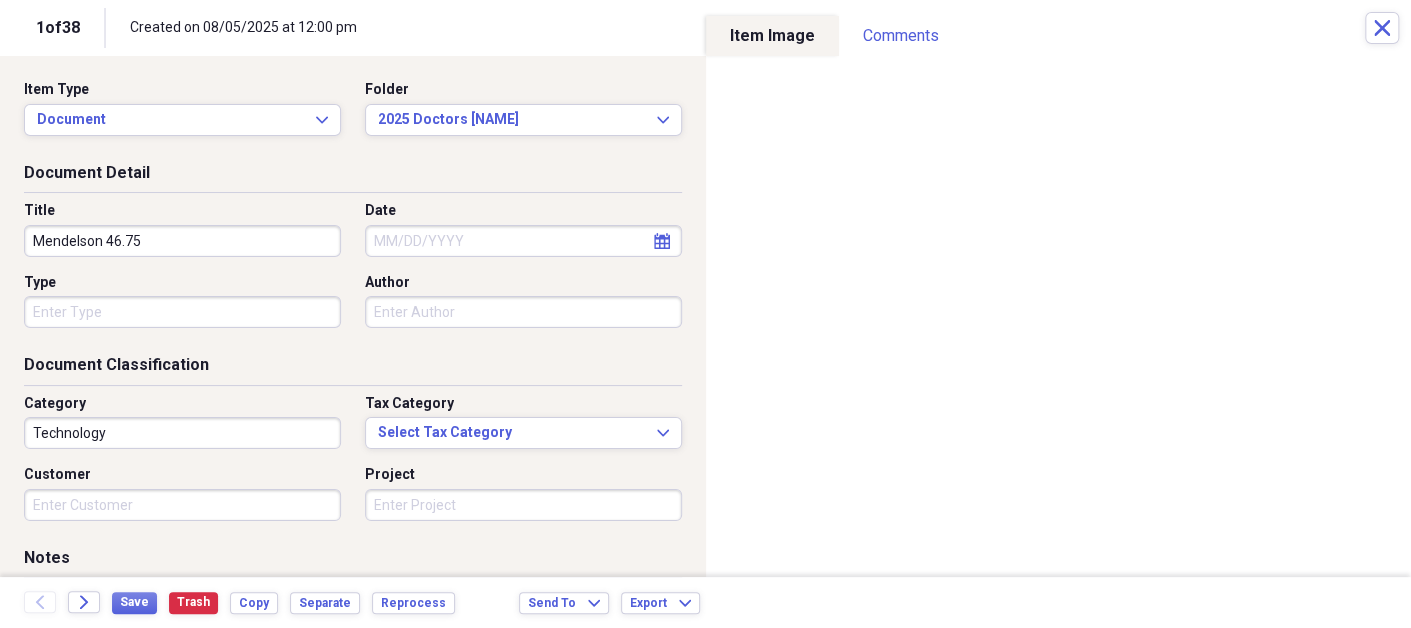 type on "Mendelson 46.75" 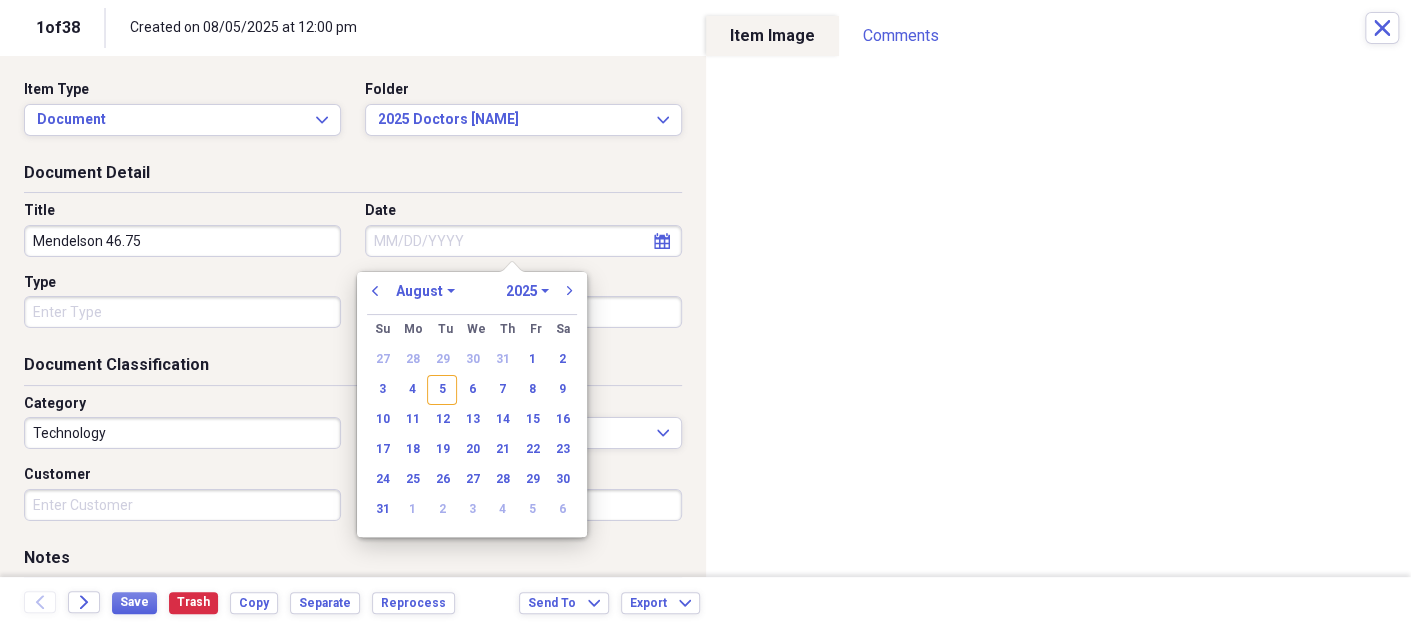 click on "Date" at bounding box center [523, 241] 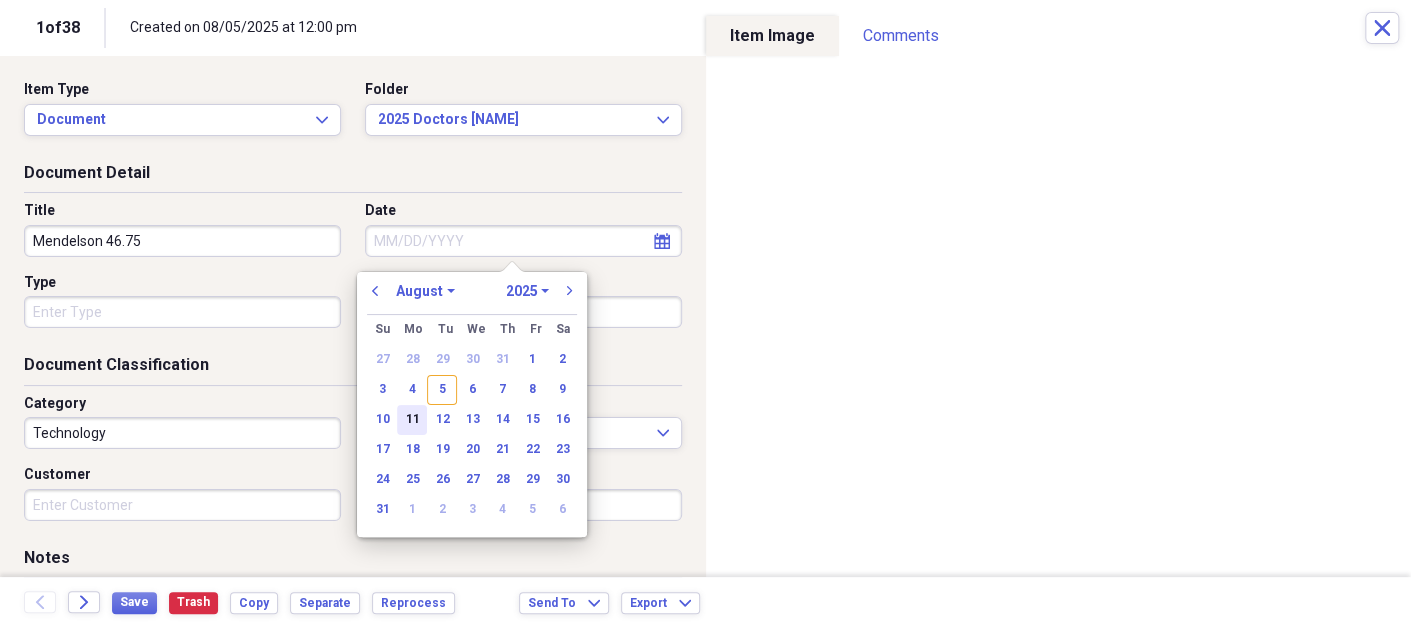 click on "11" at bounding box center [412, 420] 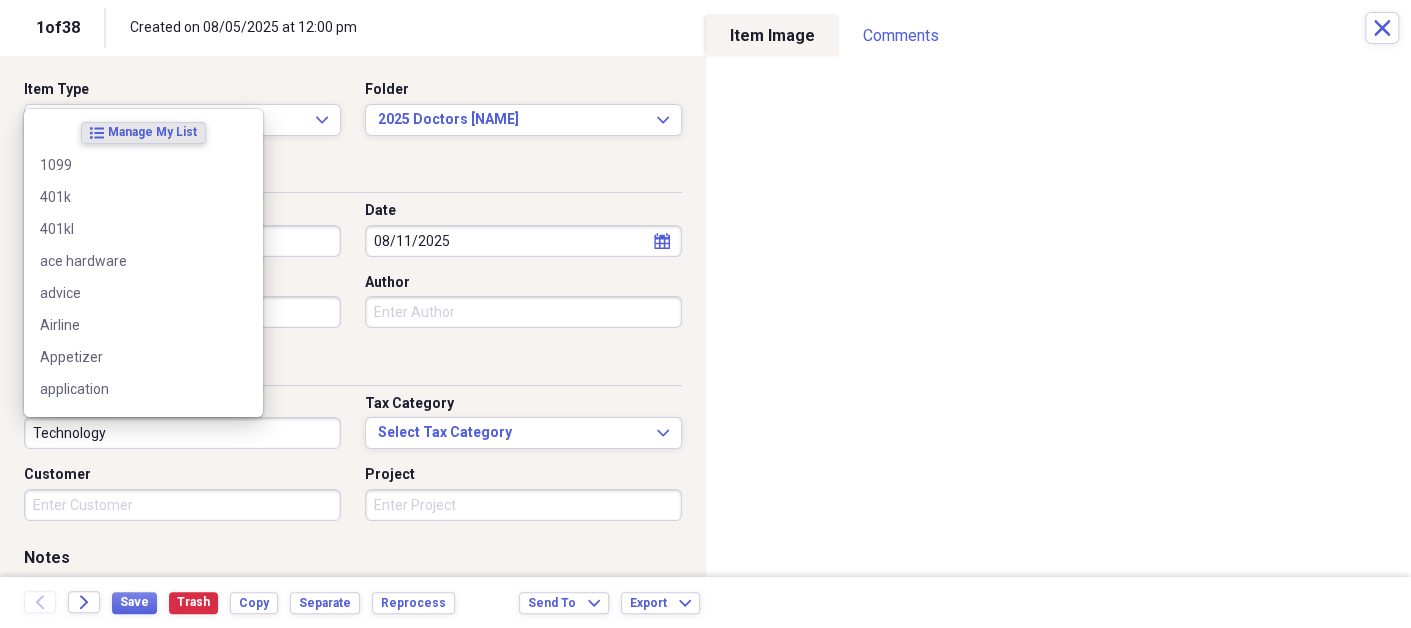 click on "Technology" at bounding box center (182, 433) 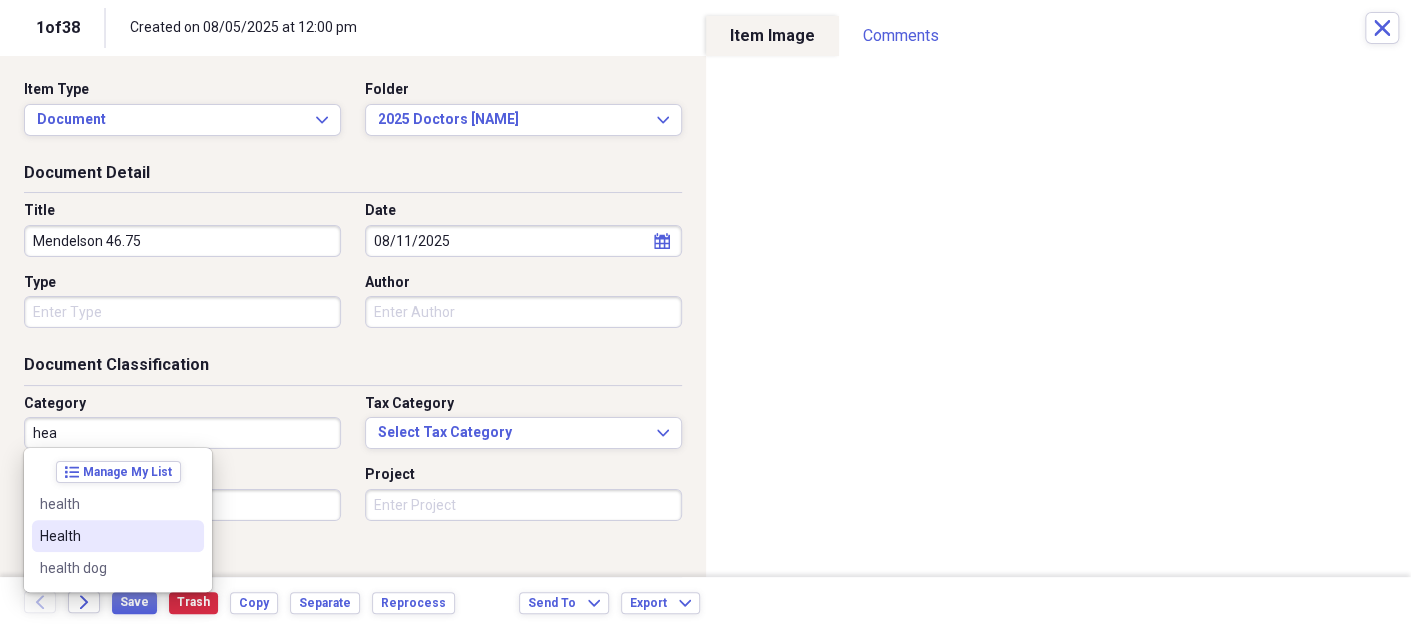 click on "Health" at bounding box center [118, 536] 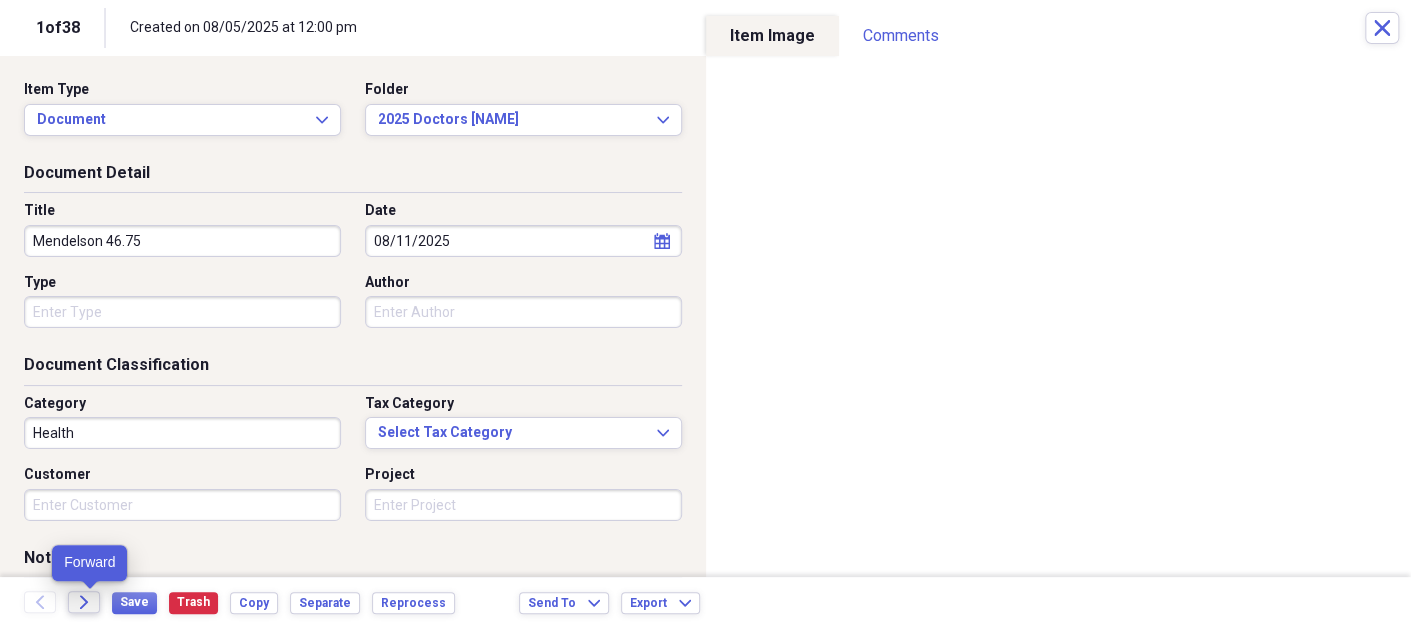 click on "Forward" 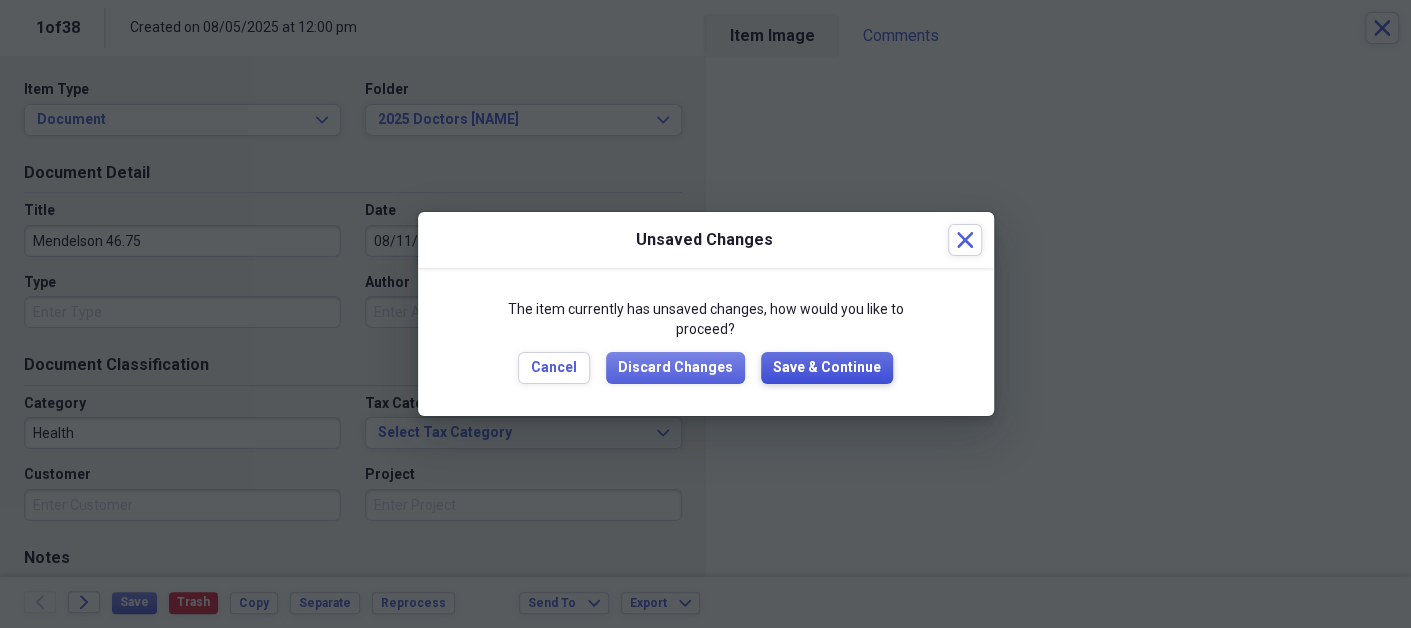 click on "Save & Continue" at bounding box center [827, 368] 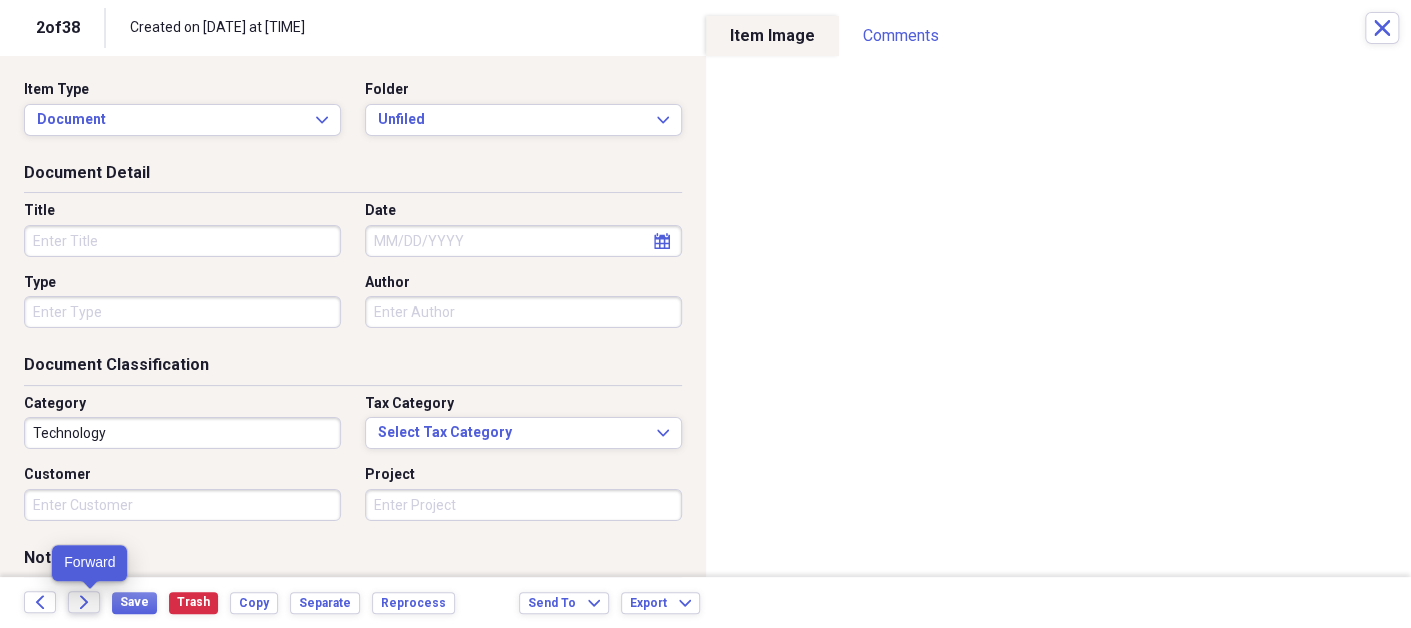 click on "Forward" 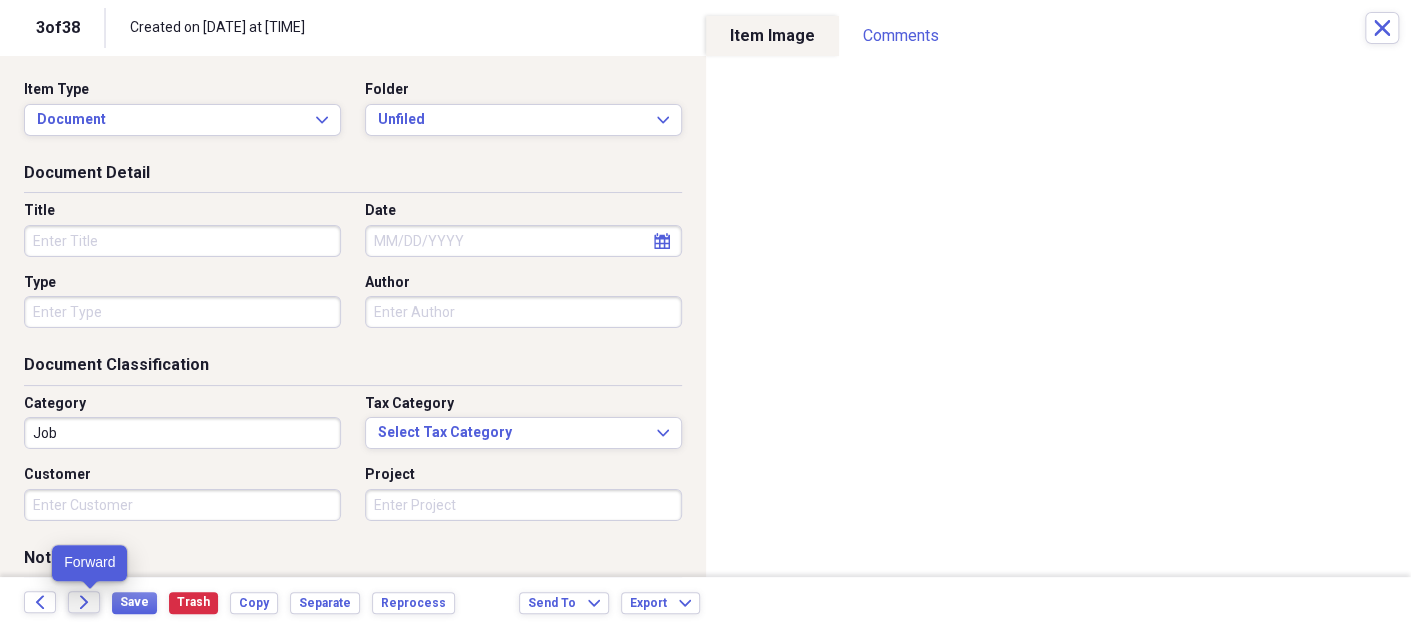 click on "Forward" 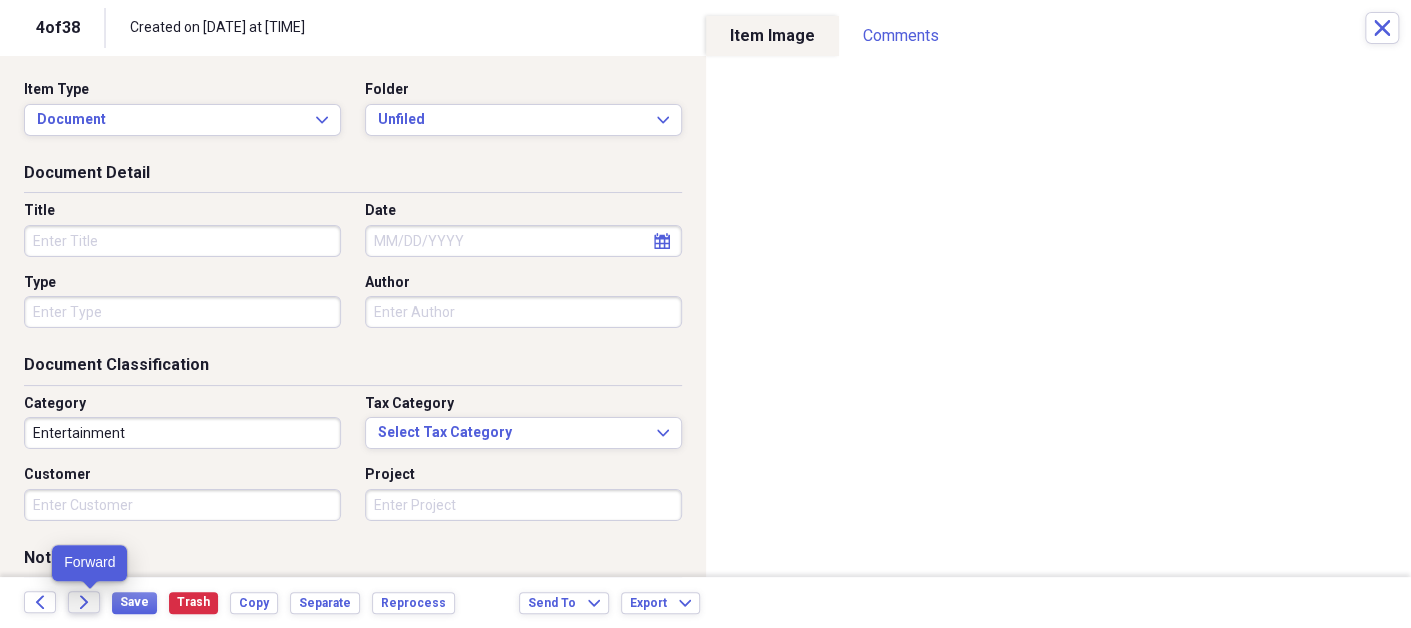 click on "Forward" 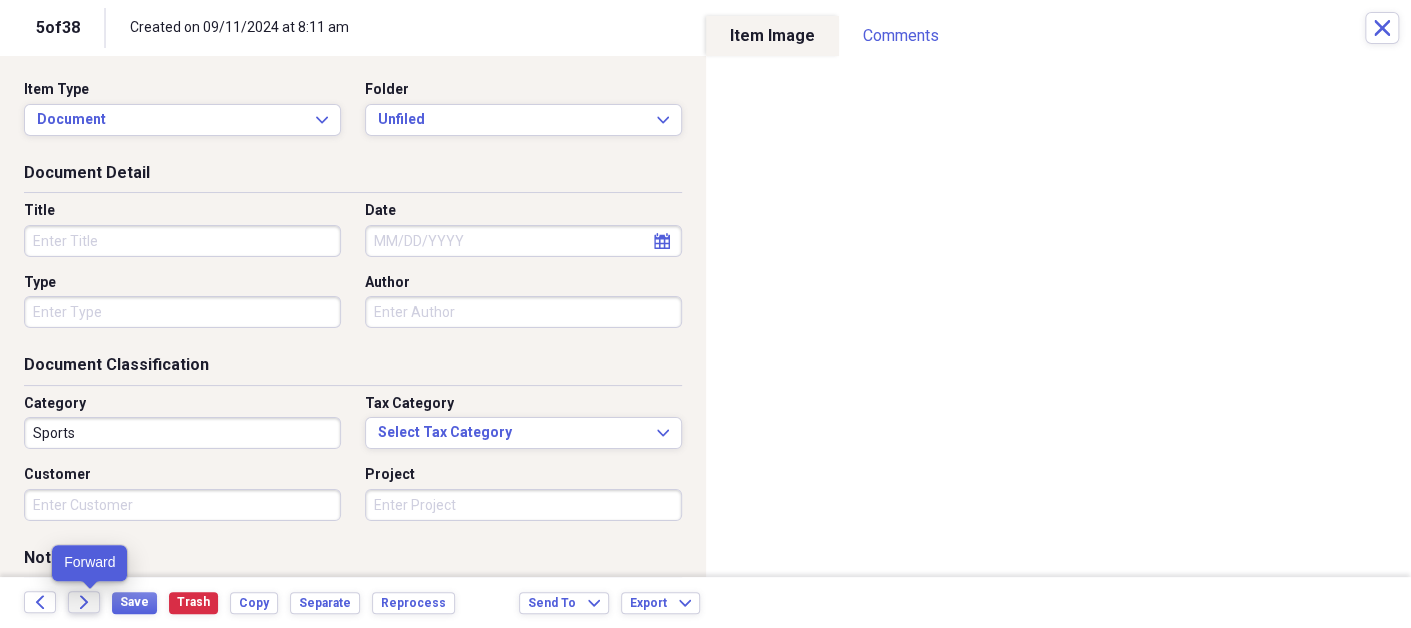 click on "Forward" 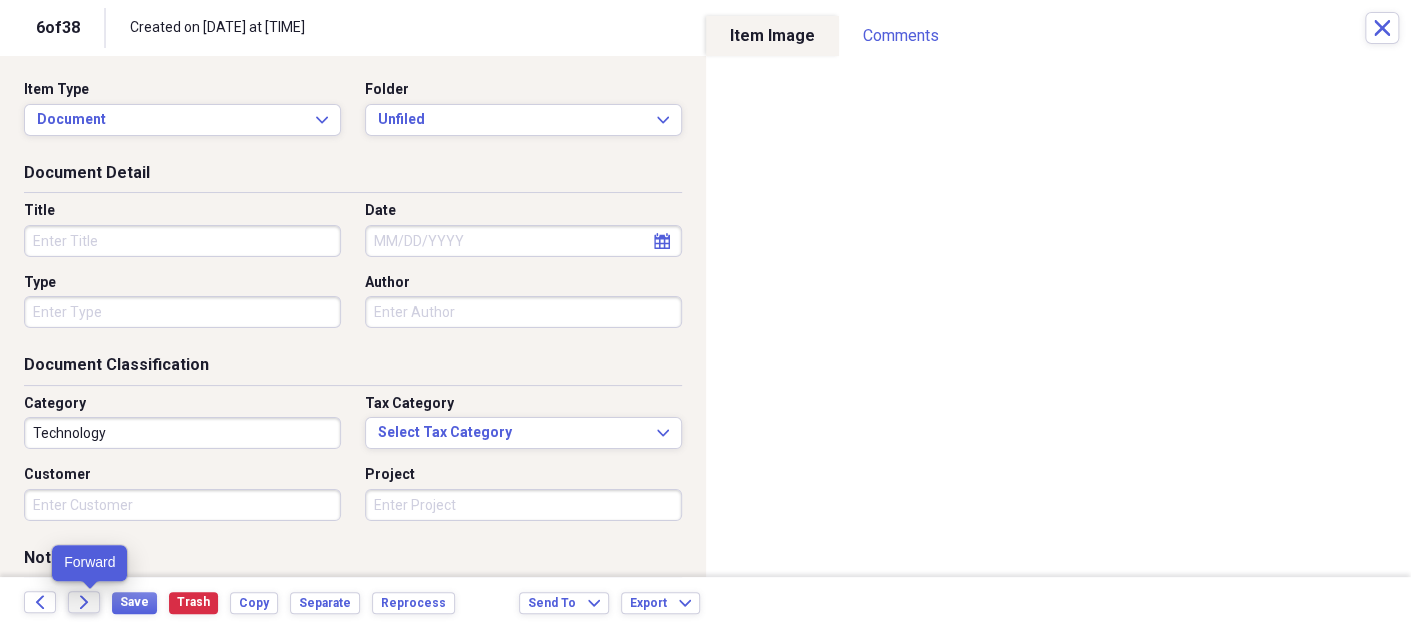 click on "Forward" 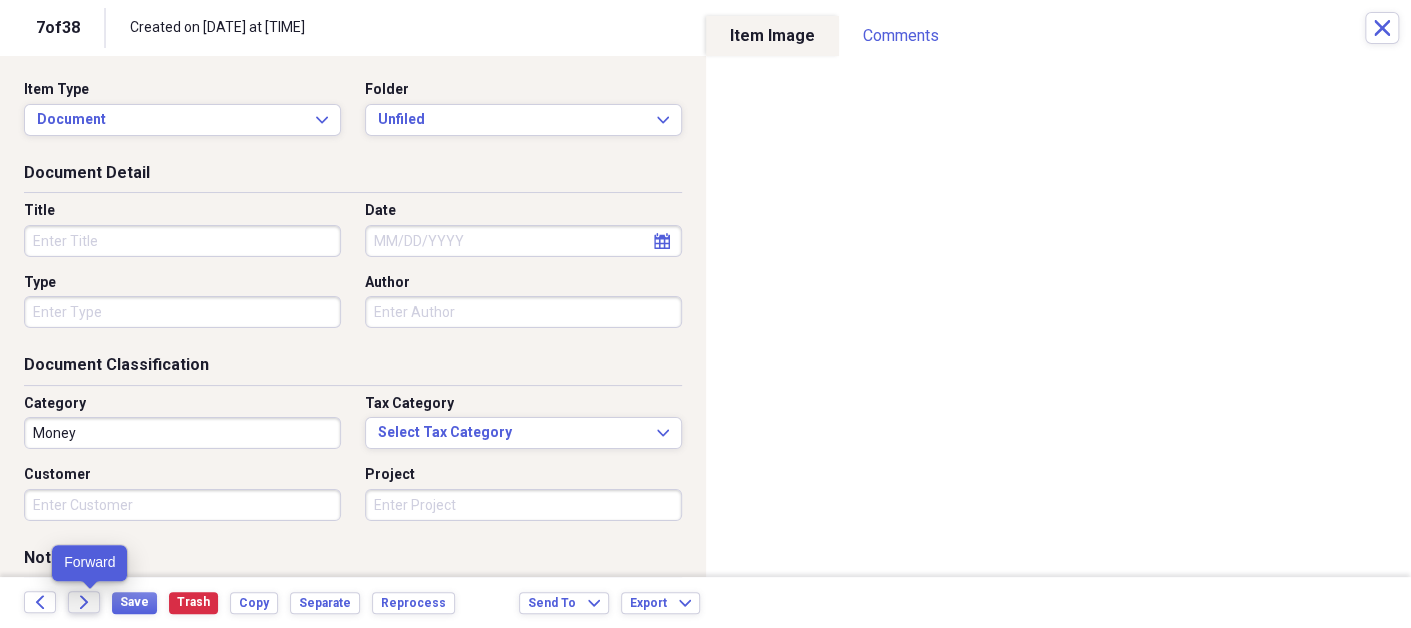 click on "Forward" 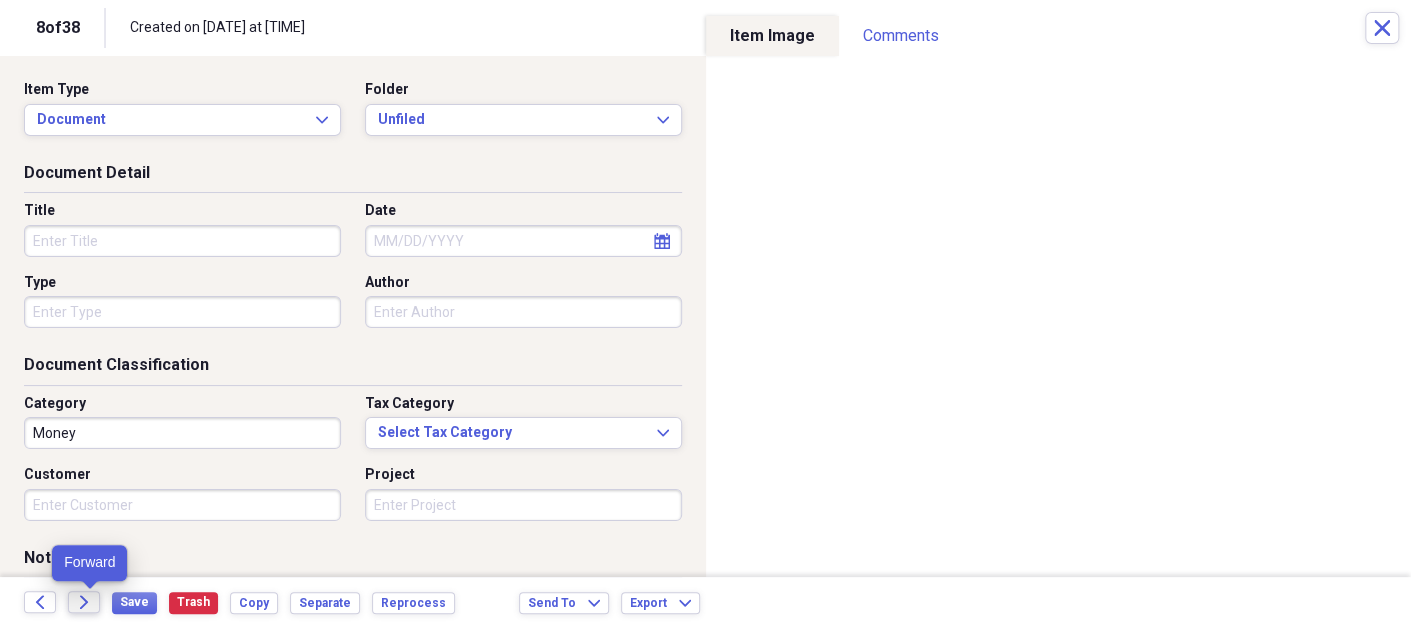 click on "Forward" 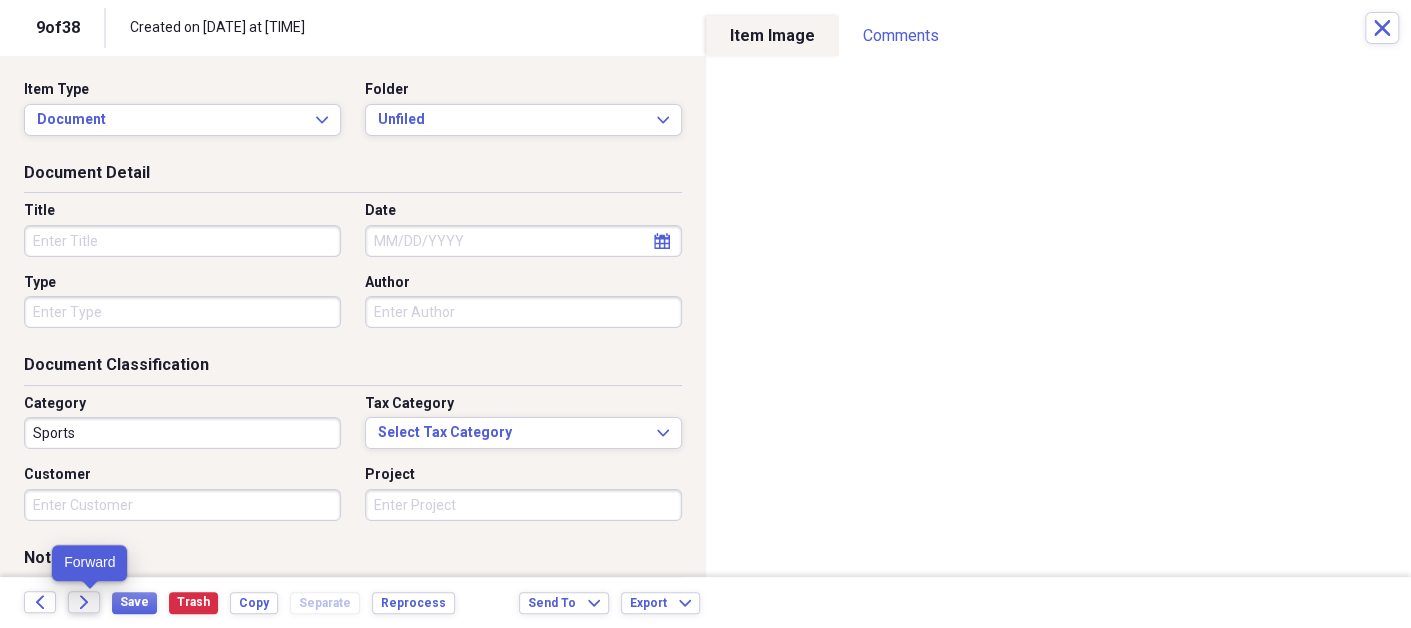 click on "Forward" 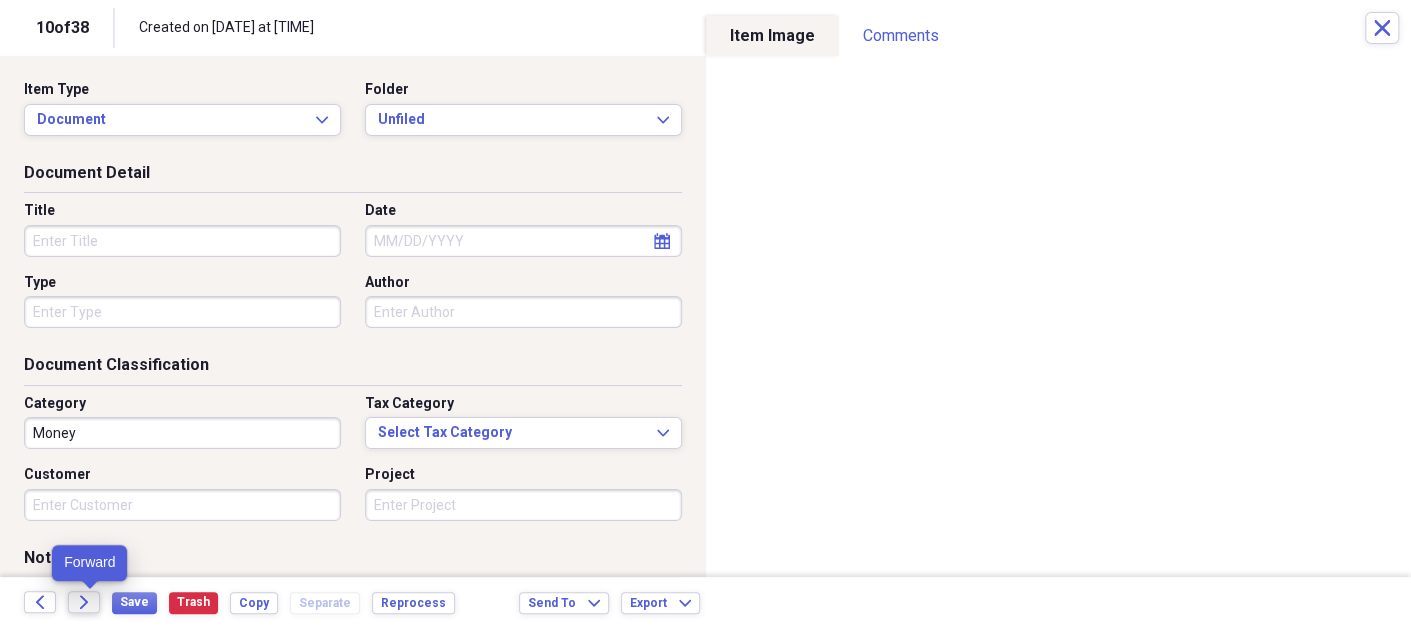 click on "Forward" 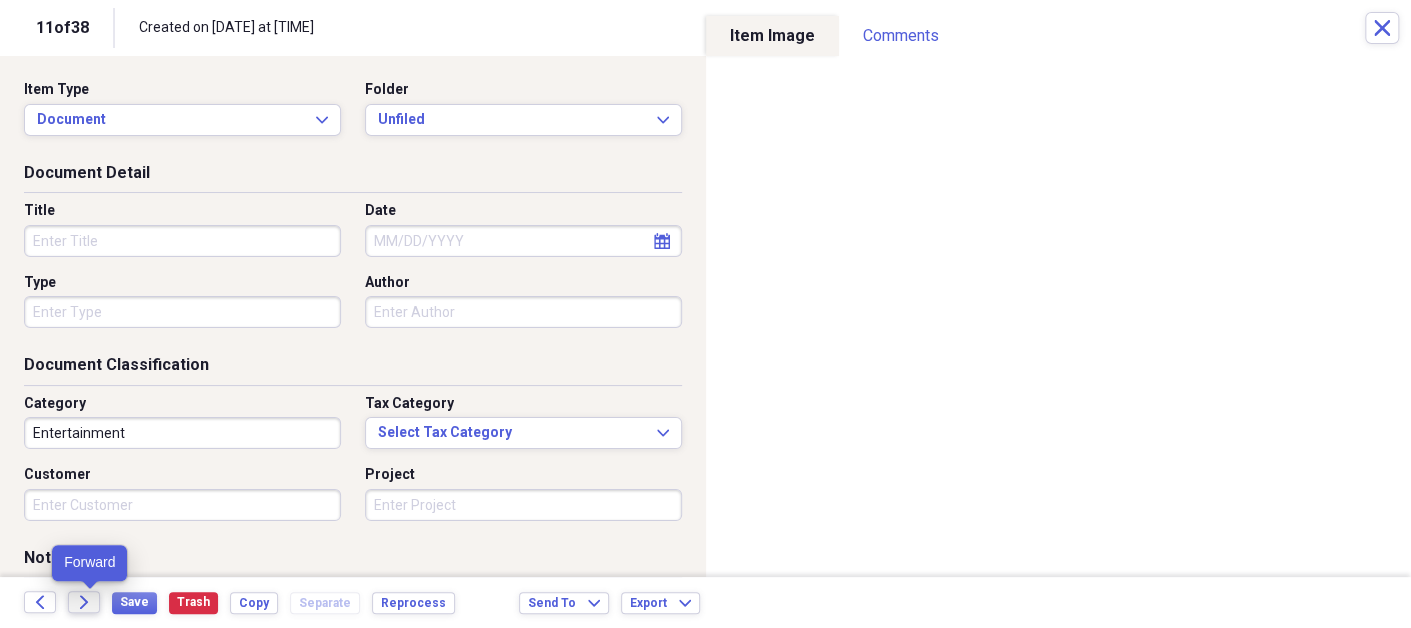 click on "Forward" 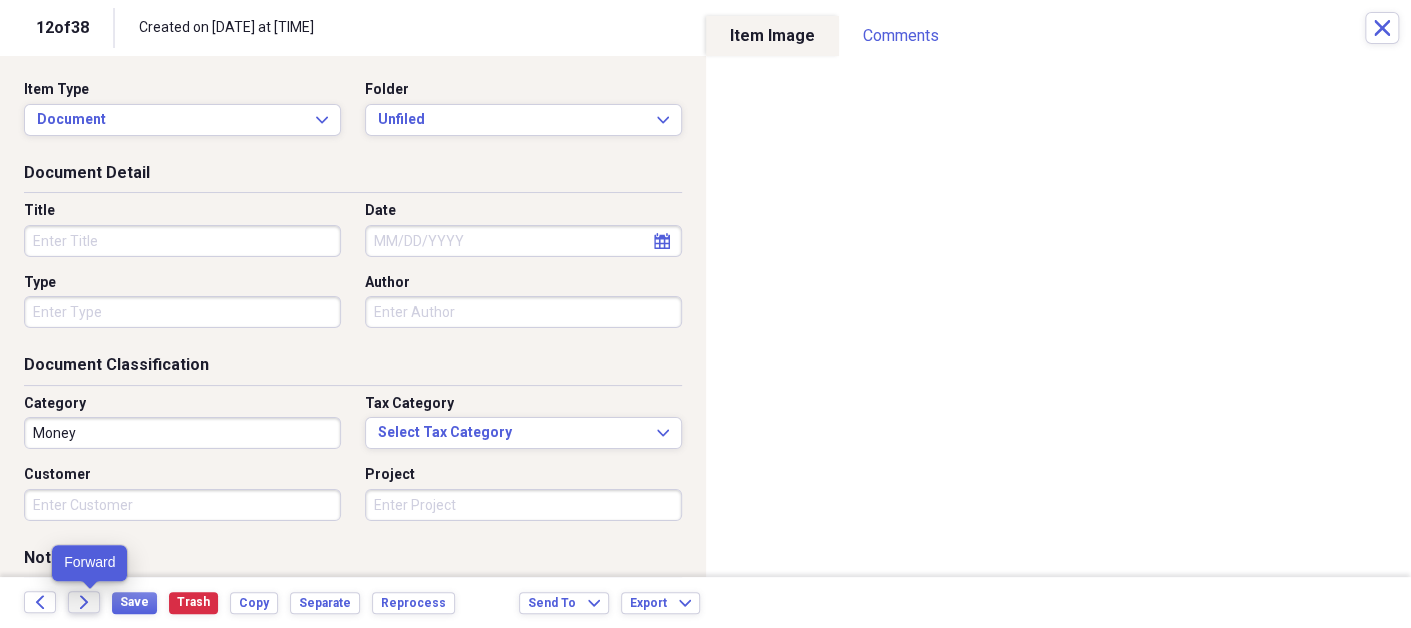 click on "Forward" 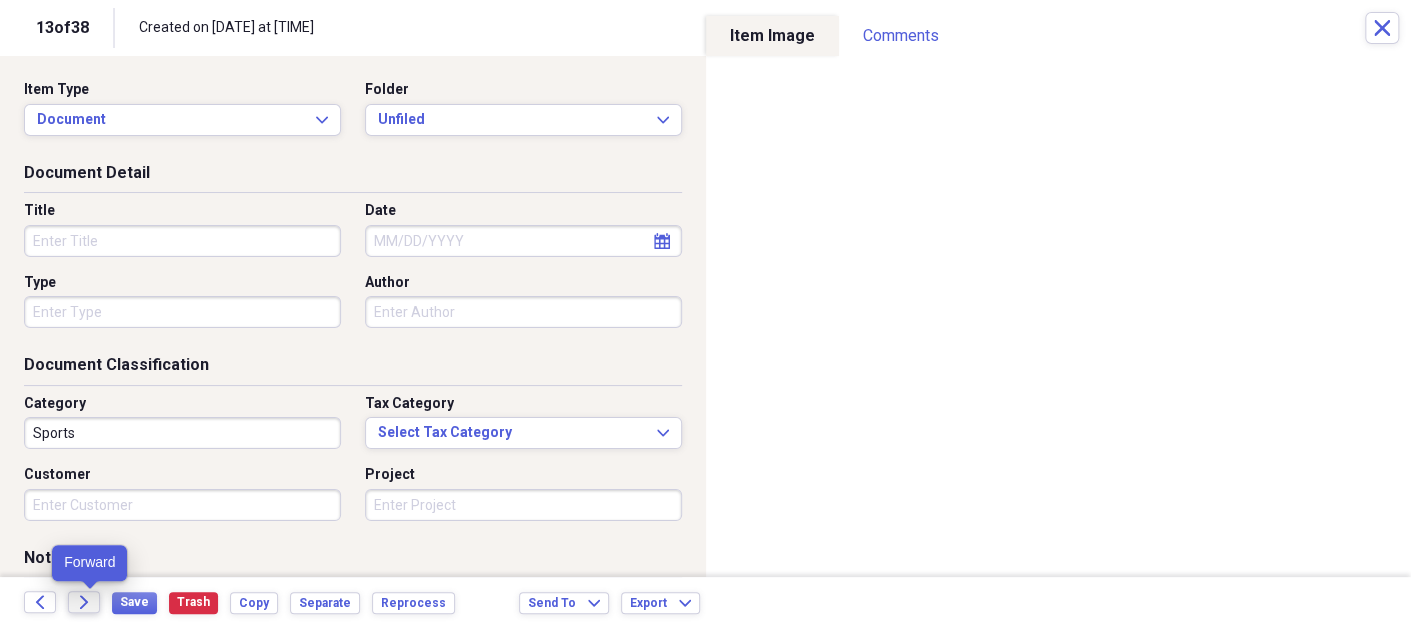 click on "Forward" 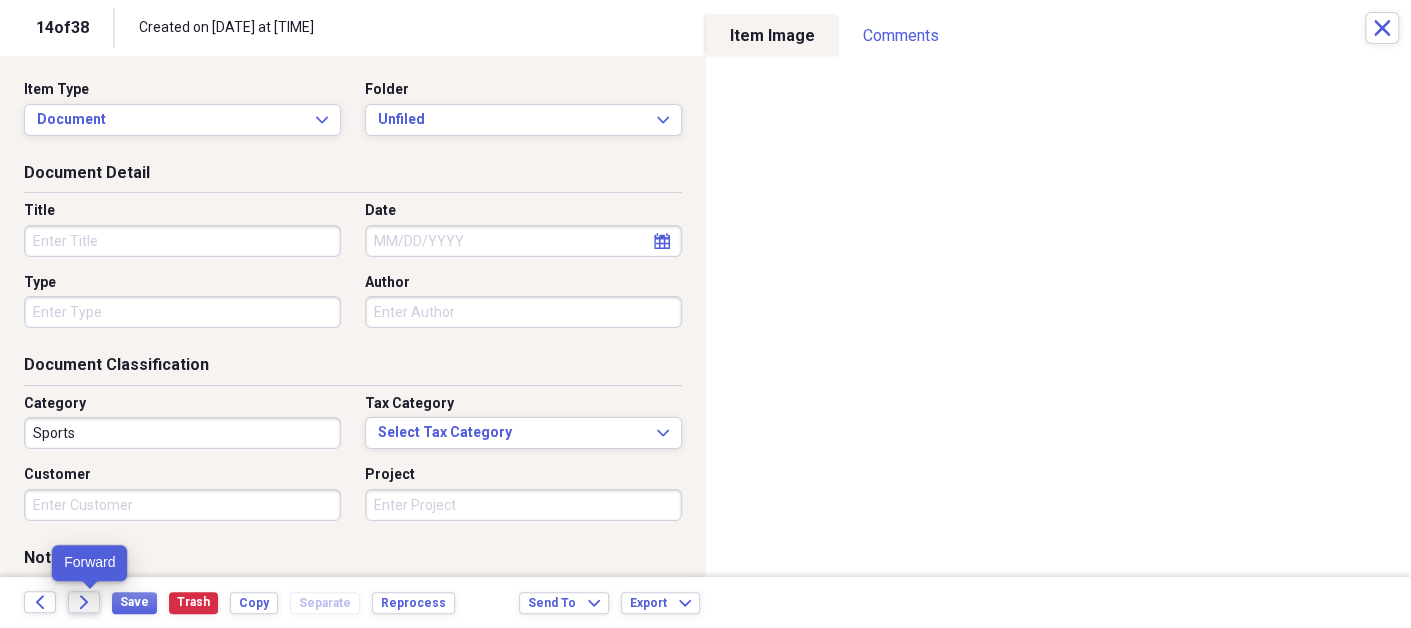 click on "Forward" 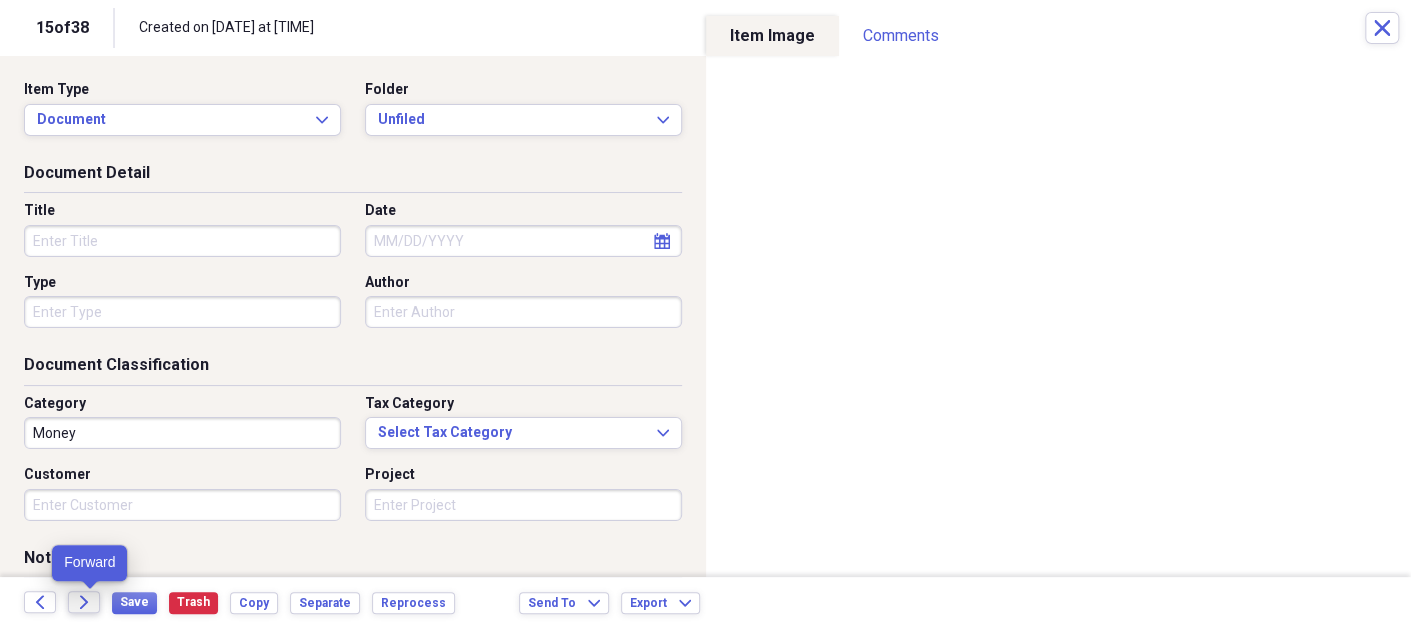 click on "Forward" 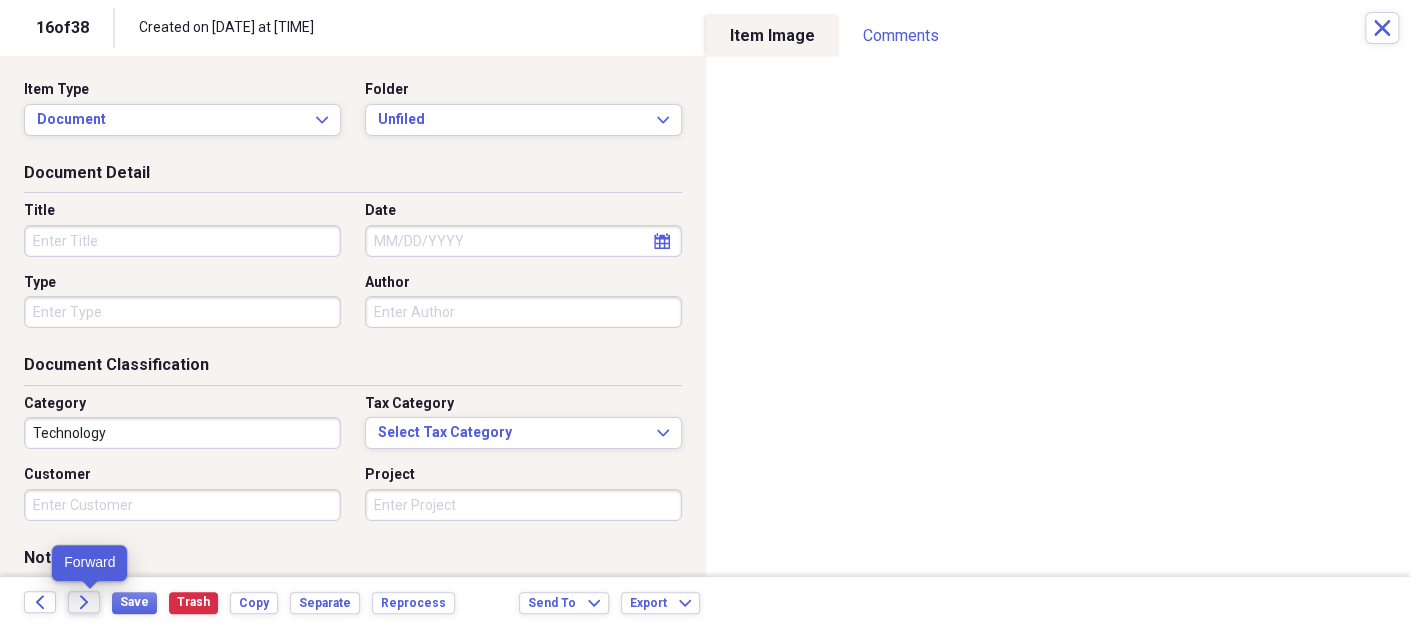 click on "Forward" 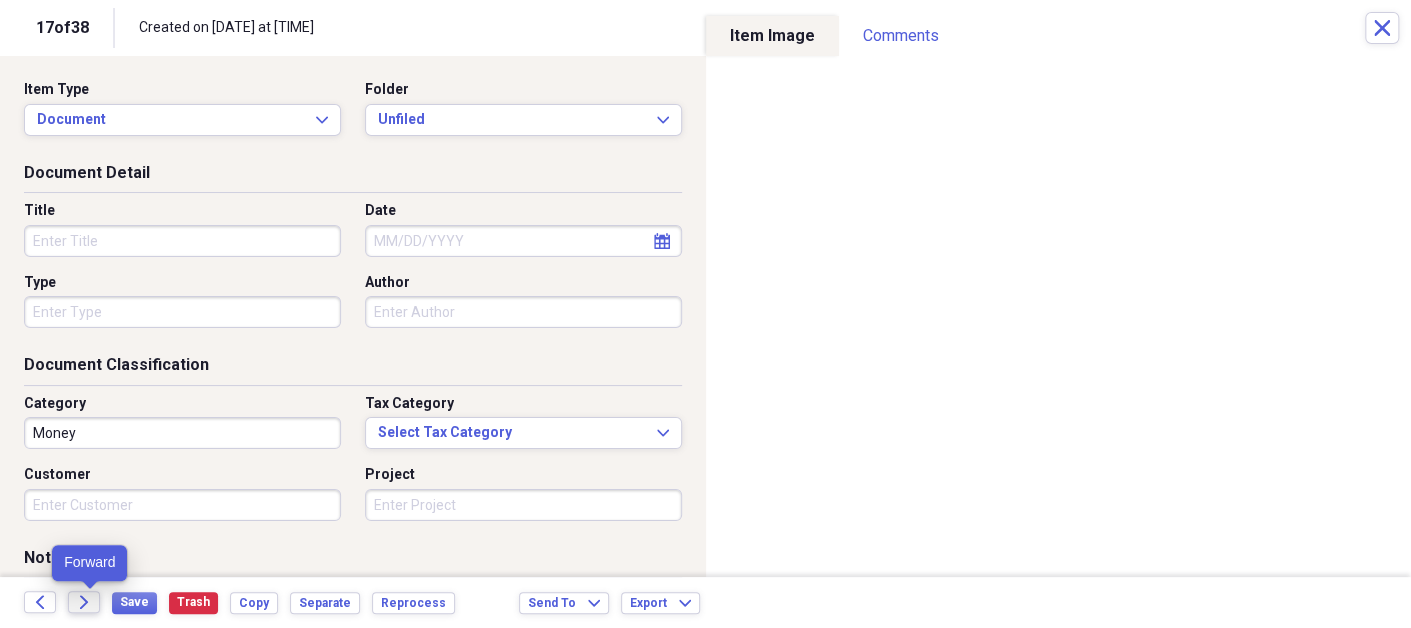 click on "Forward" 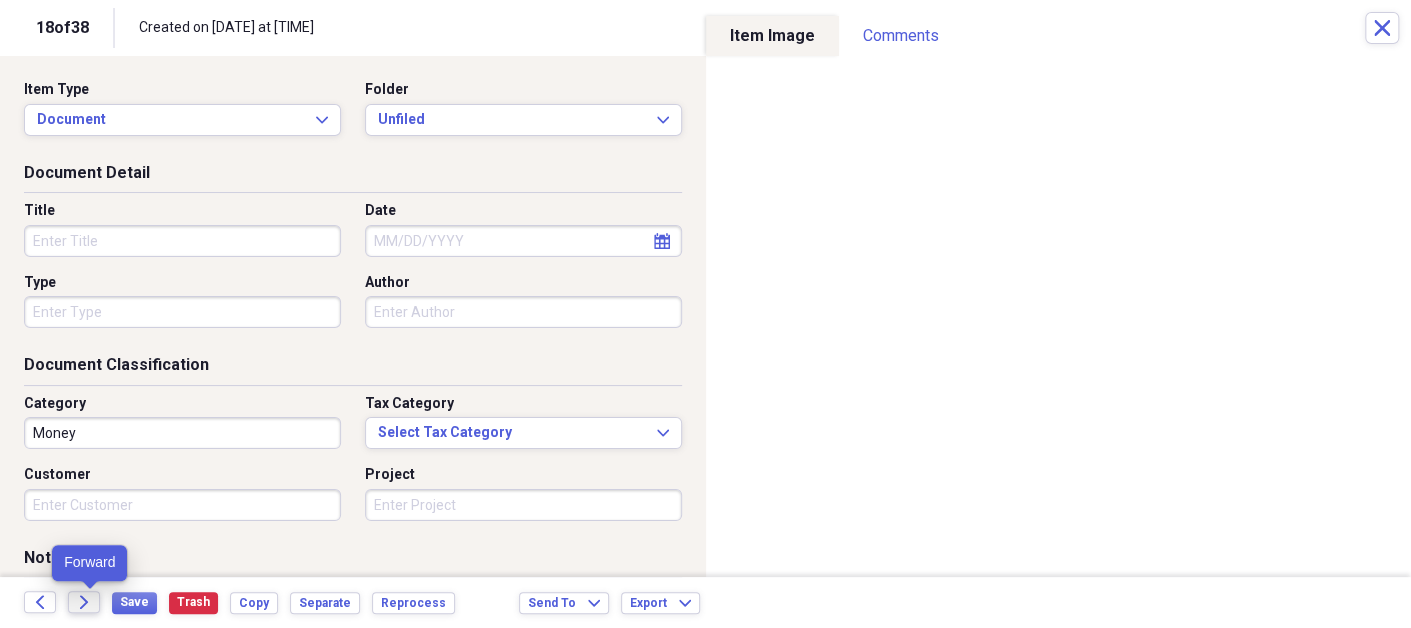 click on "Forward" 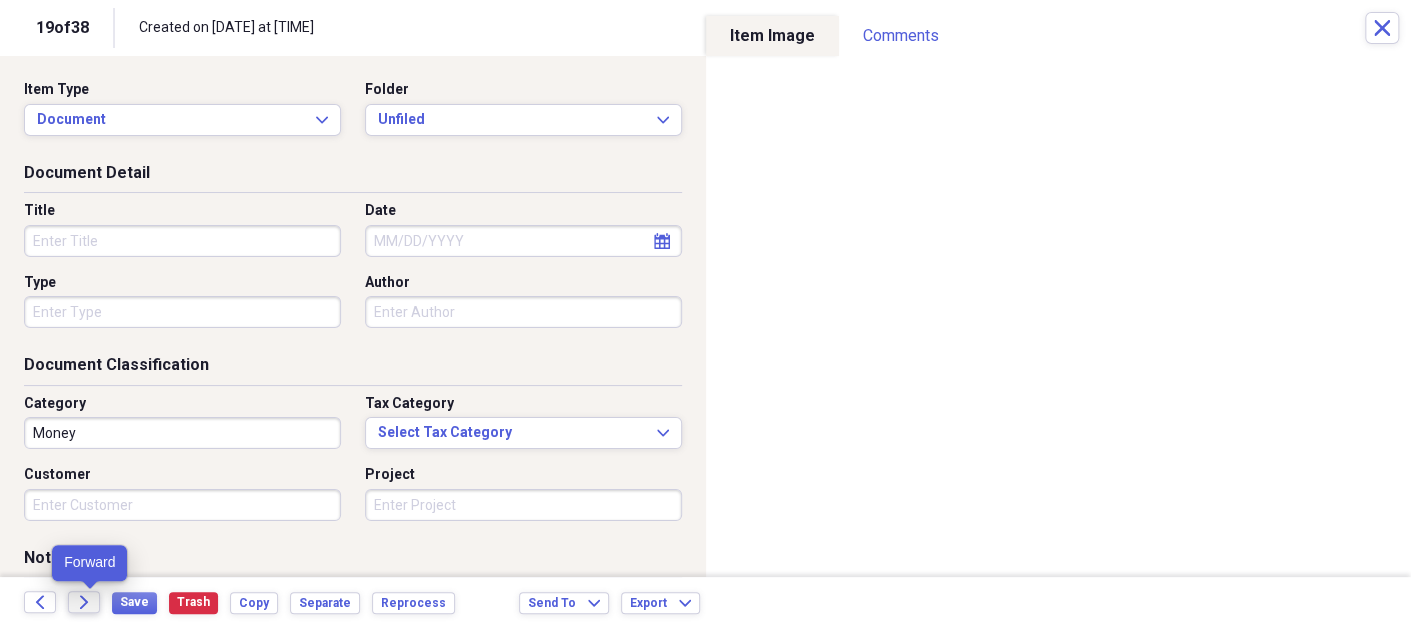 click on "Forward" 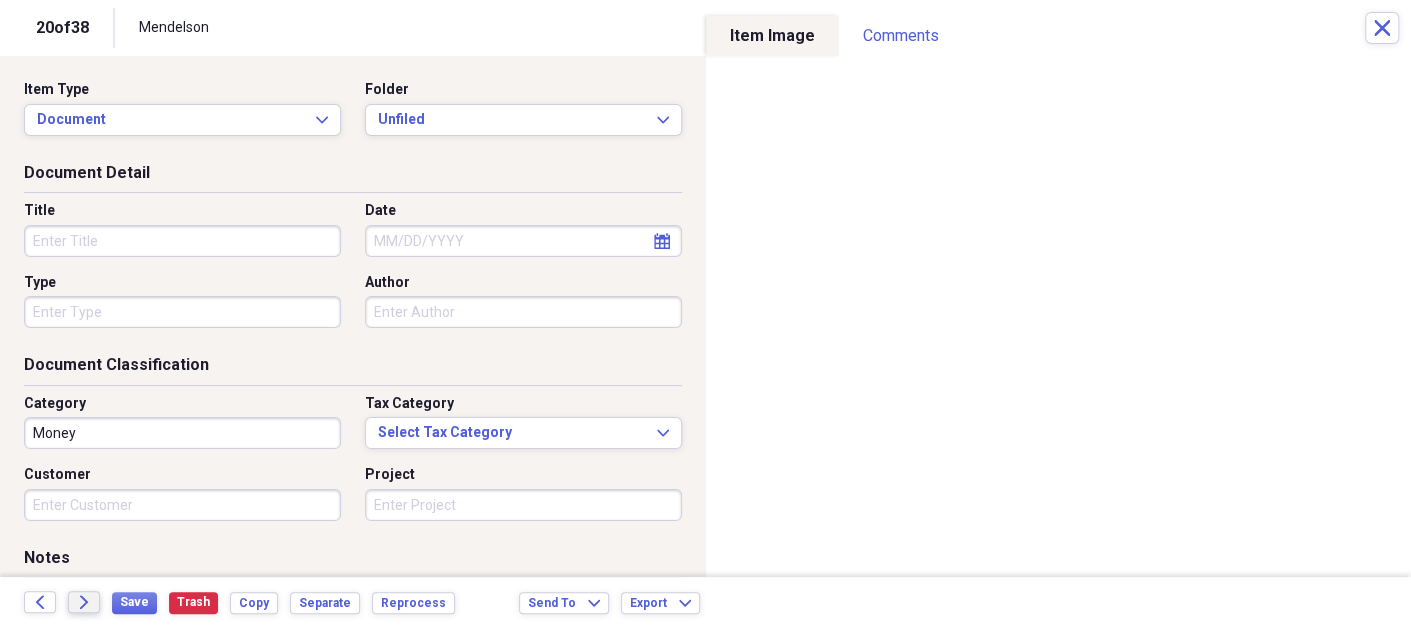 click on "Forward" 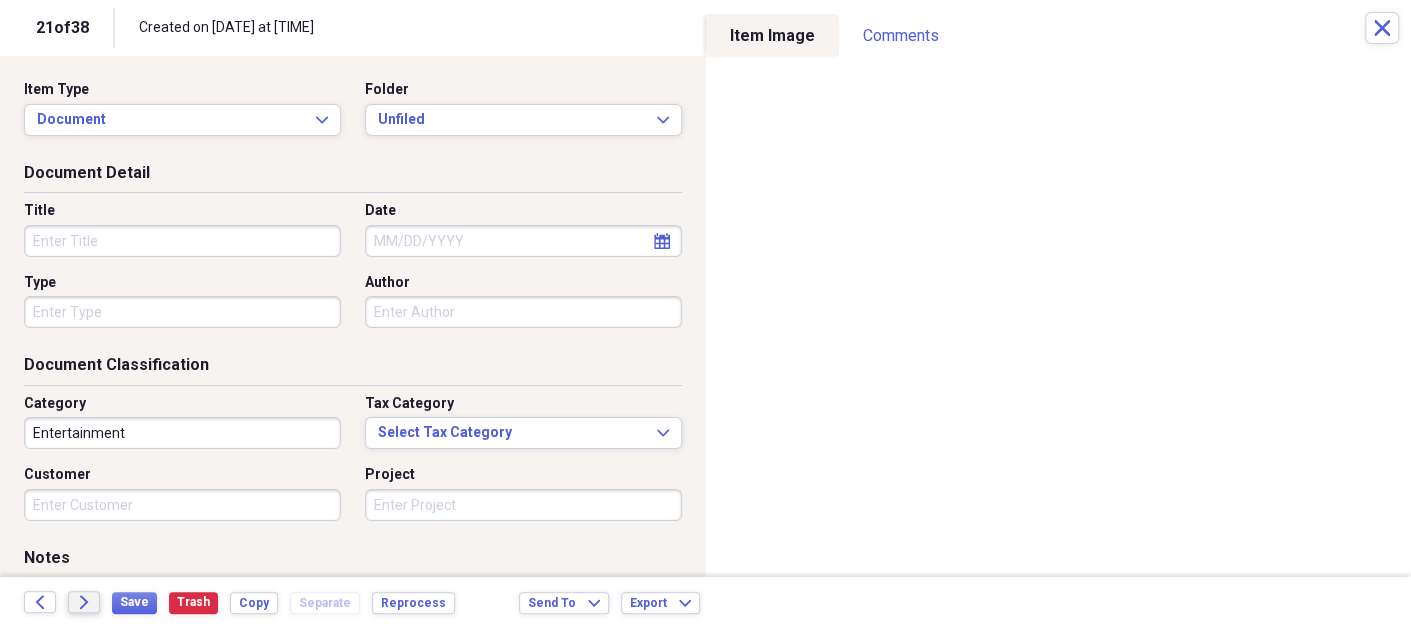 click on "Forward" 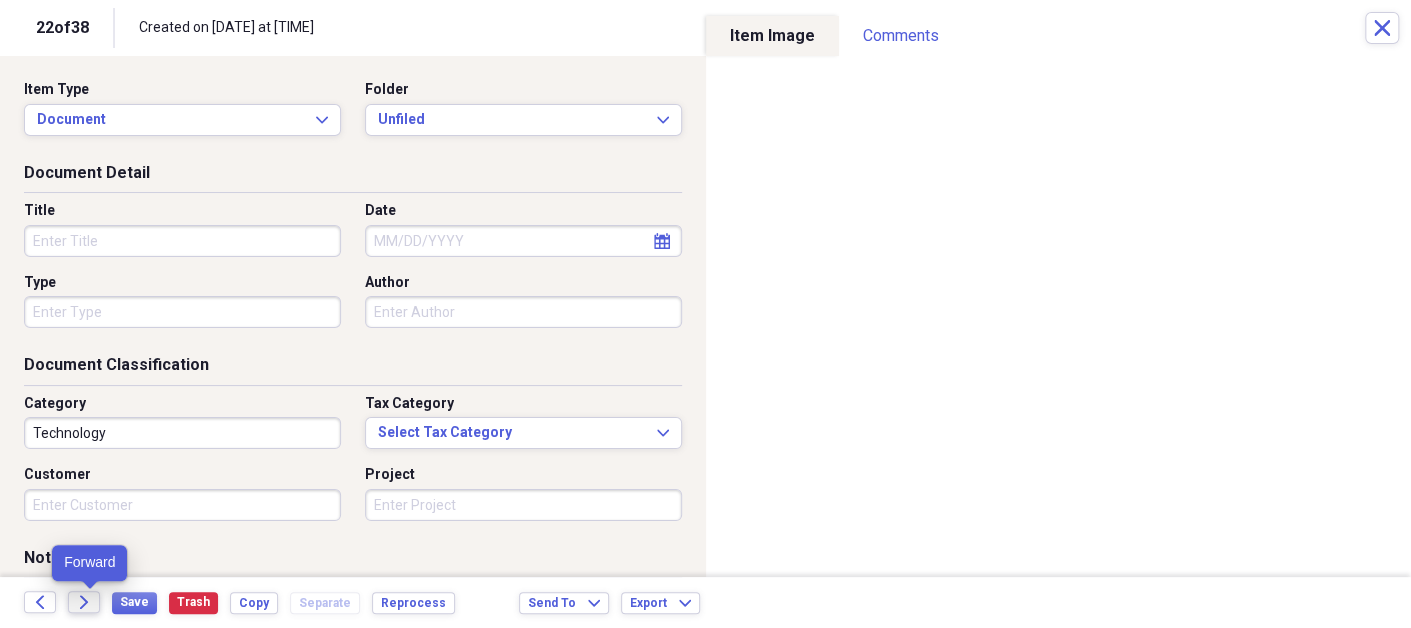 click on "Forward" 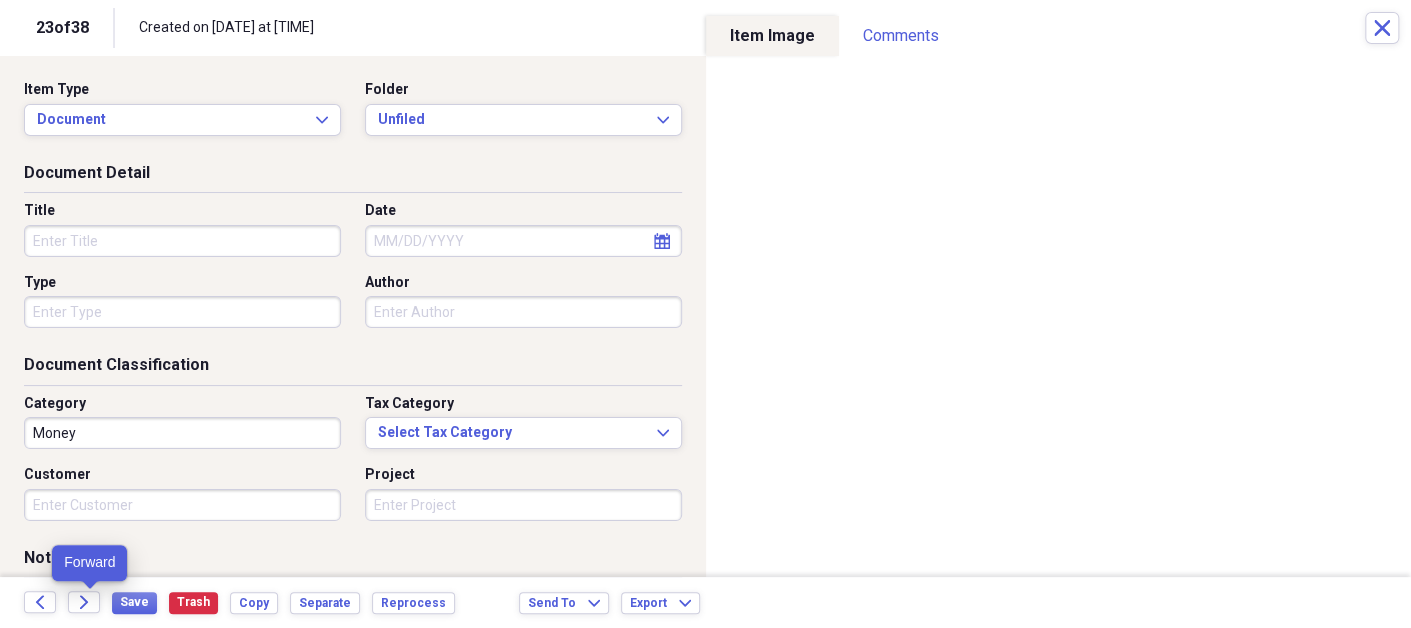 click on "Forward" 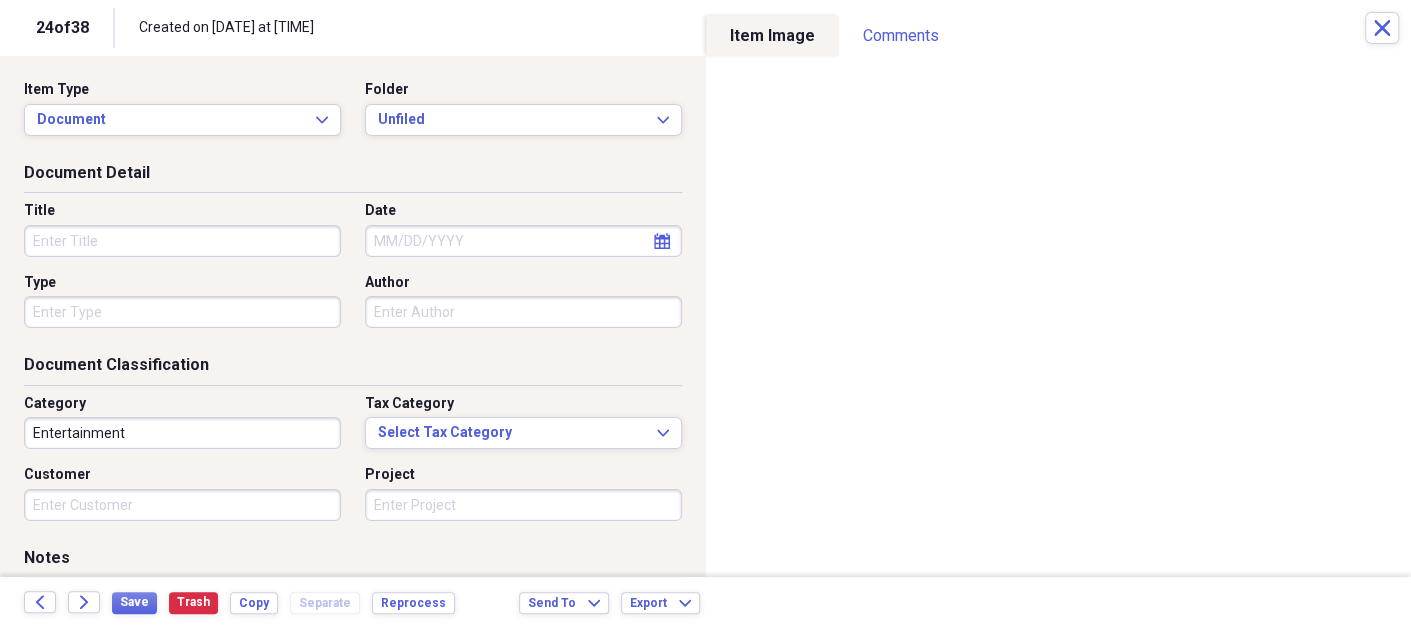 click on "Forward" 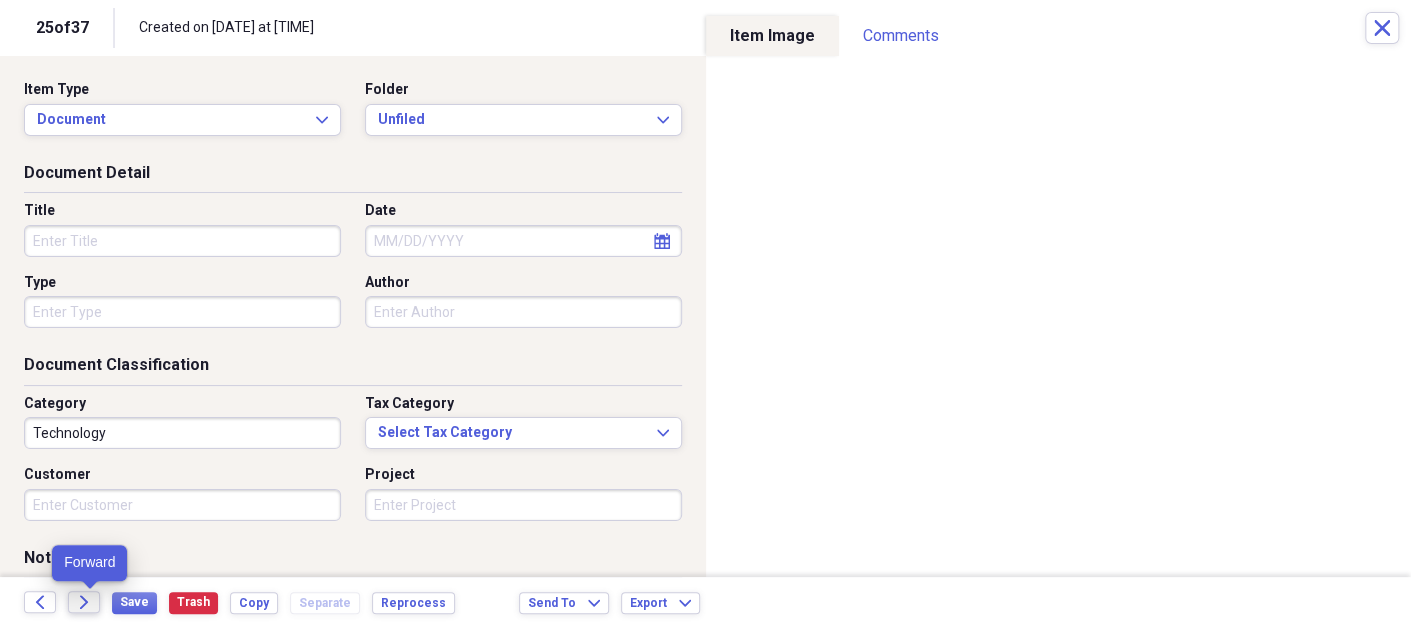 click on "Forward" 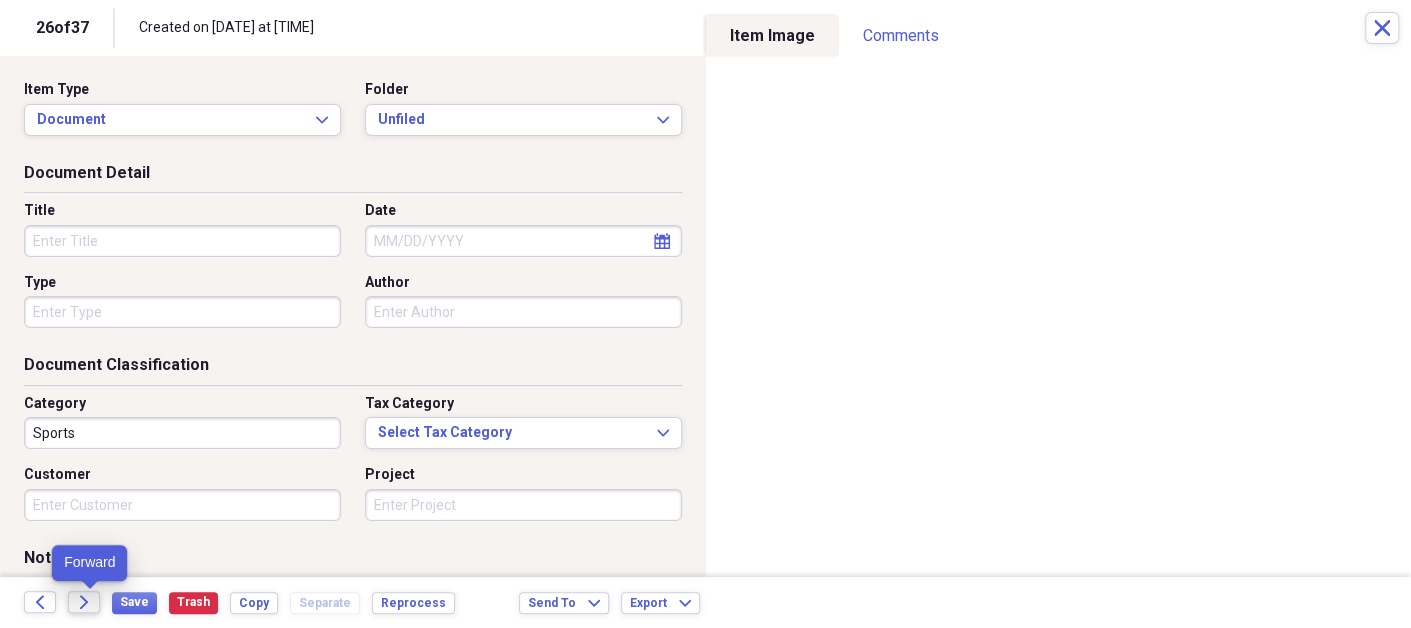 click on "Forward" 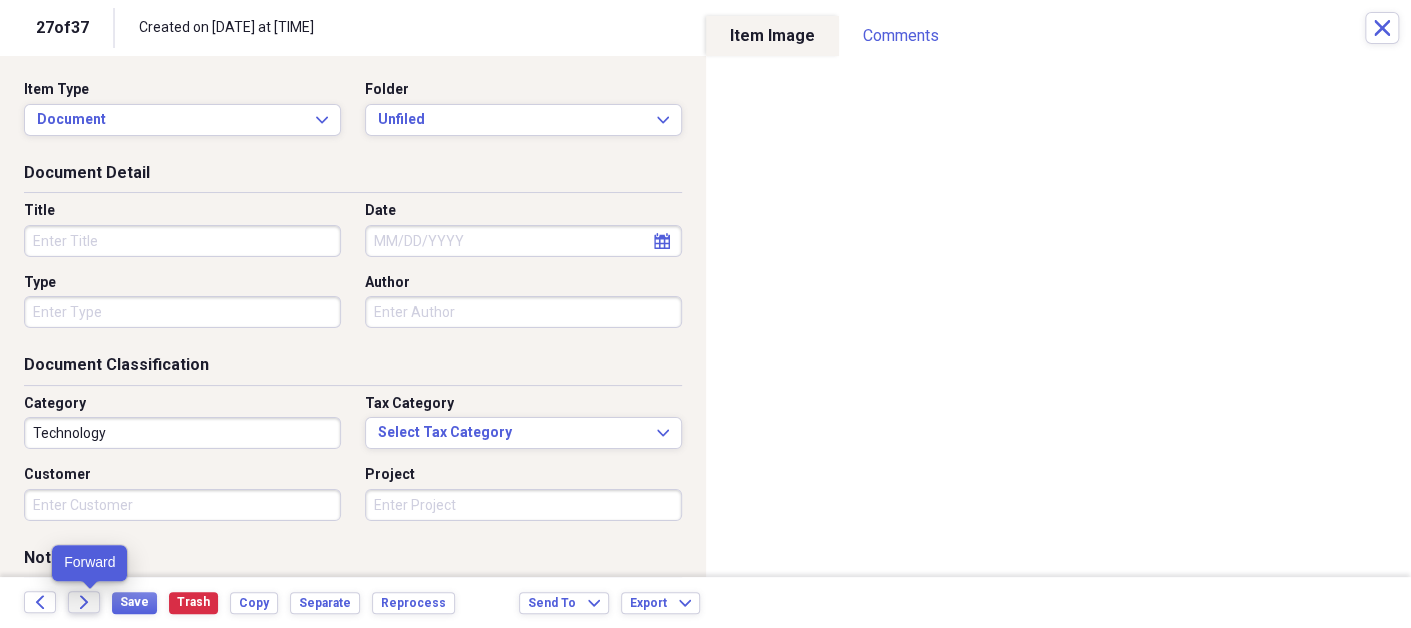 click on "Forward" 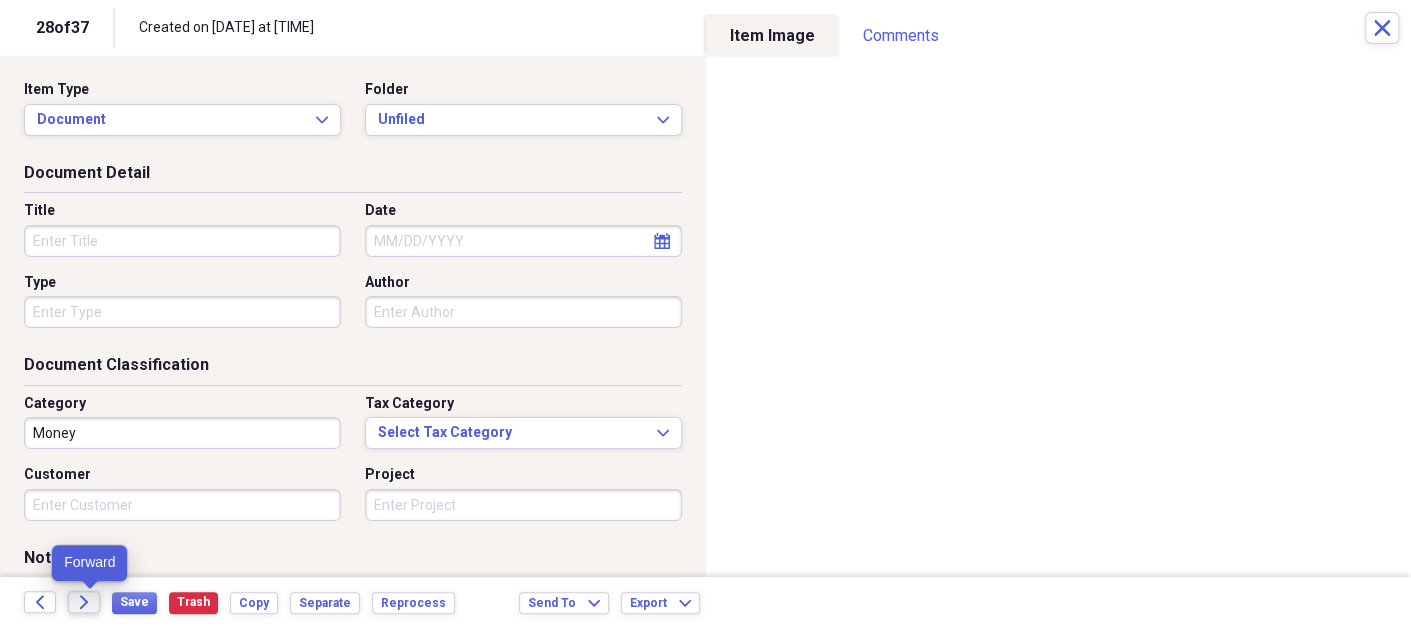 click on "Forward" 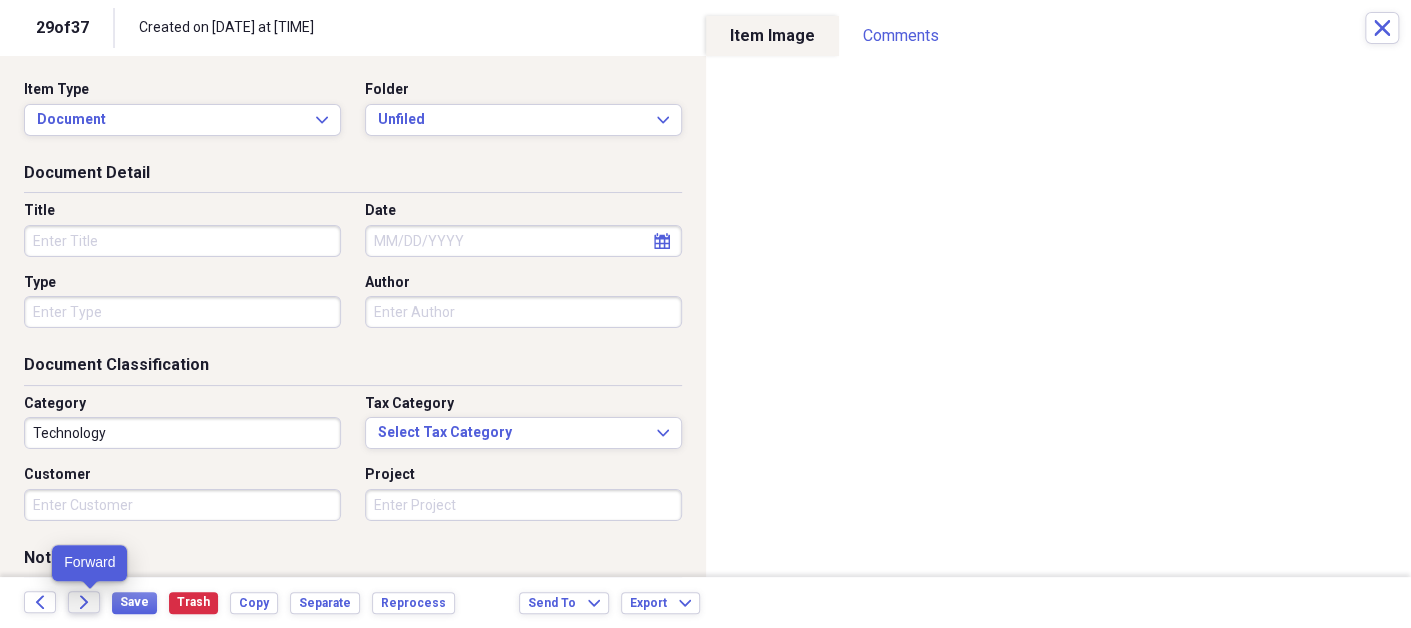 click on "Forward" 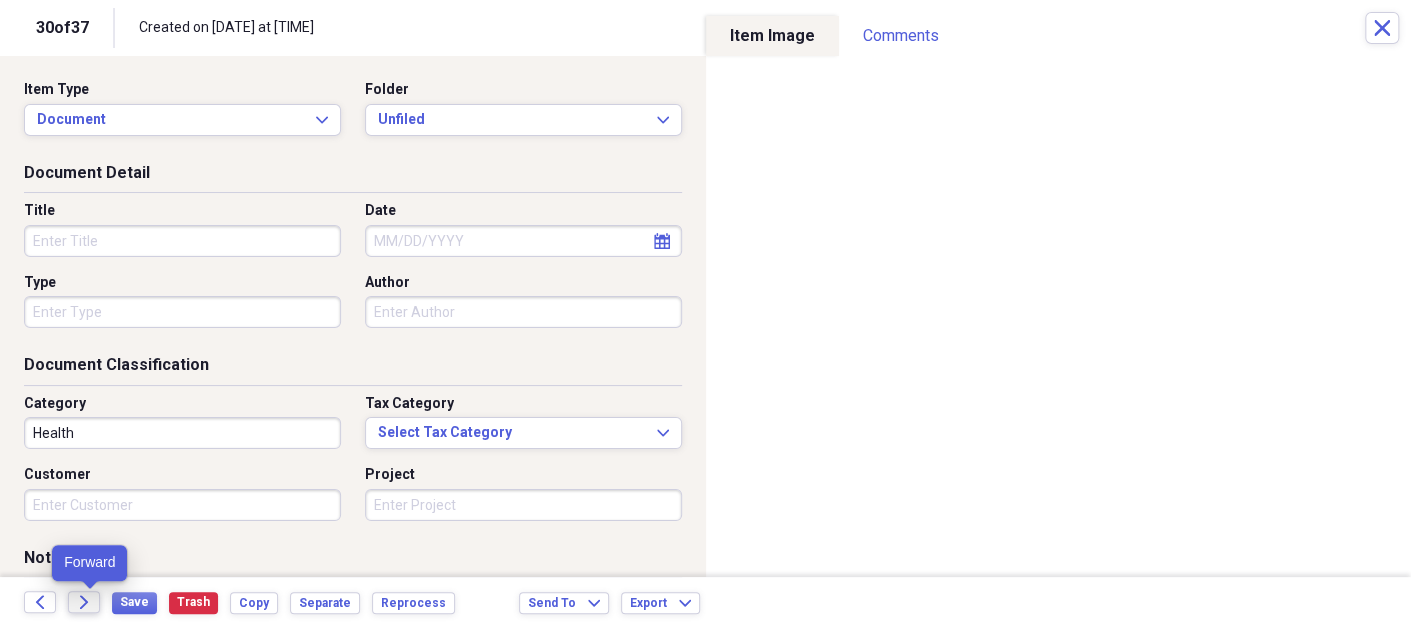 click on "Forward" 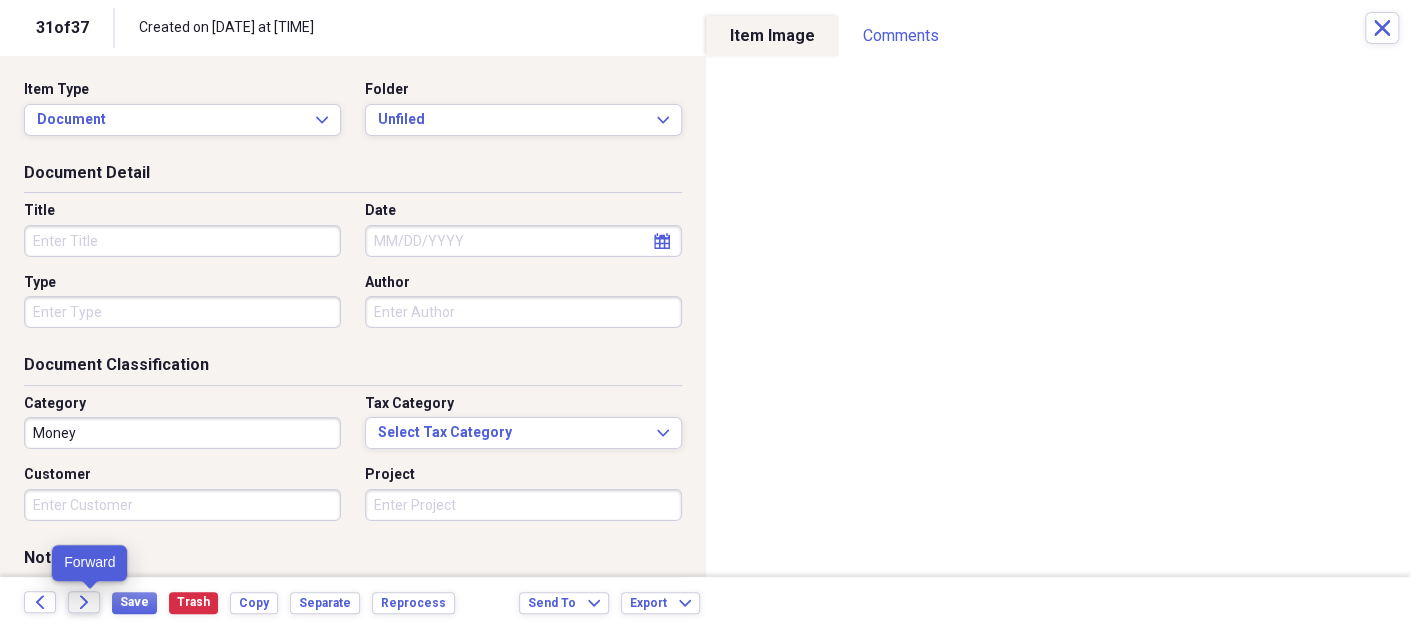 click on "Forward" 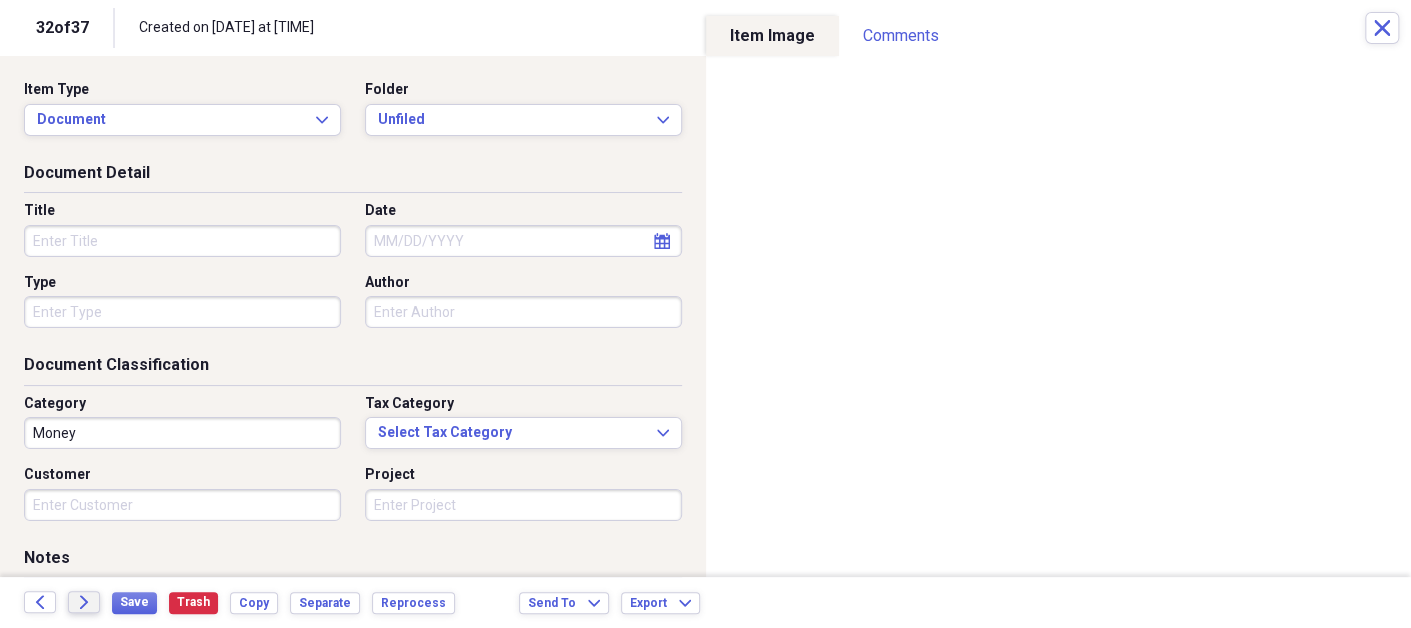 click on "Forward" 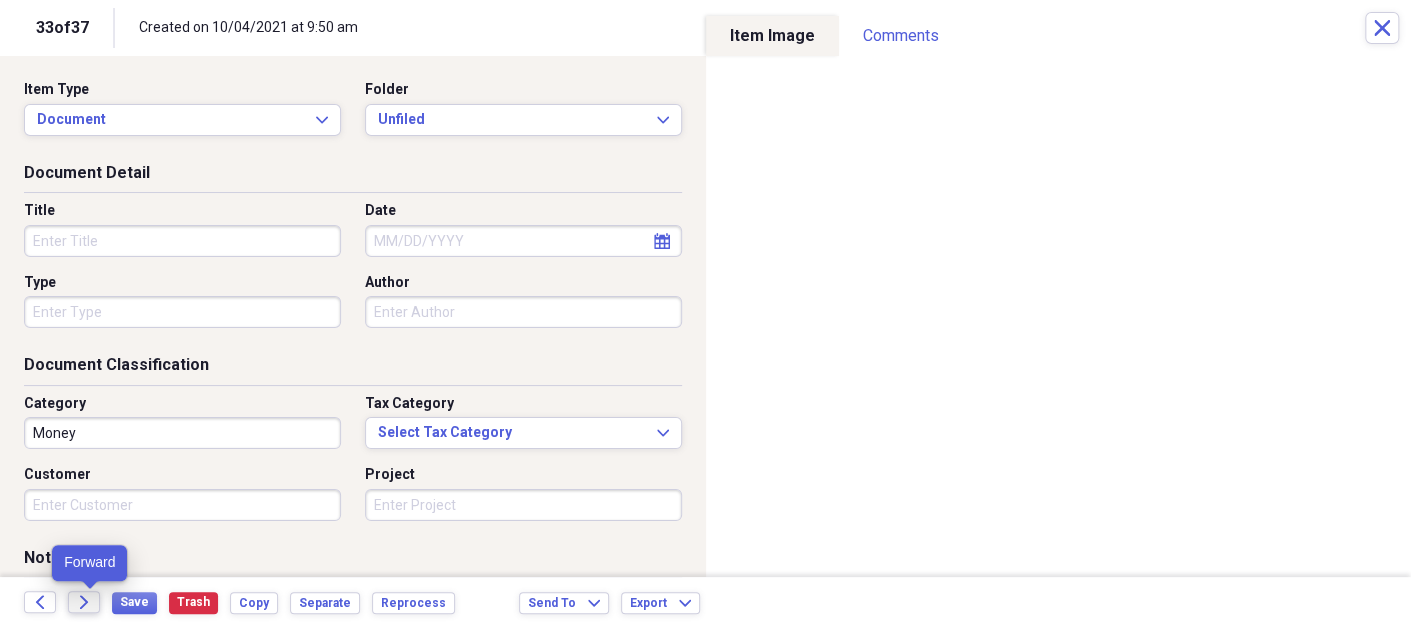 click on "Forward" 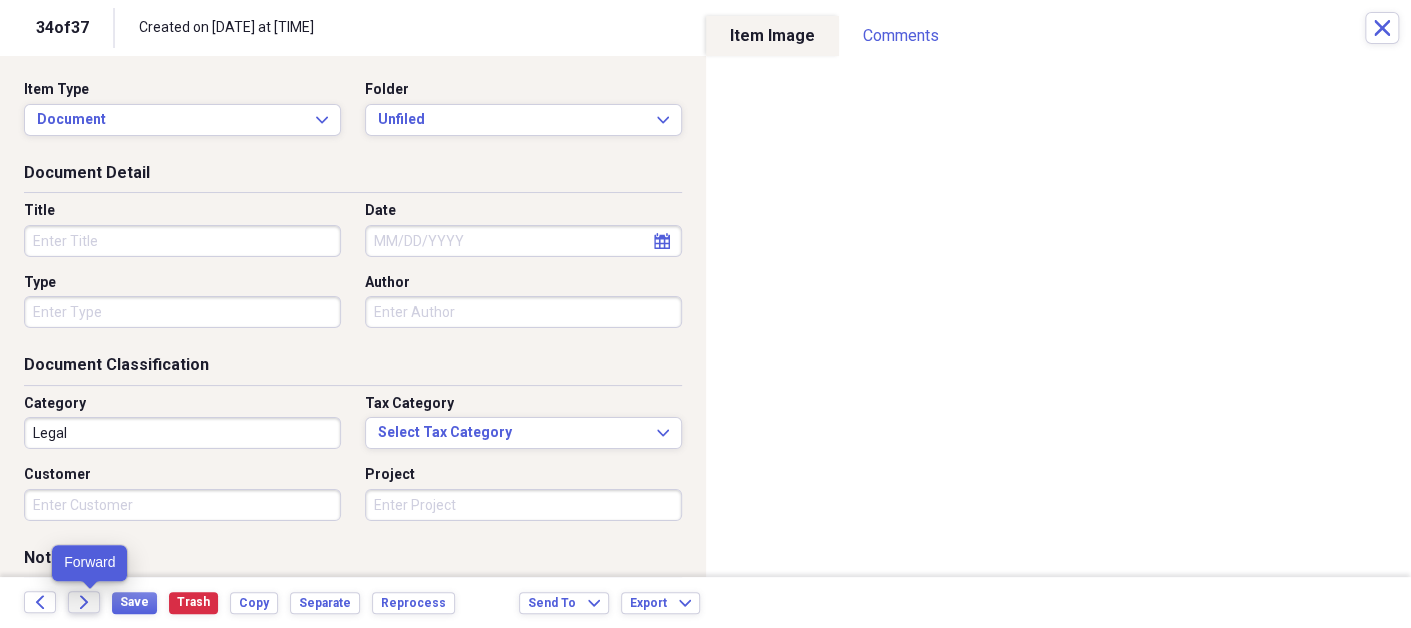 click on "Forward" 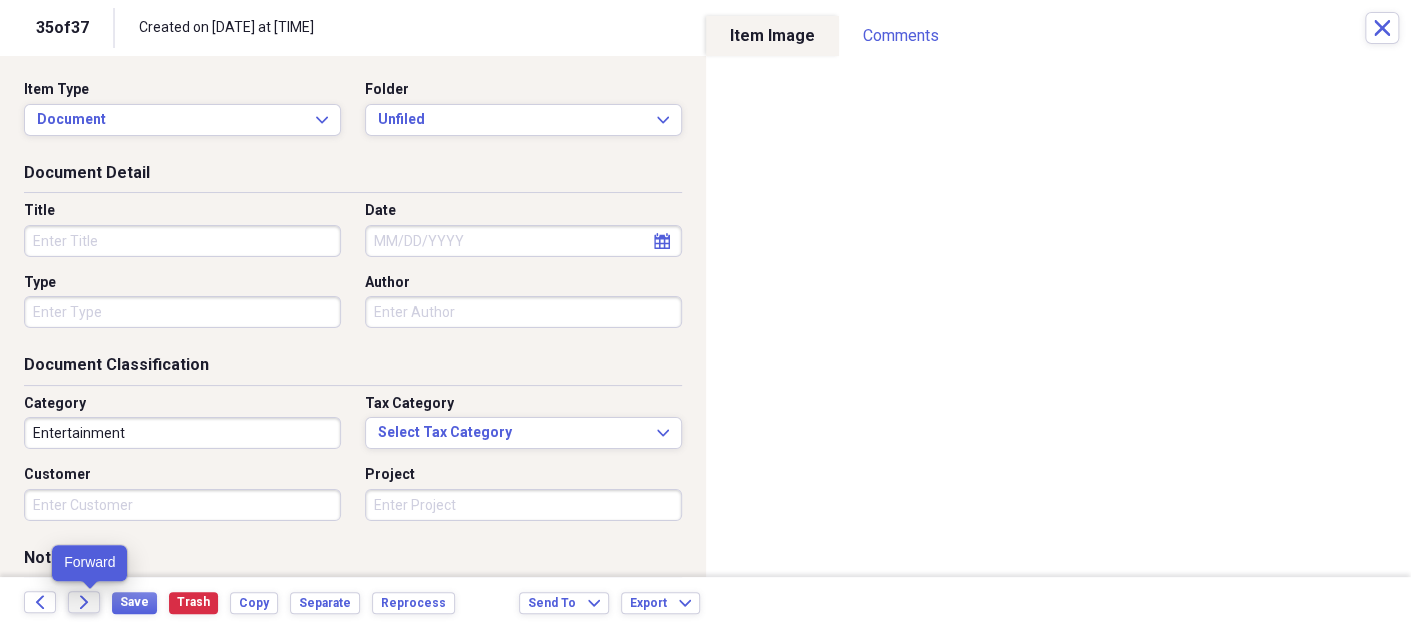 click on "Forward" 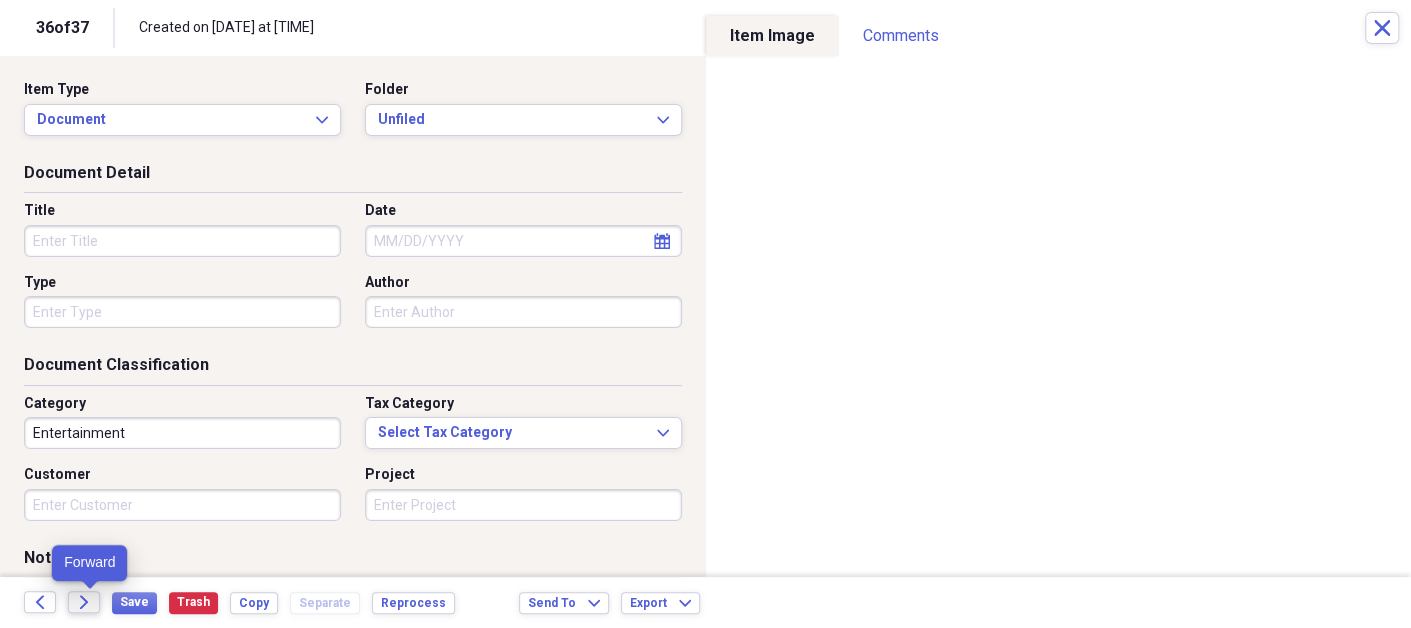 click on "Forward" 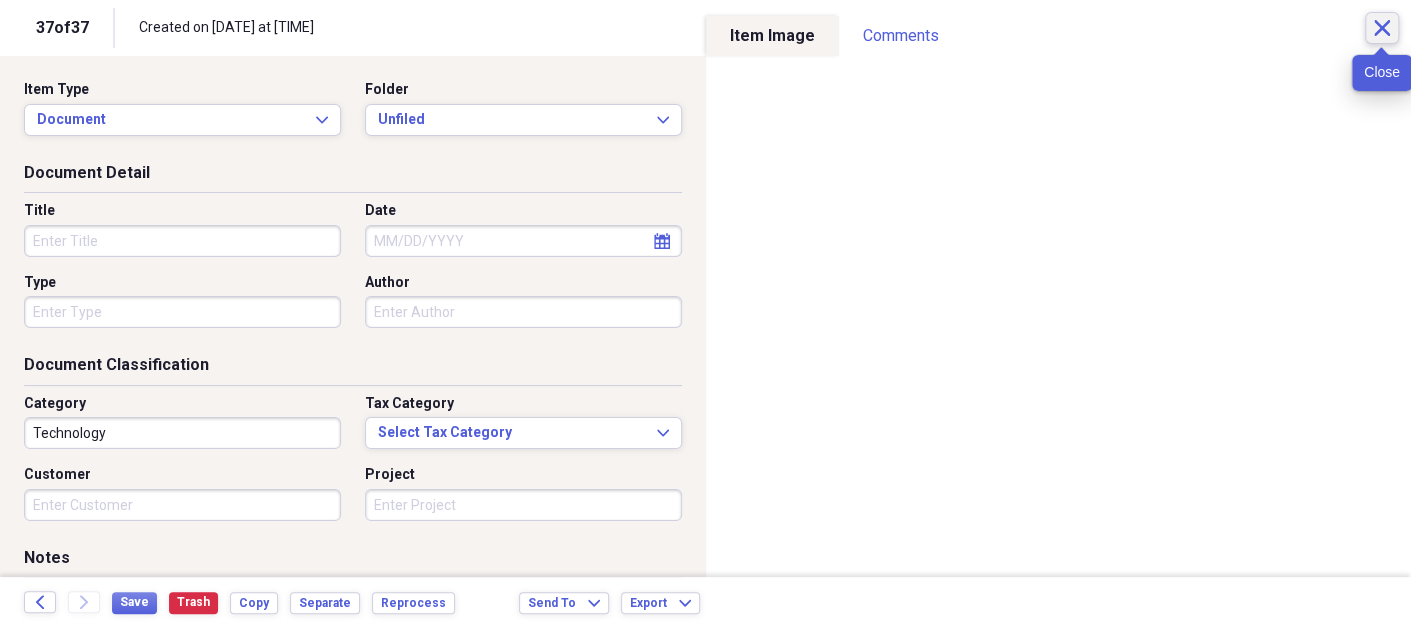 click on "Close" 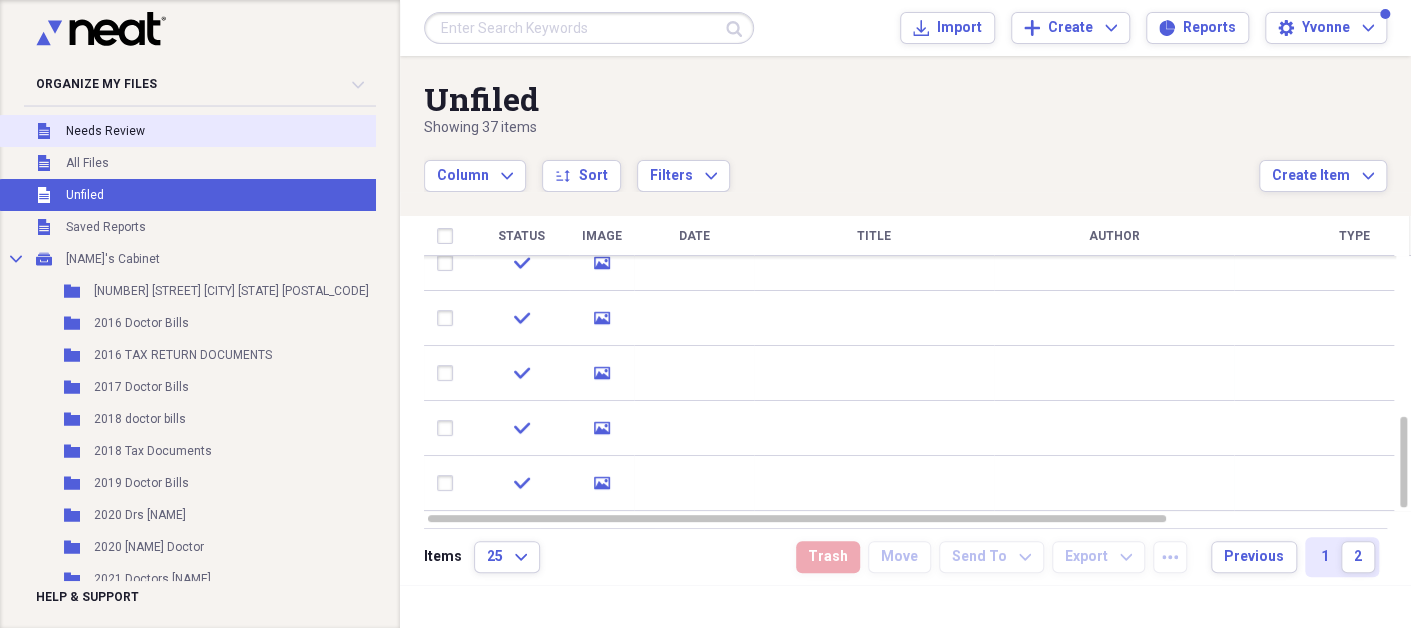 click on "Needs Review" at bounding box center (105, 131) 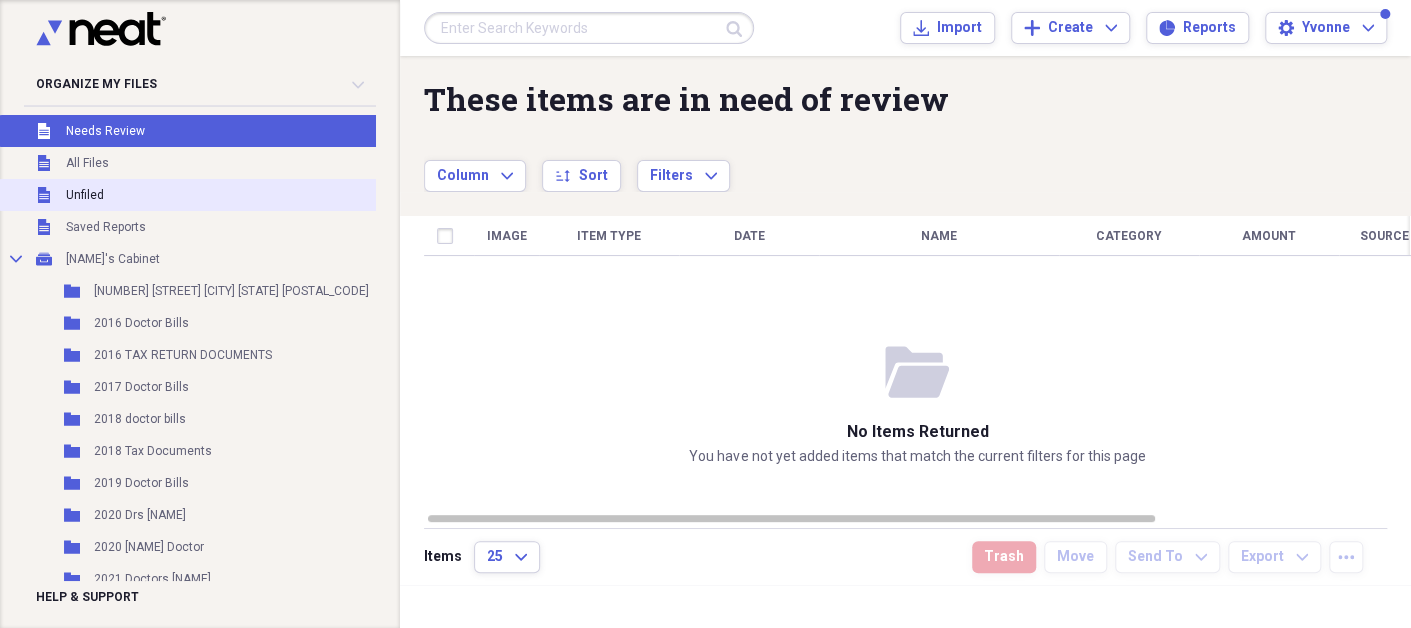 click on "Unfiled" at bounding box center [85, 195] 